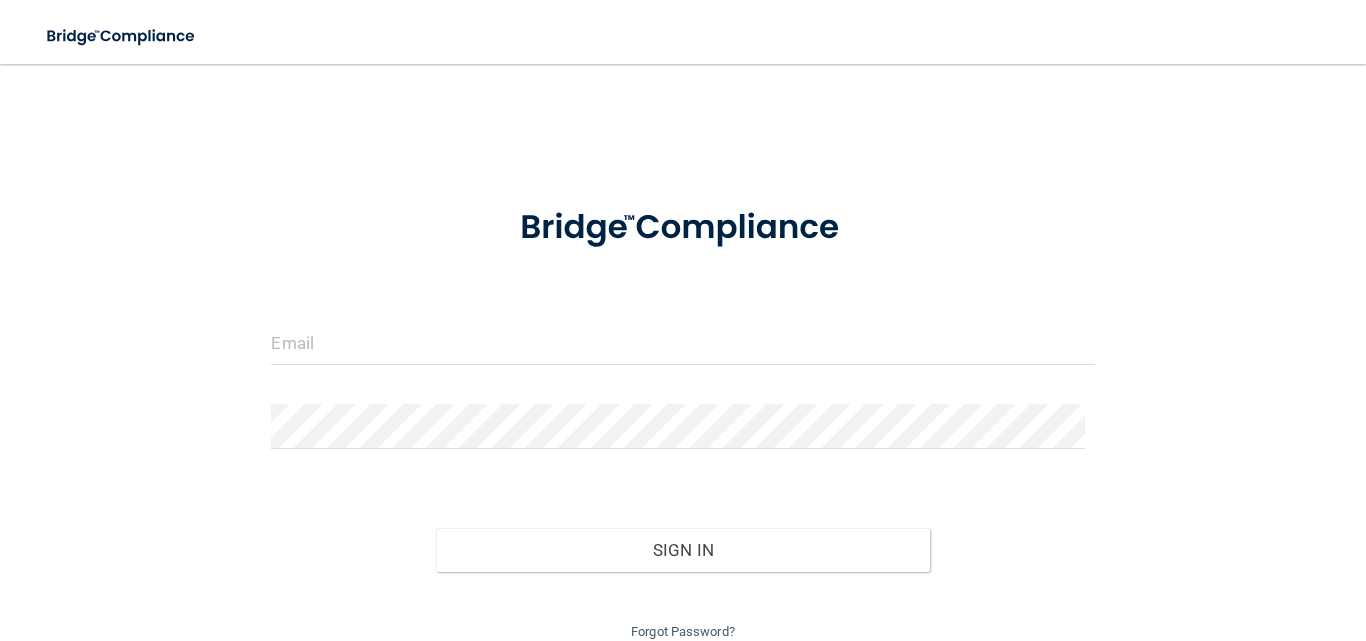 scroll, scrollTop: 0, scrollLeft: 0, axis: both 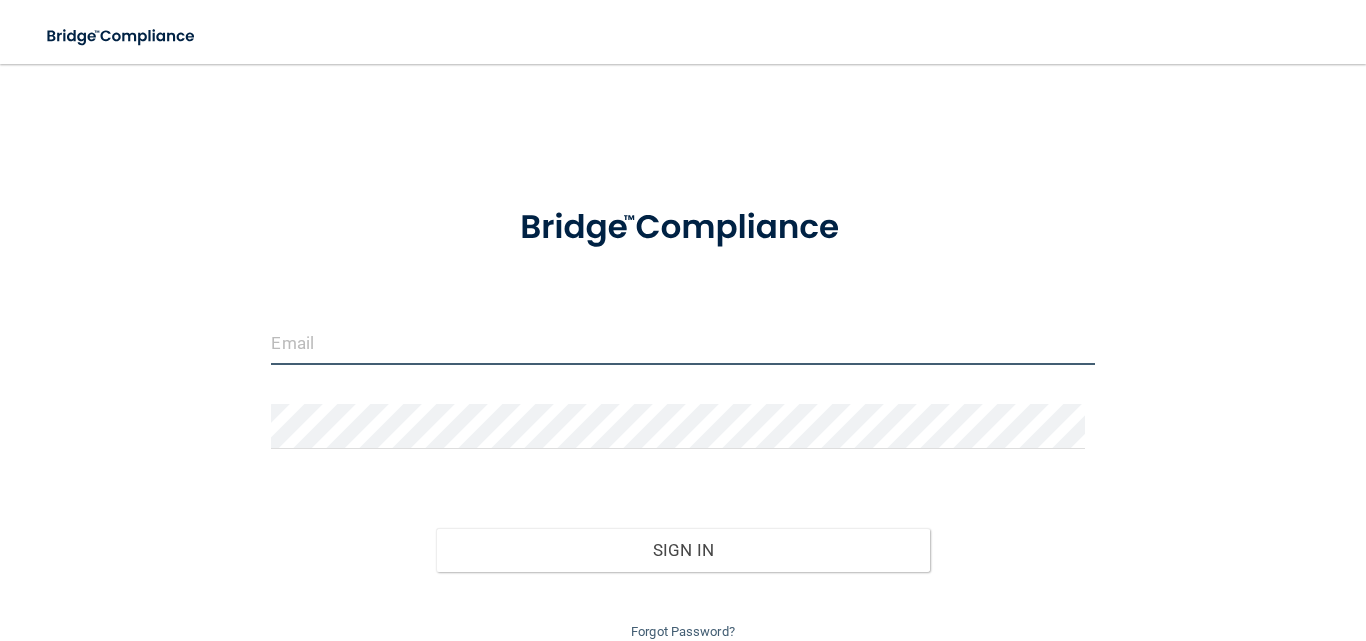 click at bounding box center [682, 342] 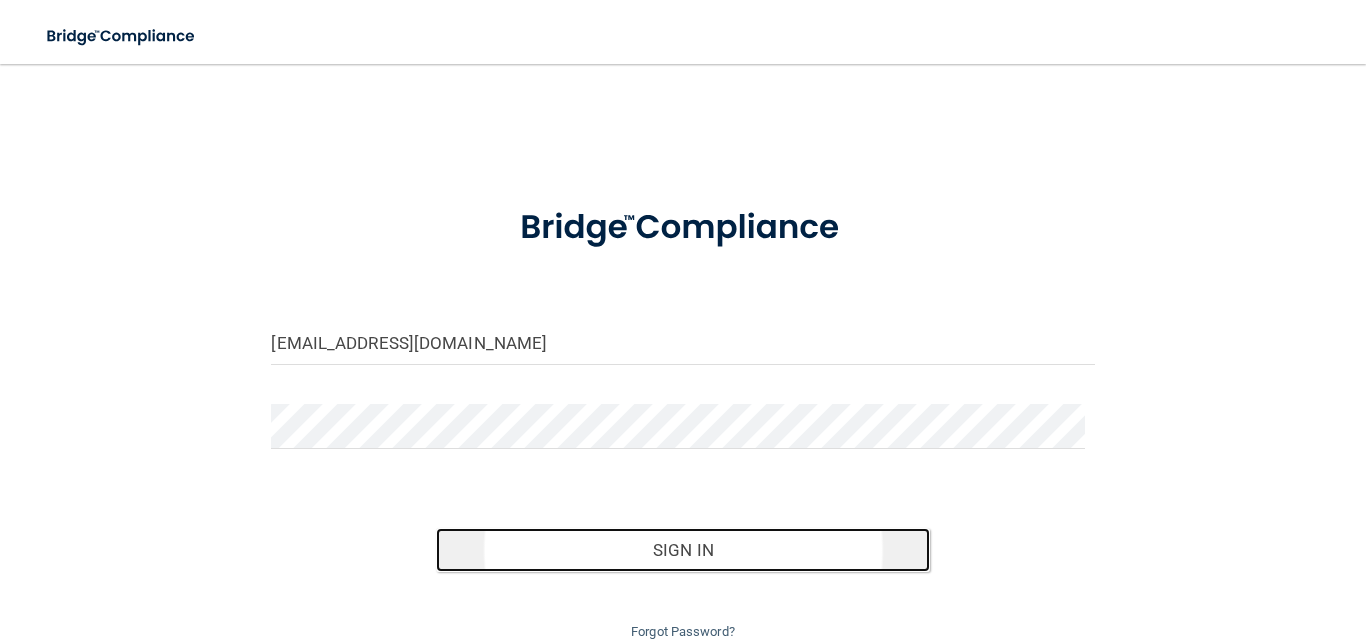 click on "Sign In" at bounding box center [683, 550] 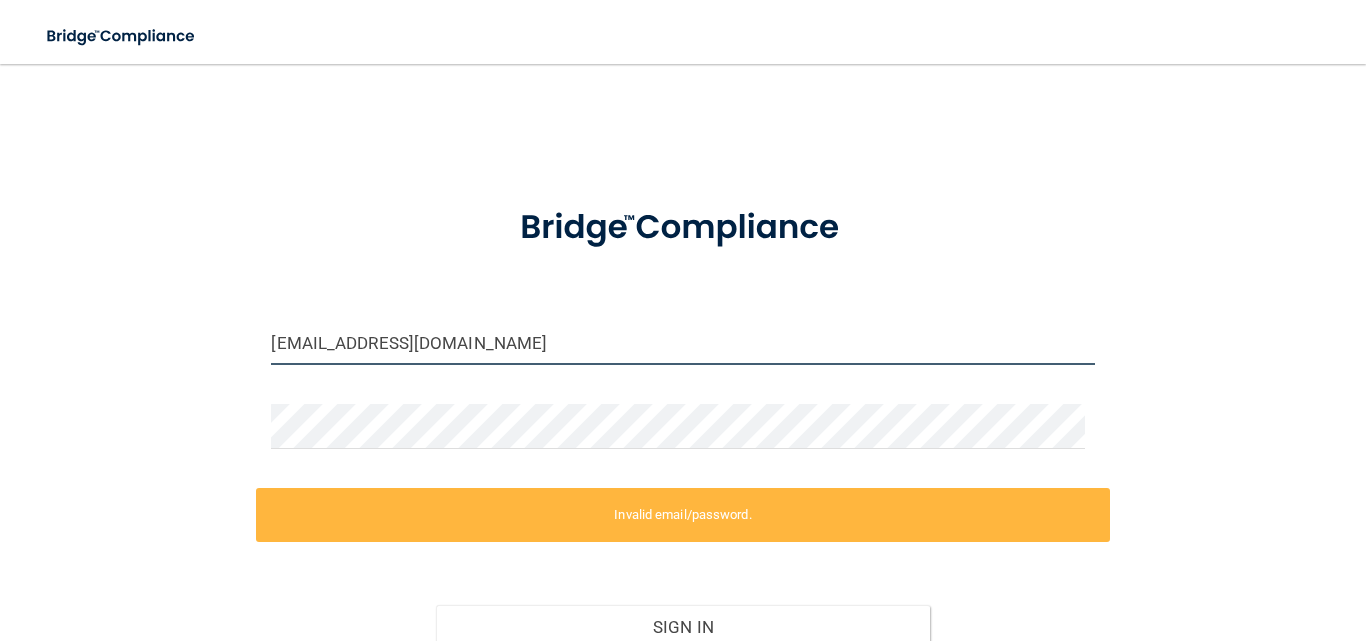 click on "[EMAIL_ADDRESS][DOMAIN_NAME]" at bounding box center (682, 342) 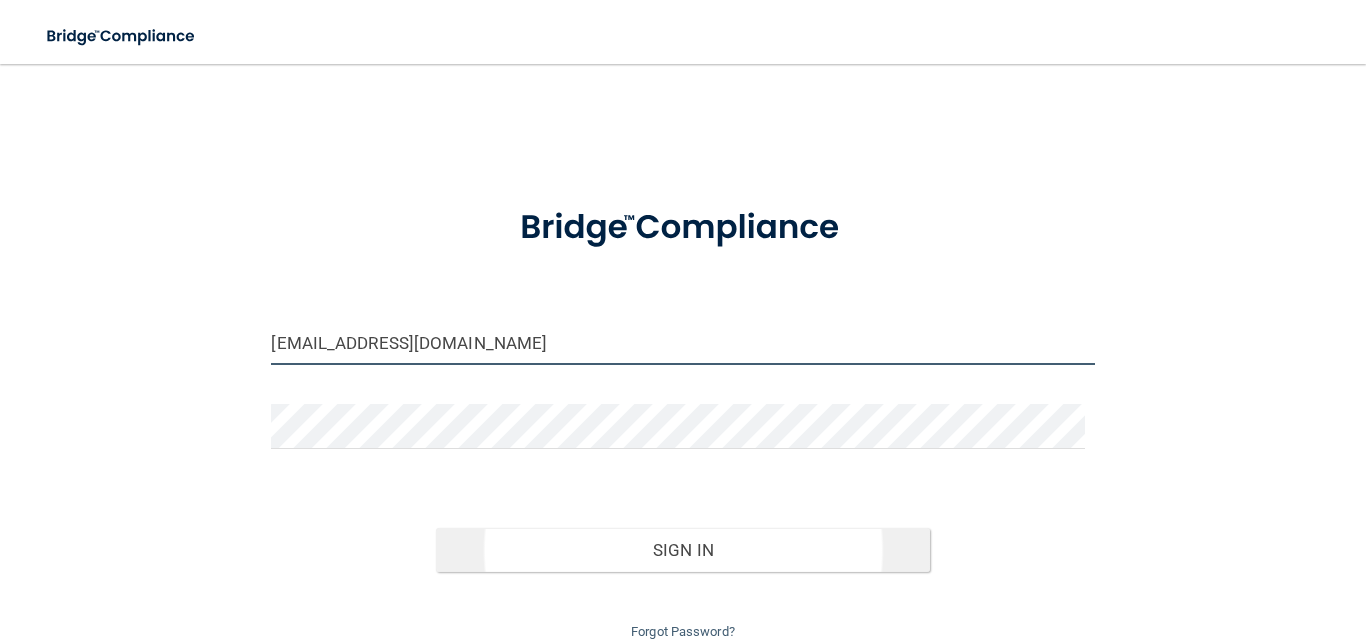 type on "[EMAIL_ADDRESS][DOMAIN_NAME]" 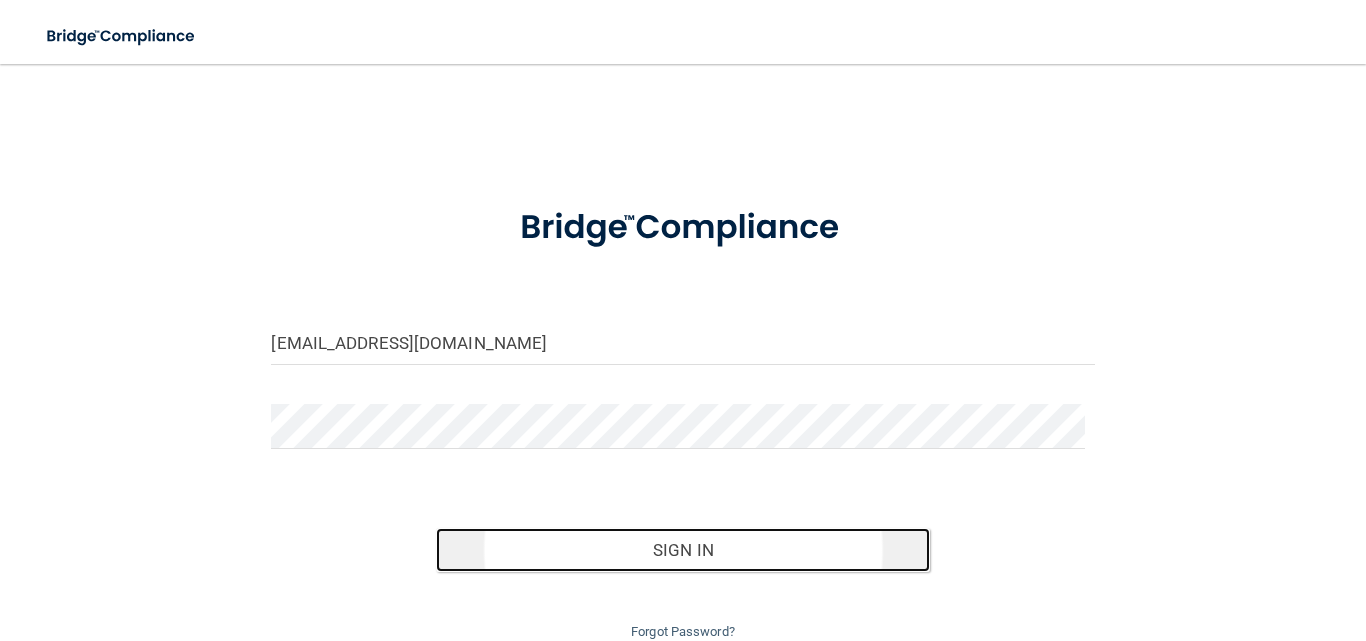 click on "Sign In" at bounding box center (683, 550) 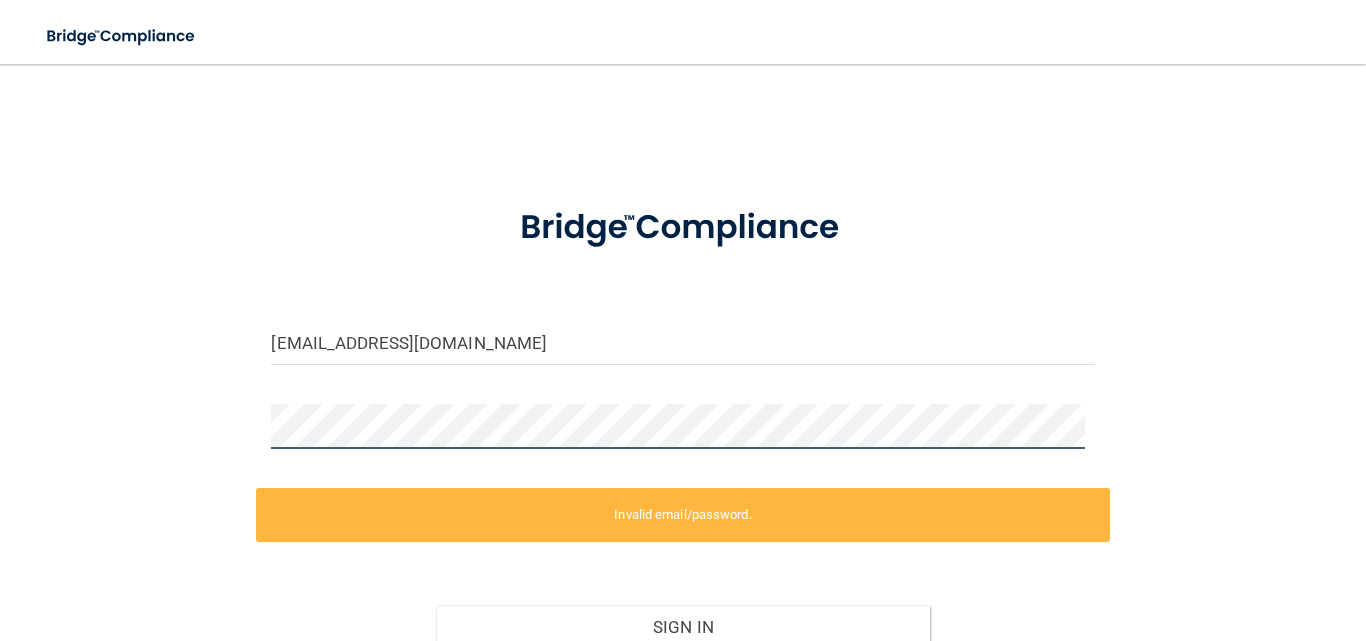 click on "[EMAIL_ADDRESS][DOMAIN_NAME]                                    Invalid email/password.     You don't have permission to access that page.       Sign In            Forgot Password?                          Copyright © All rights reserved  2025 @ Rectangle Health |  Privacy Policy  |  Terms of Use" at bounding box center (683, 352) 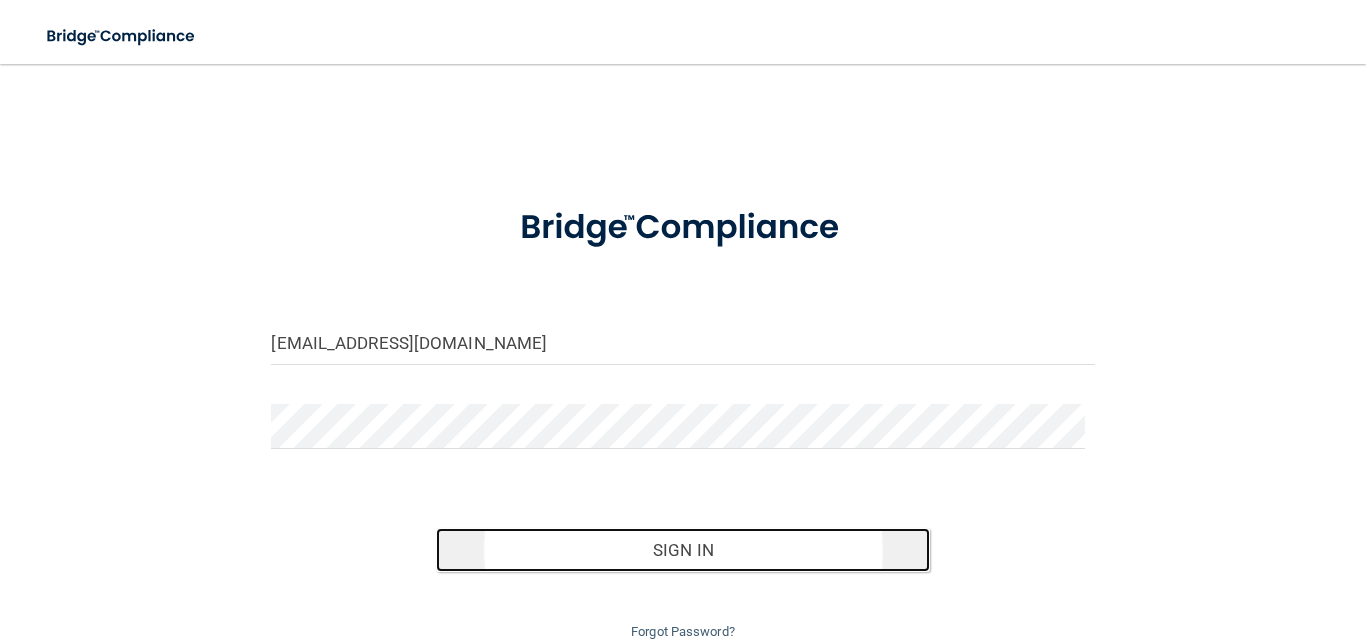 click on "Sign In" at bounding box center (683, 550) 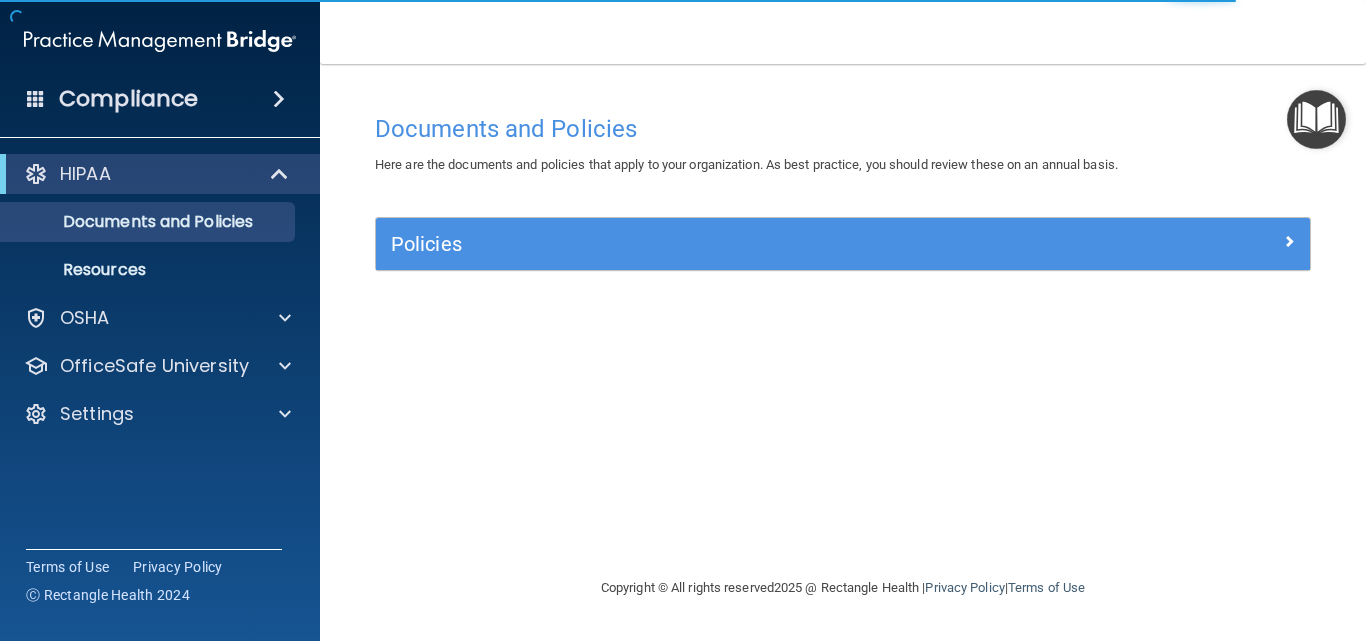 click at bounding box center [1316, 119] 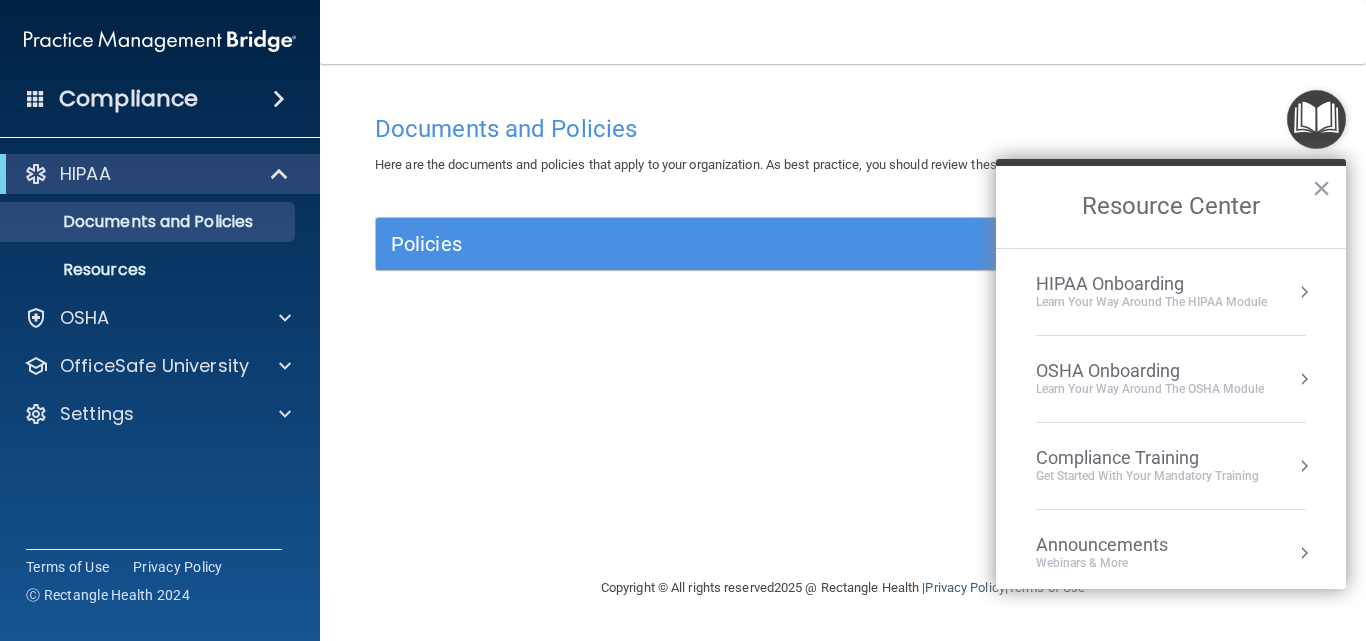 click on "HIPAA Onboarding" at bounding box center (1151, 284) 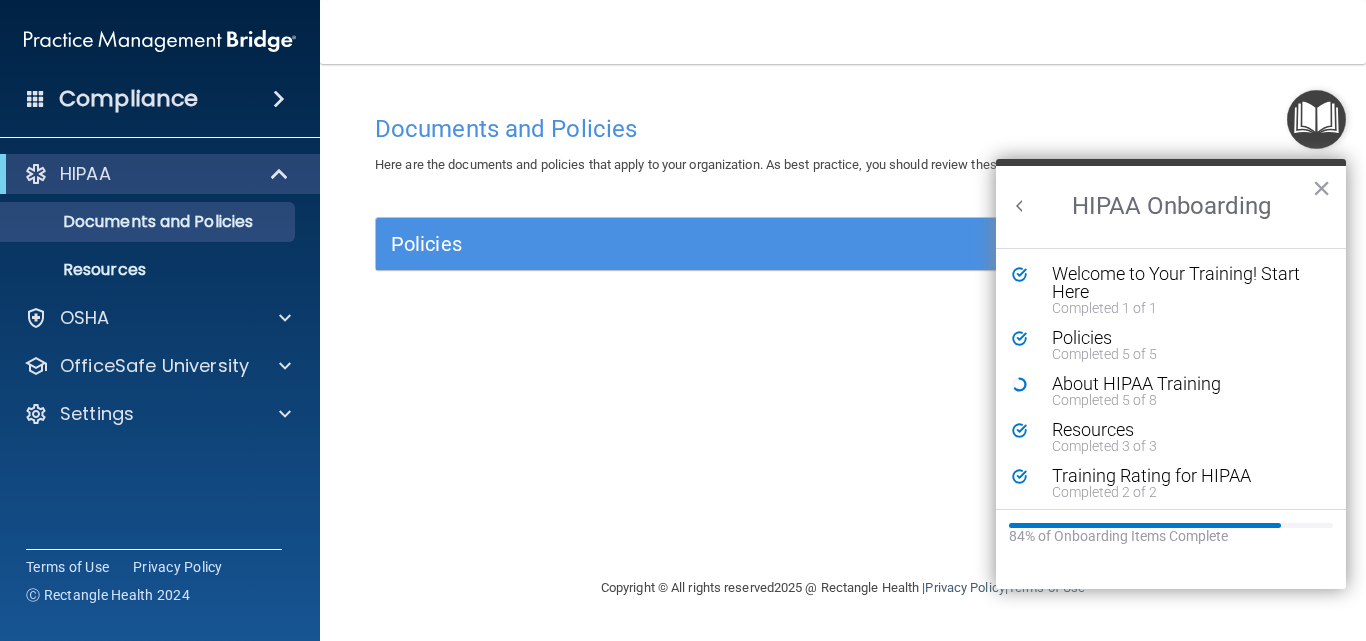 scroll, scrollTop: 0, scrollLeft: 0, axis: both 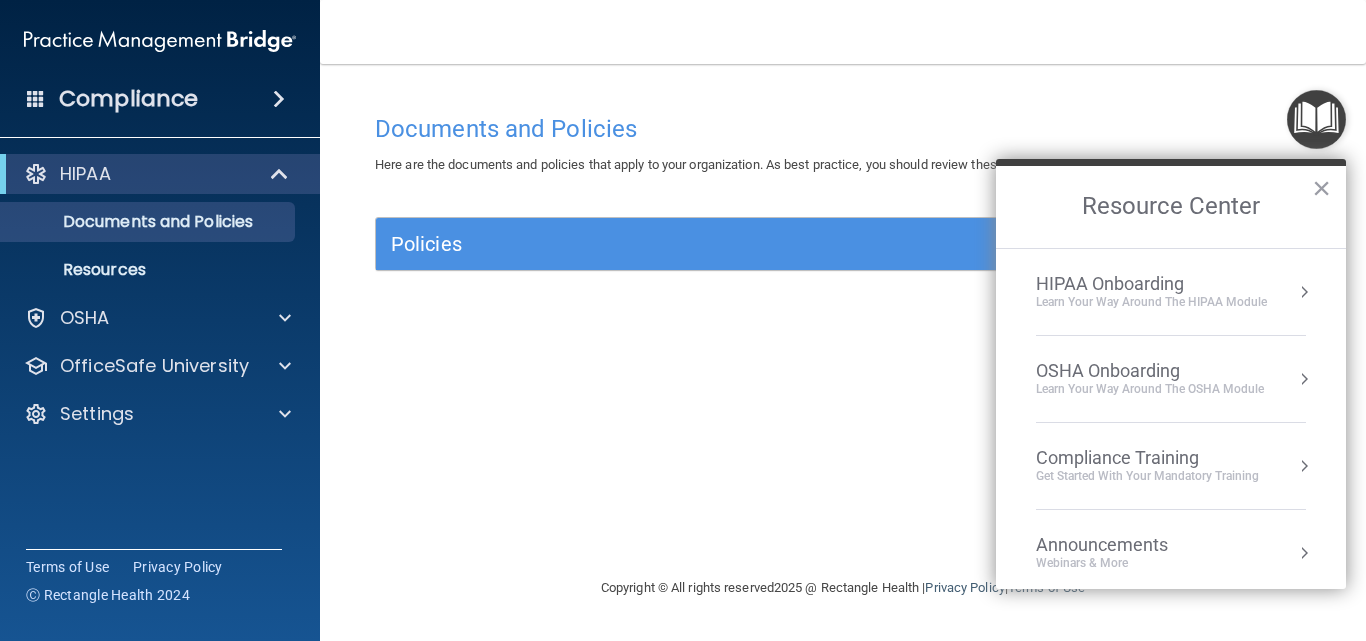 click on "HIPAA Onboarding" at bounding box center (1151, 284) 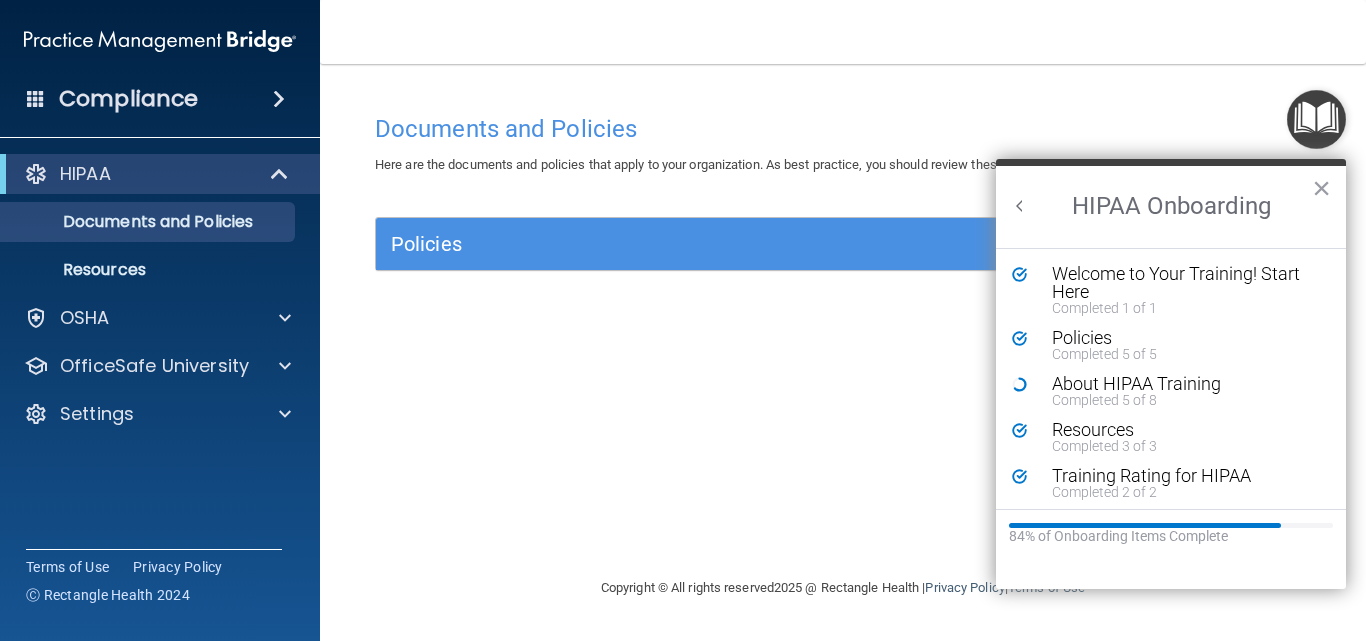 scroll, scrollTop: 0, scrollLeft: 0, axis: both 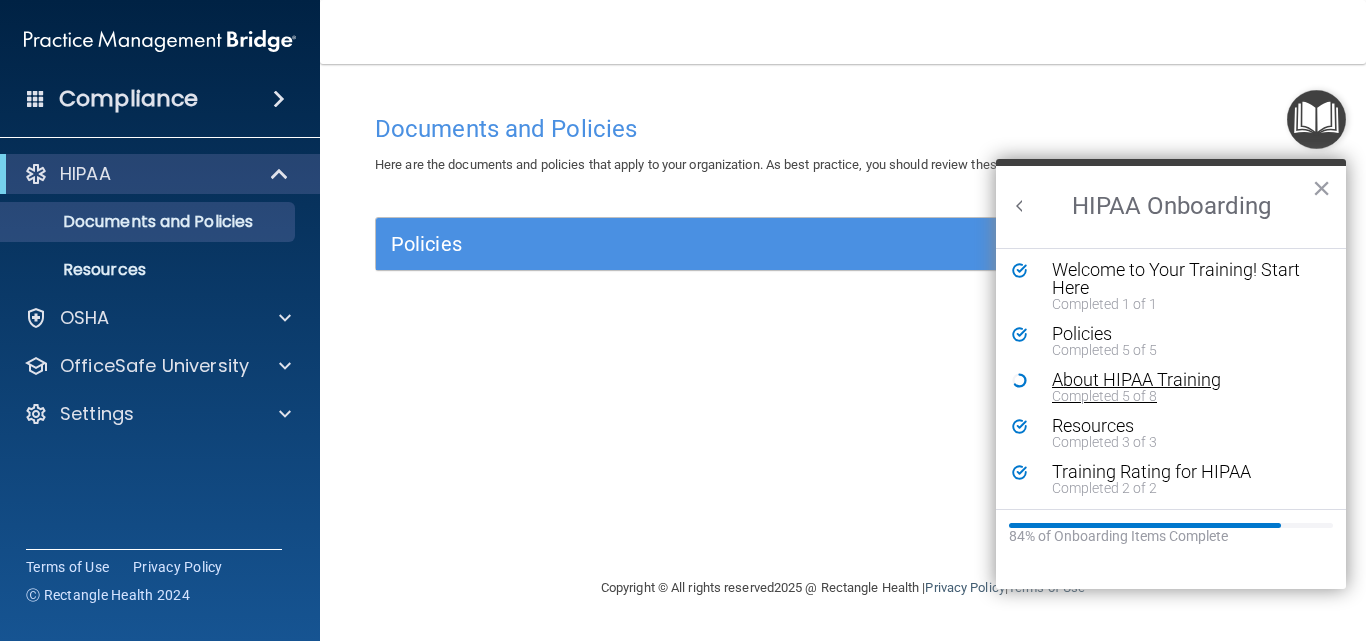 click on "Completed 5 of 8" at bounding box center [1178, 396] 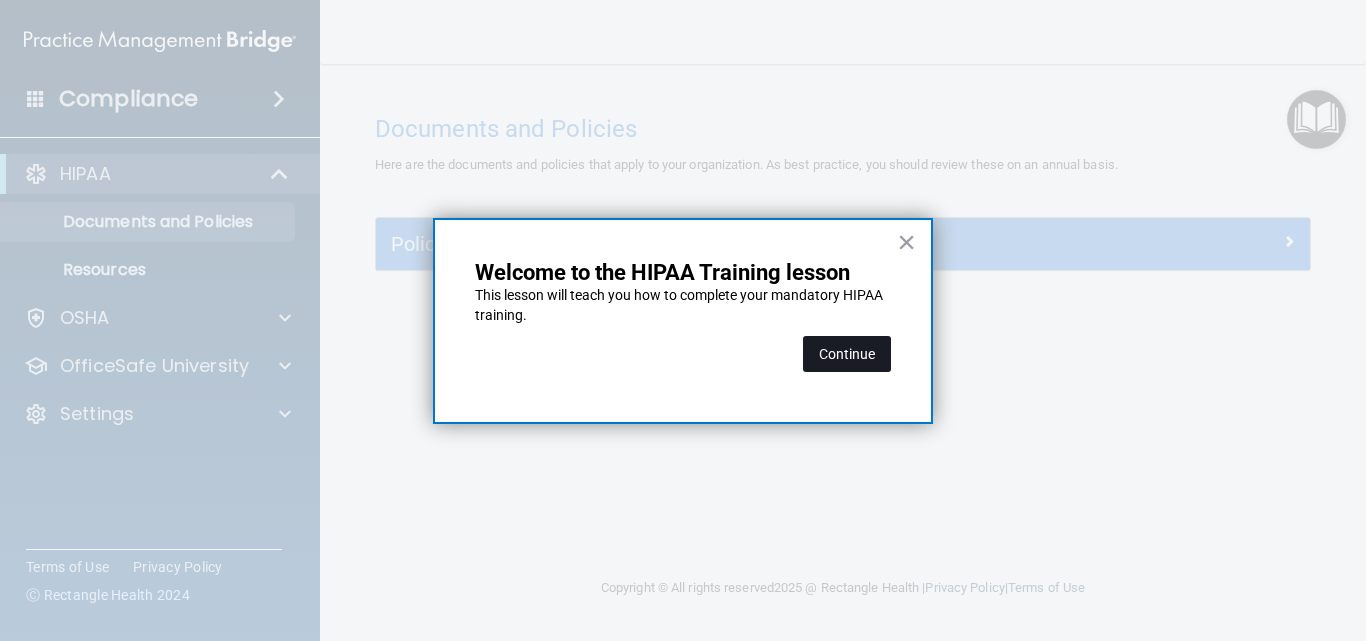 click on "Continue" at bounding box center (847, 354) 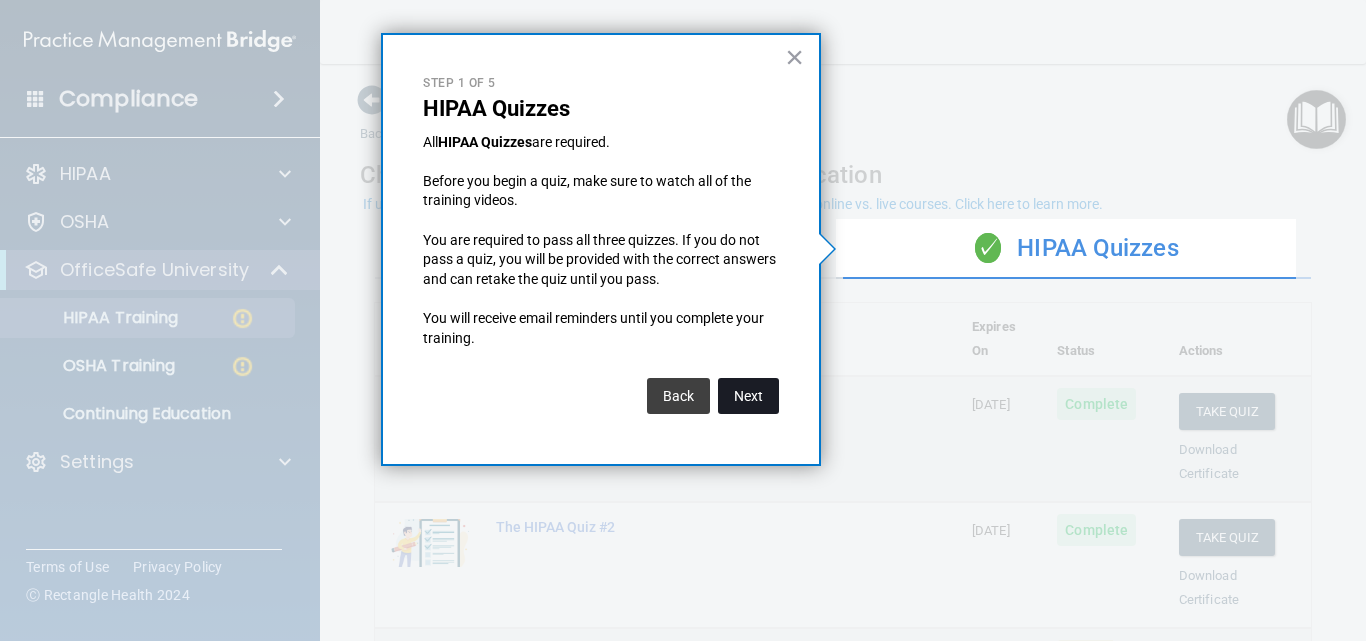 click on "Next" at bounding box center (748, 396) 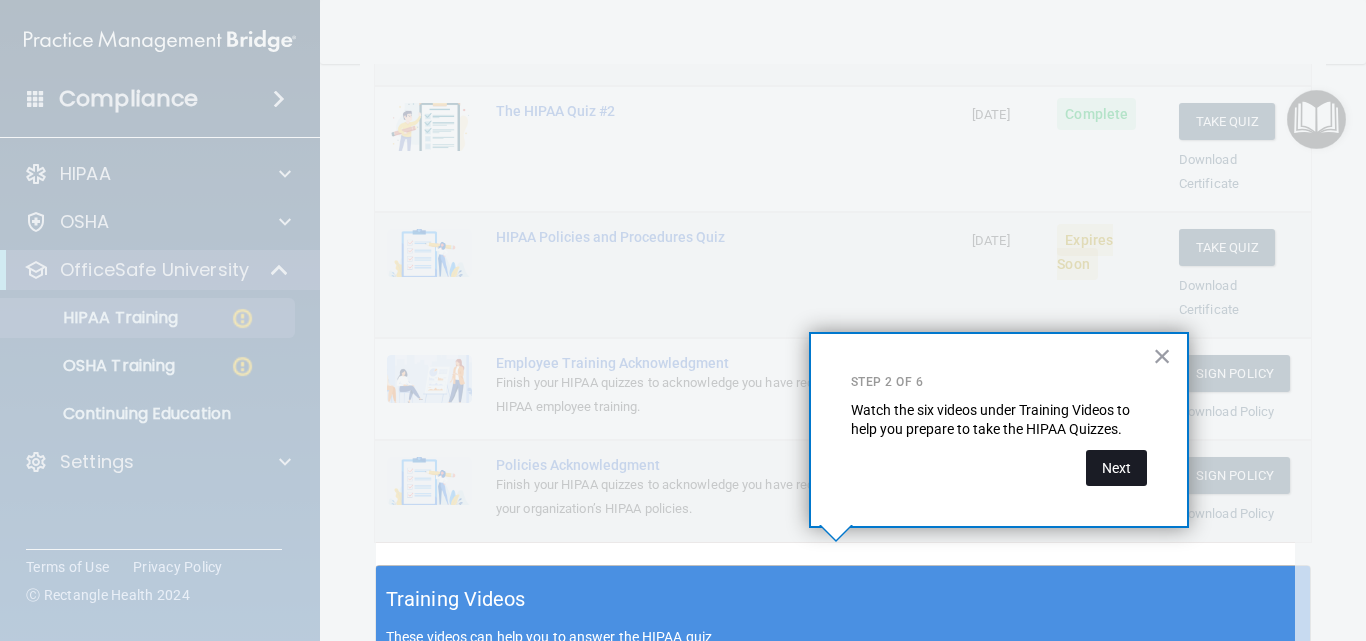 click on "Next" at bounding box center [1116, 468] 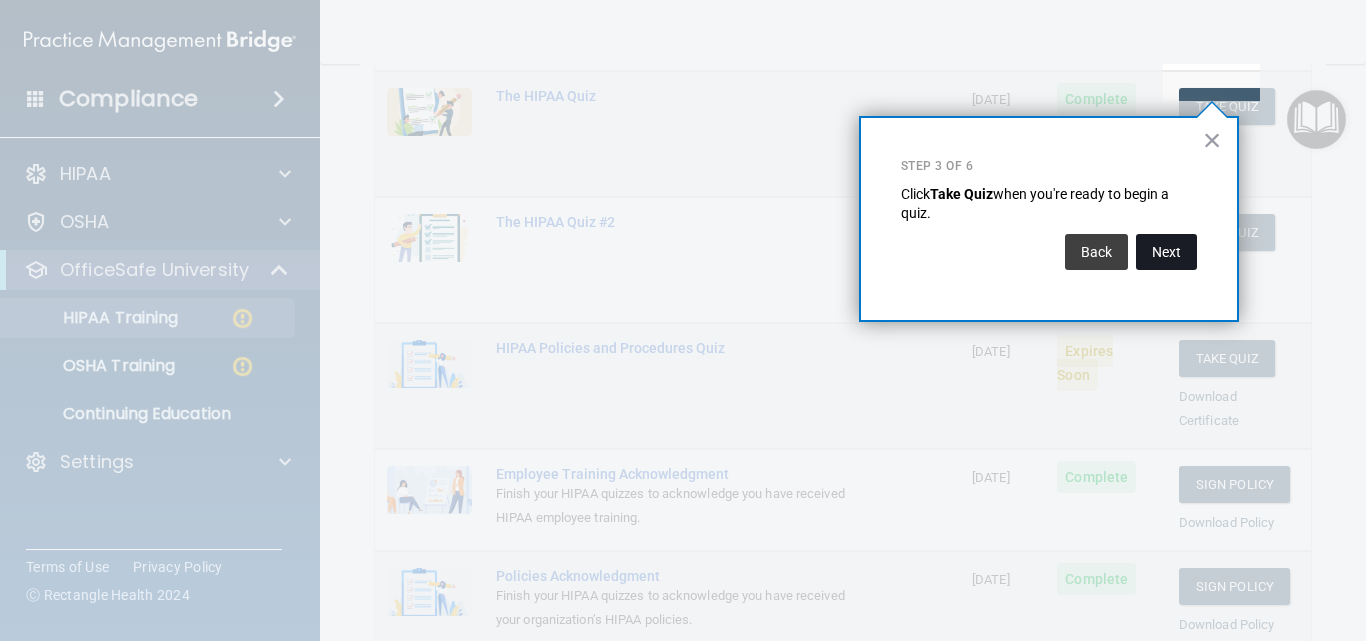 click on "Next" at bounding box center [1166, 252] 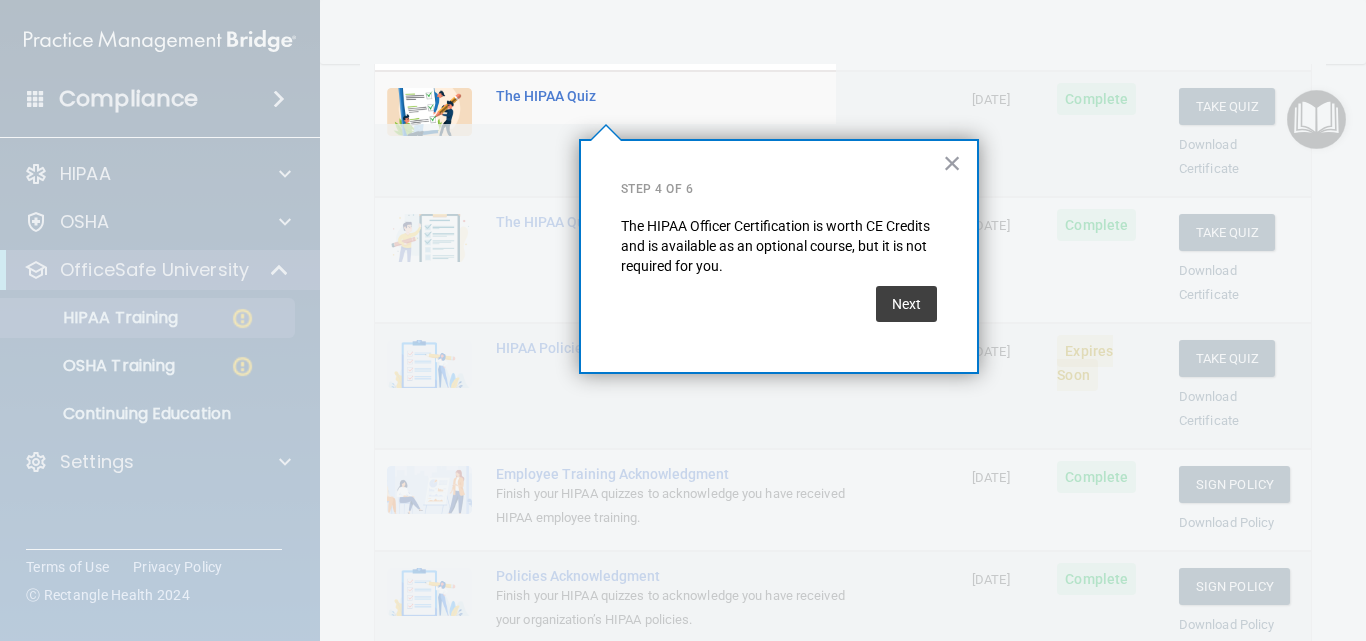 scroll, scrollTop: 155, scrollLeft: 0, axis: vertical 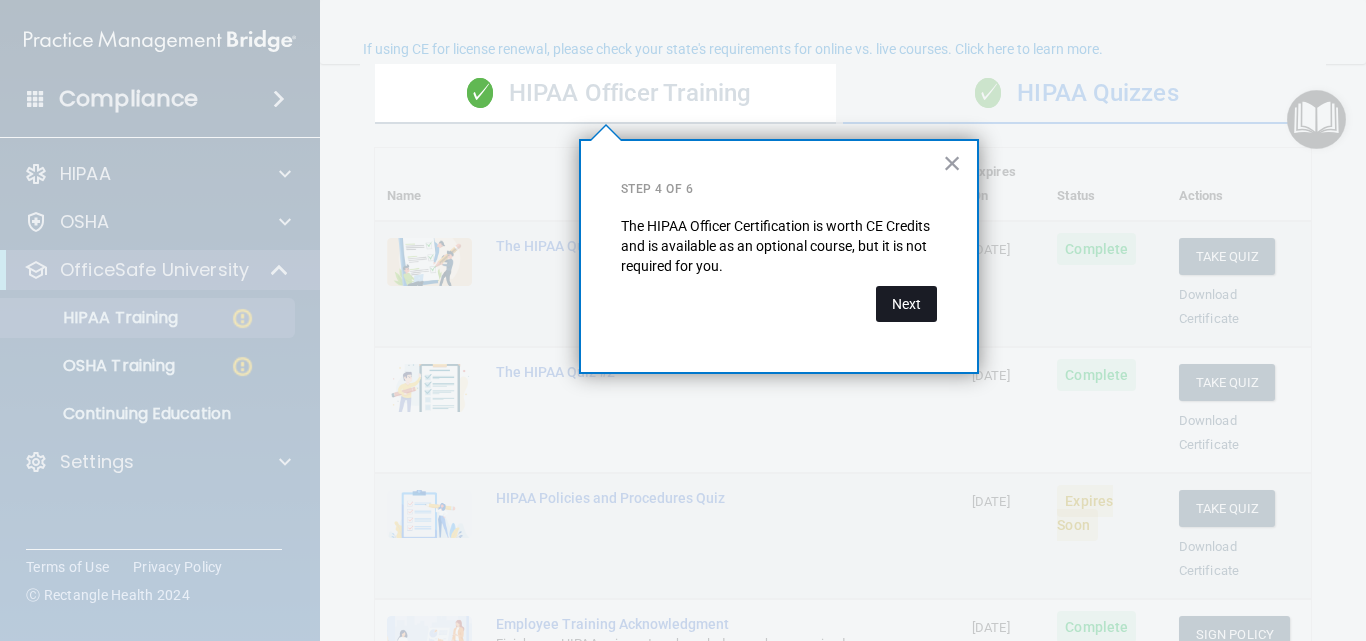 click on "Next" at bounding box center (906, 304) 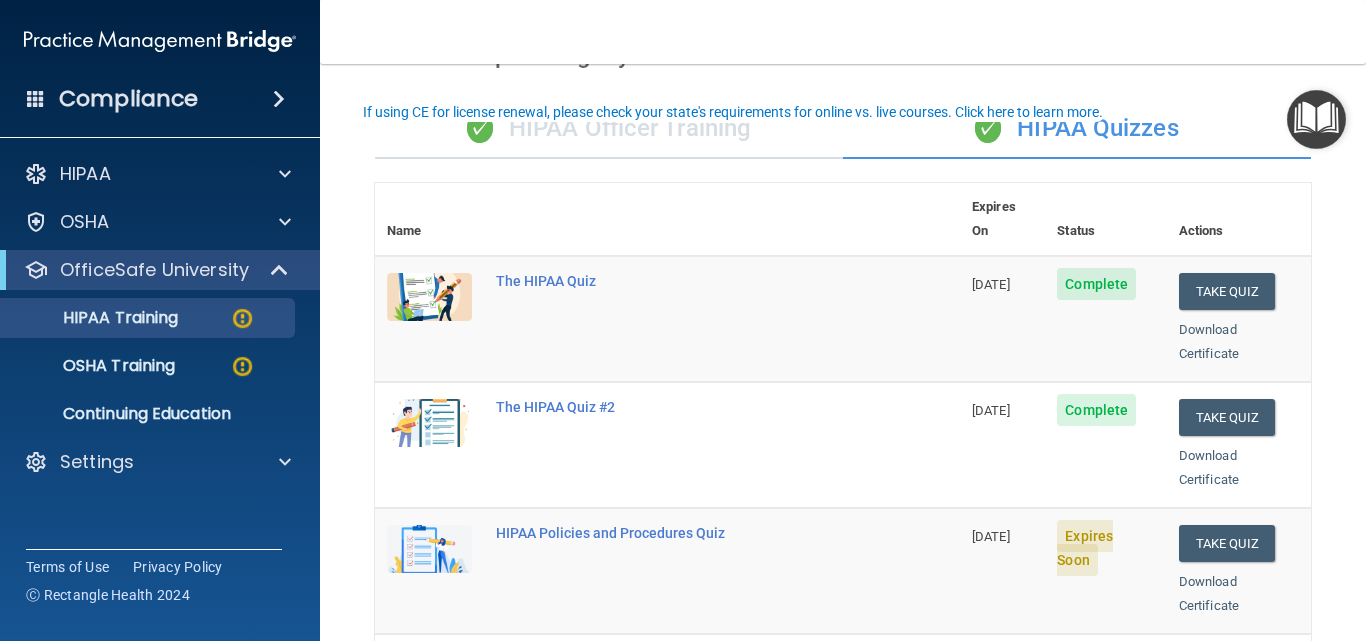 scroll, scrollTop: 155, scrollLeft: 0, axis: vertical 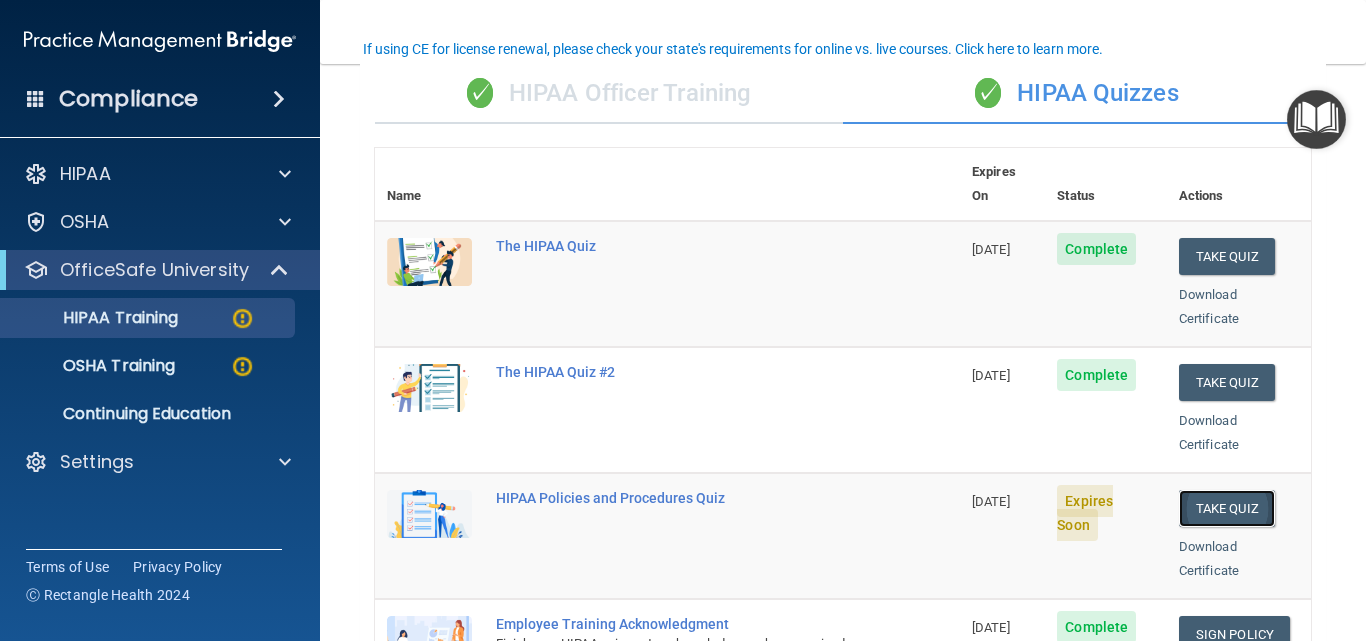 click on "Take Quiz" at bounding box center [1227, 508] 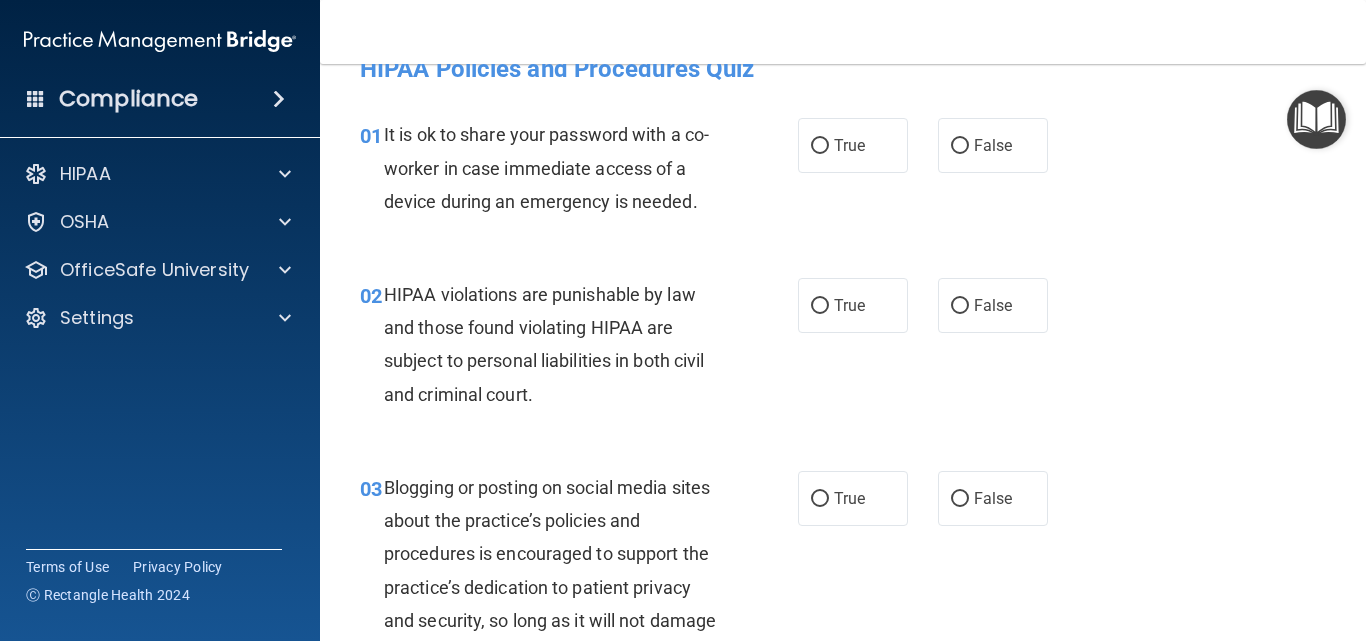 scroll, scrollTop: 0, scrollLeft: 0, axis: both 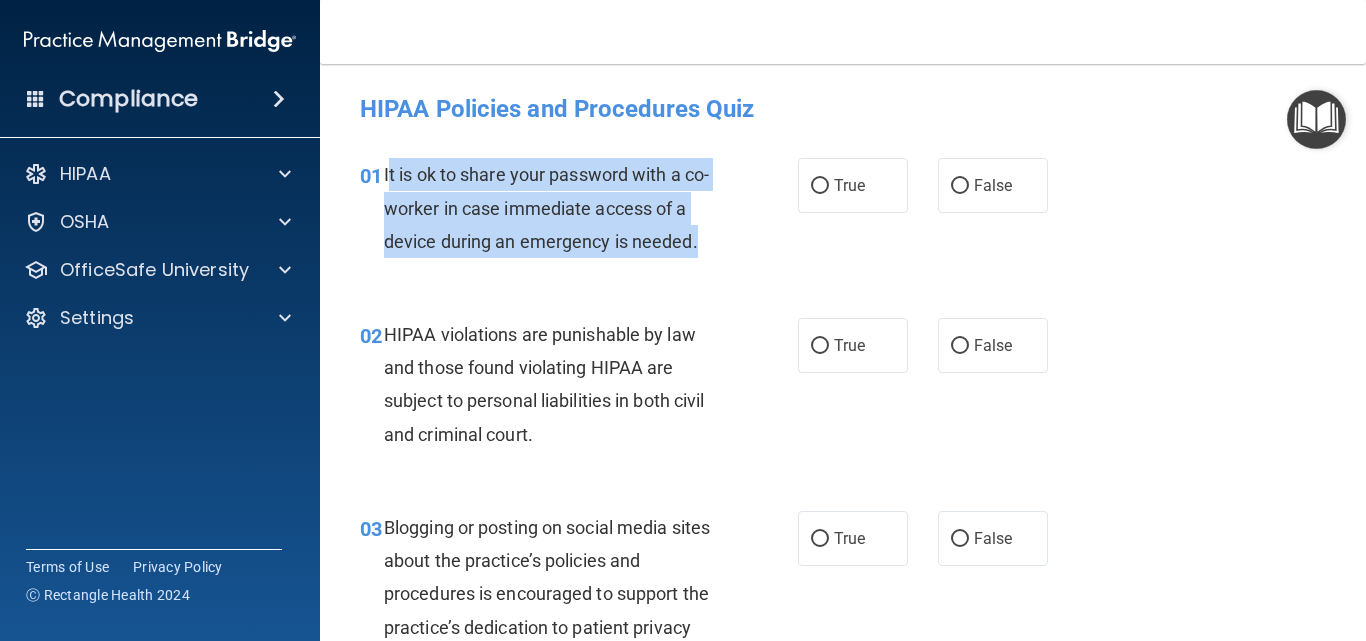 drag, startPoint x: 386, startPoint y: 173, endPoint x: 727, endPoint y: 255, distance: 350.72067 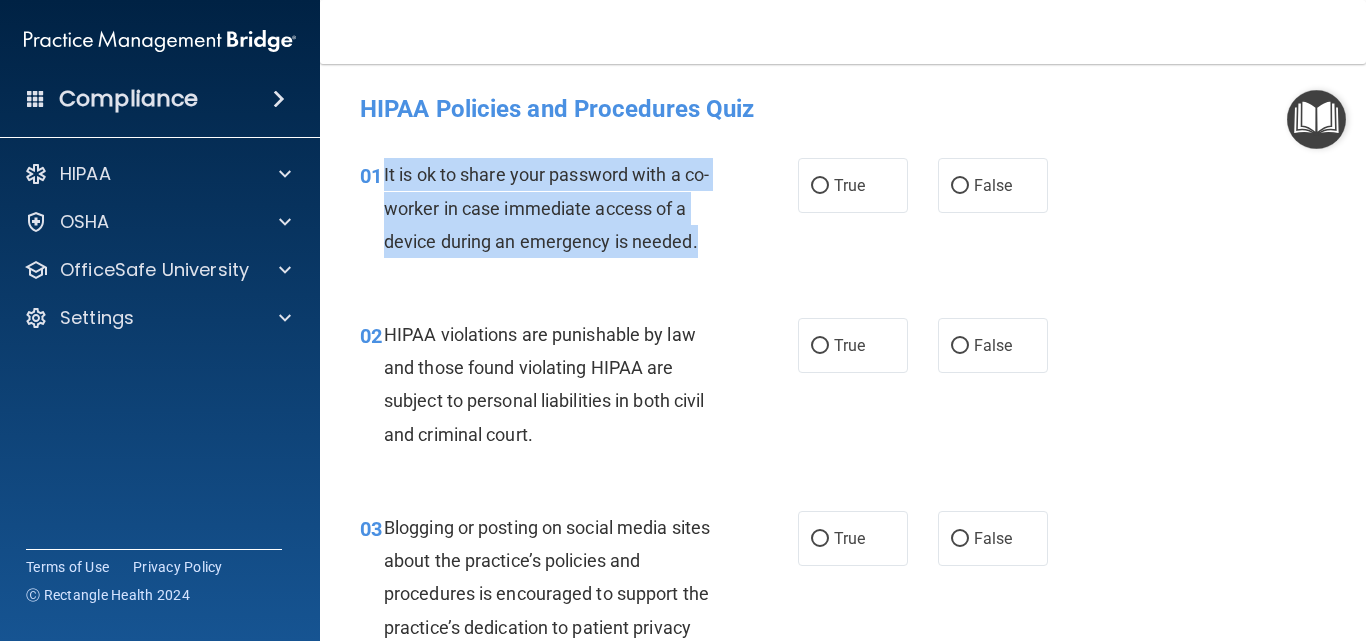 drag, startPoint x: 383, startPoint y: 166, endPoint x: 699, endPoint y: 242, distance: 325.01077 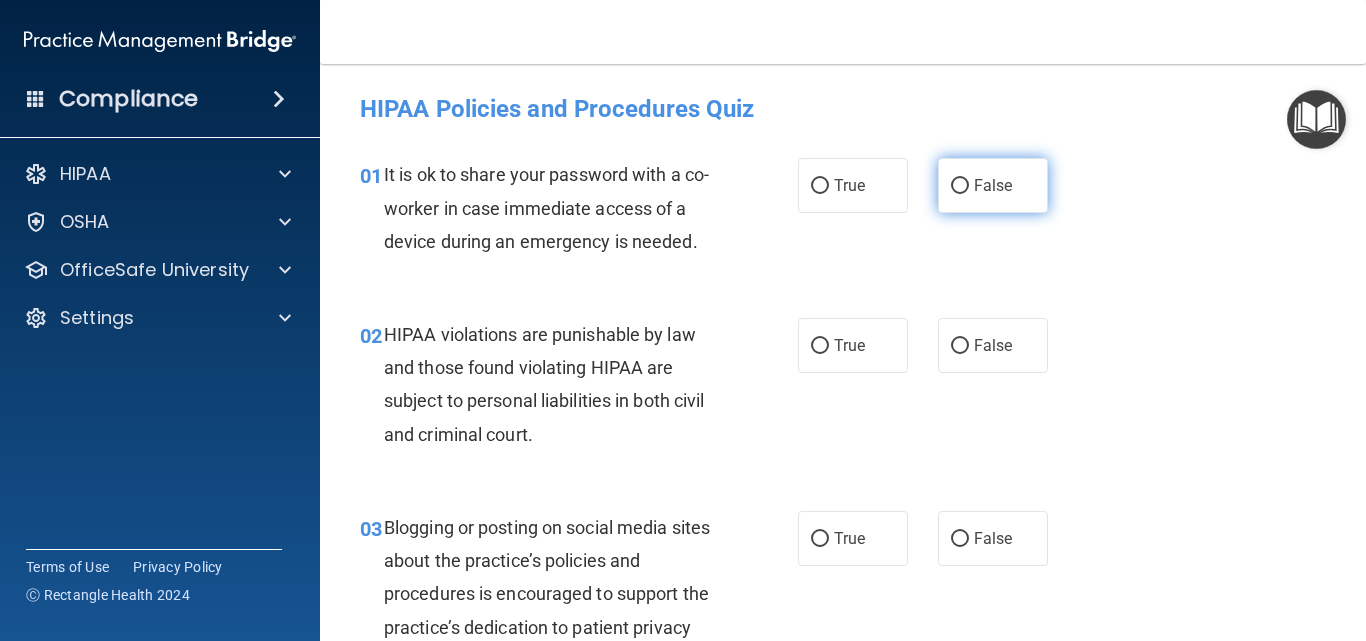 click on "False" at bounding box center (993, 185) 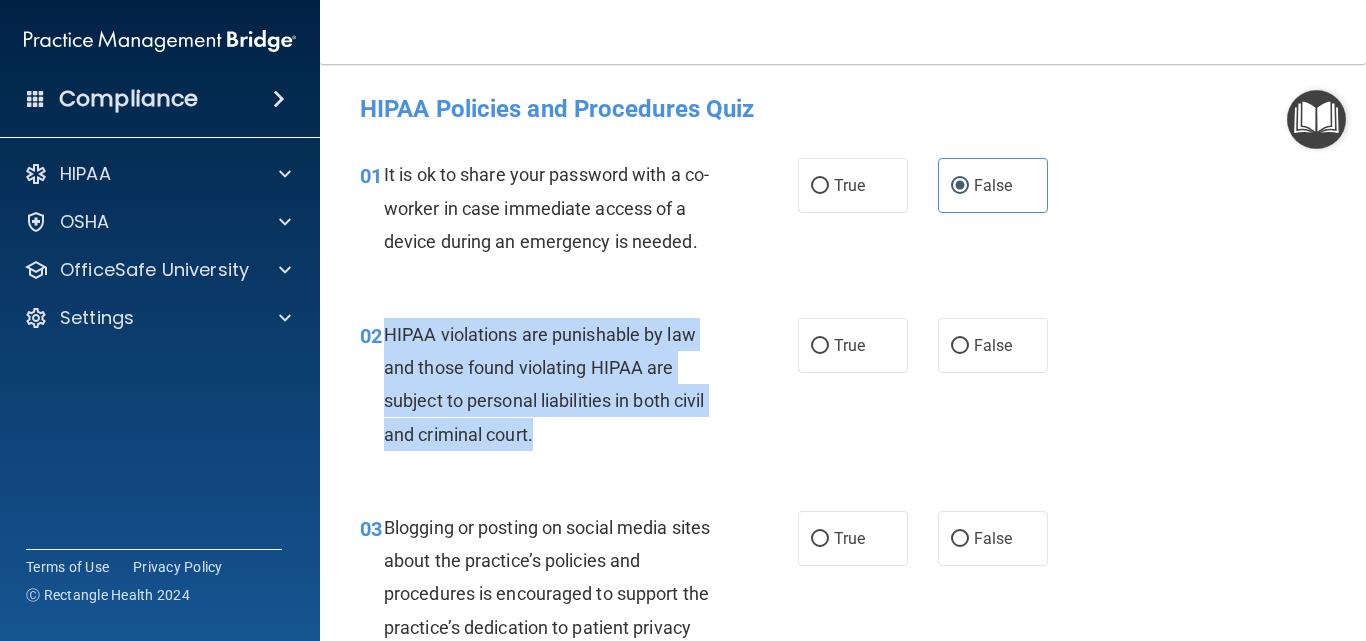 drag, startPoint x: 386, startPoint y: 330, endPoint x: 595, endPoint y: 447, distance: 239.52036 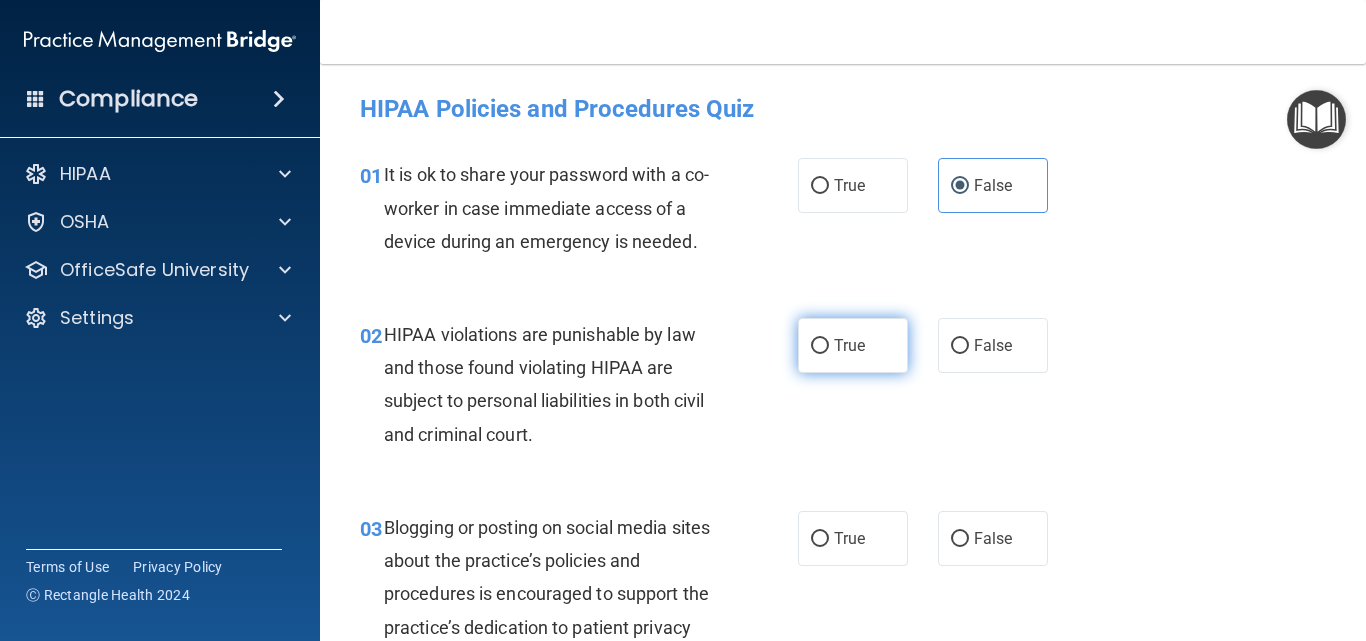 click on "True" at bounding box center [849, 345] 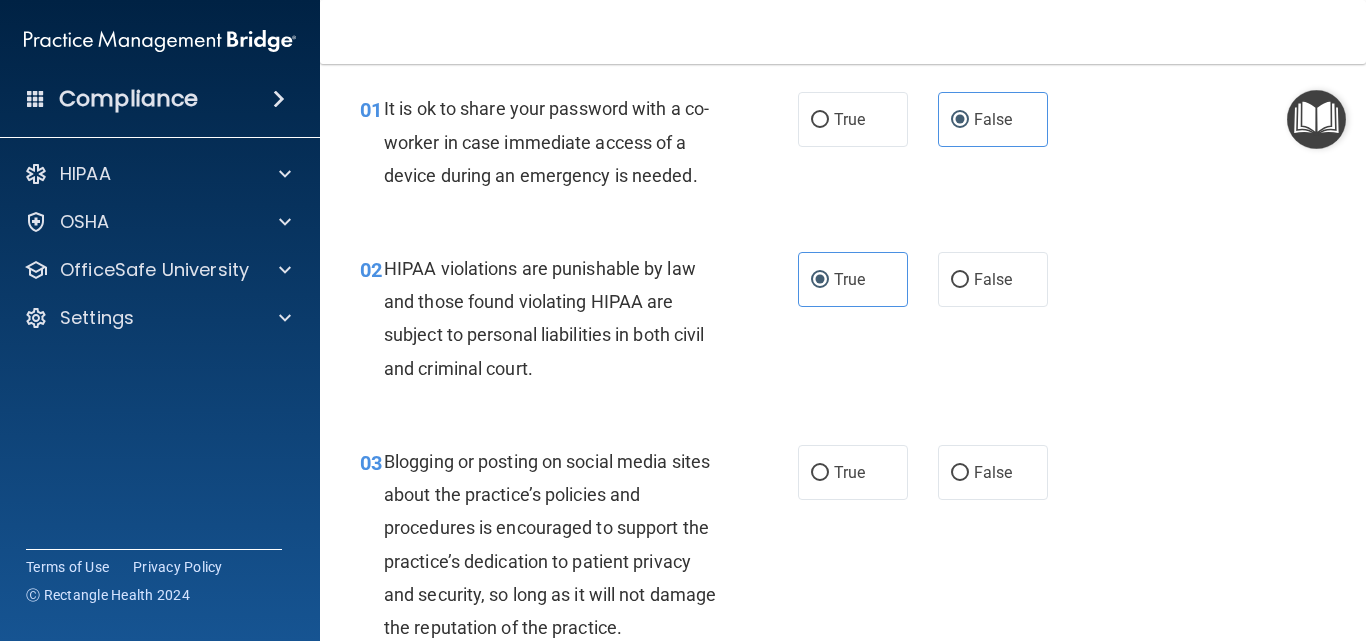 scroll, scrollTop: 300, scrollLeft: 0, axis: vertical 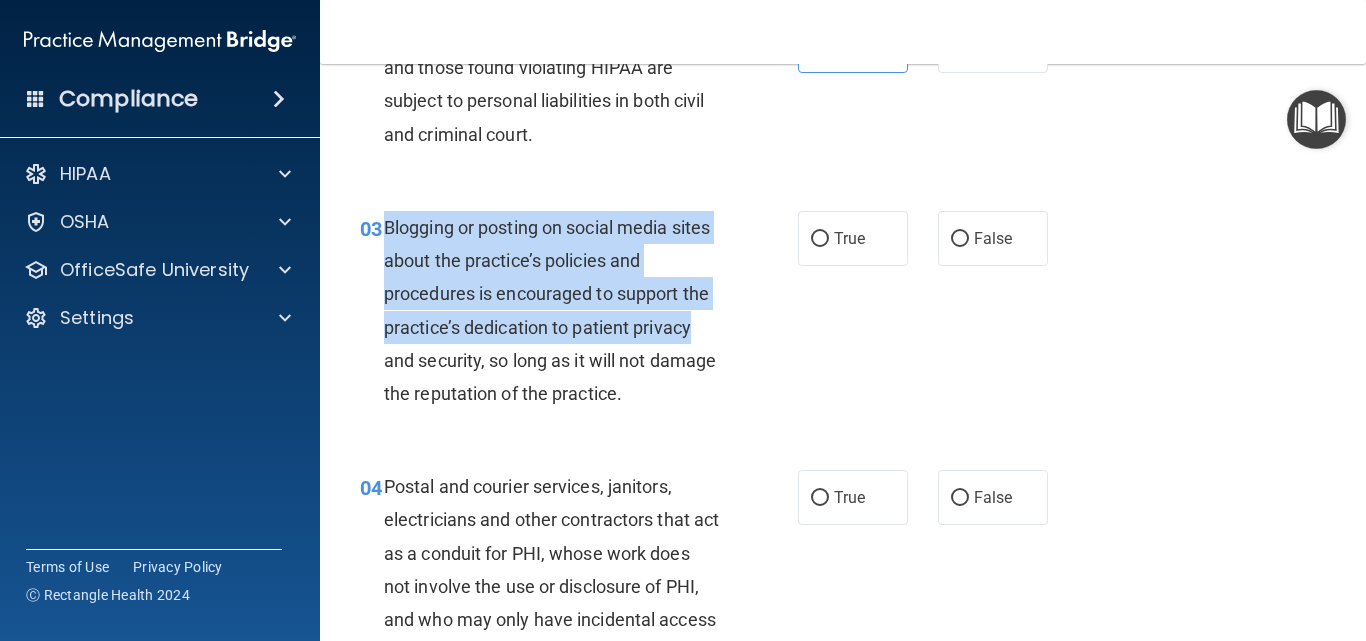 drag, startPoint x: 385, startPoint y: 223, endPoint x: 738, endPoint y: 329, distance: 368.57156 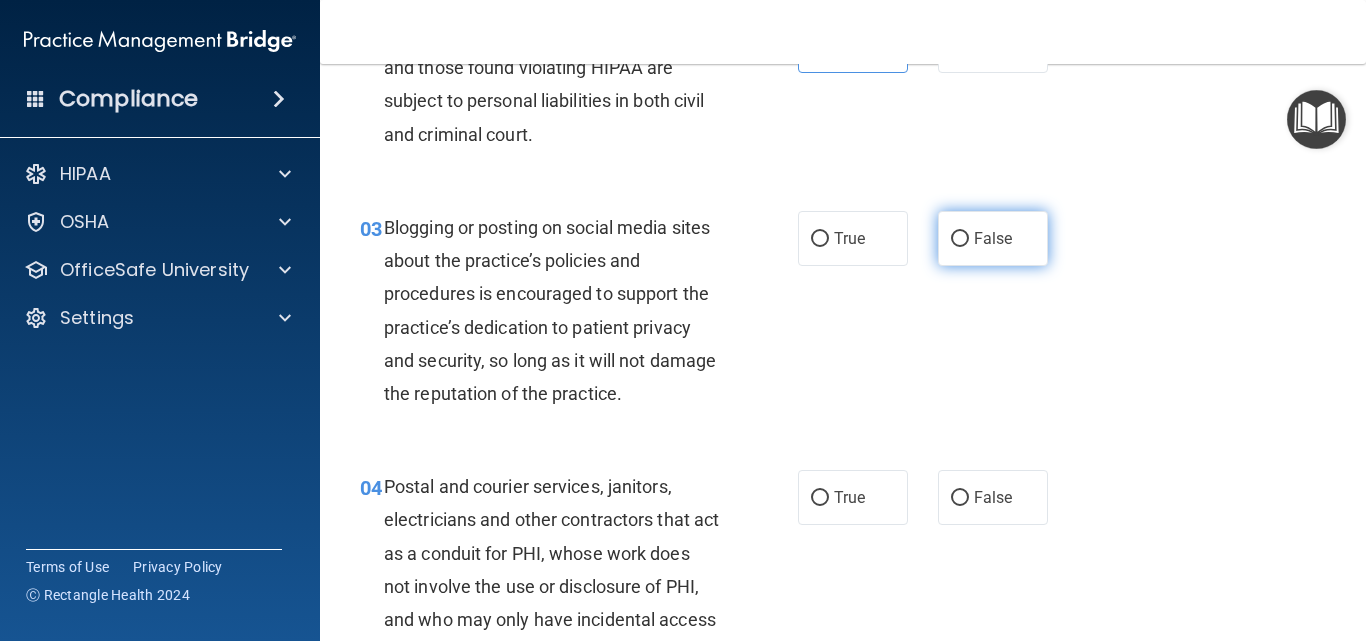 click on "False" at bounding box center [993, 238] 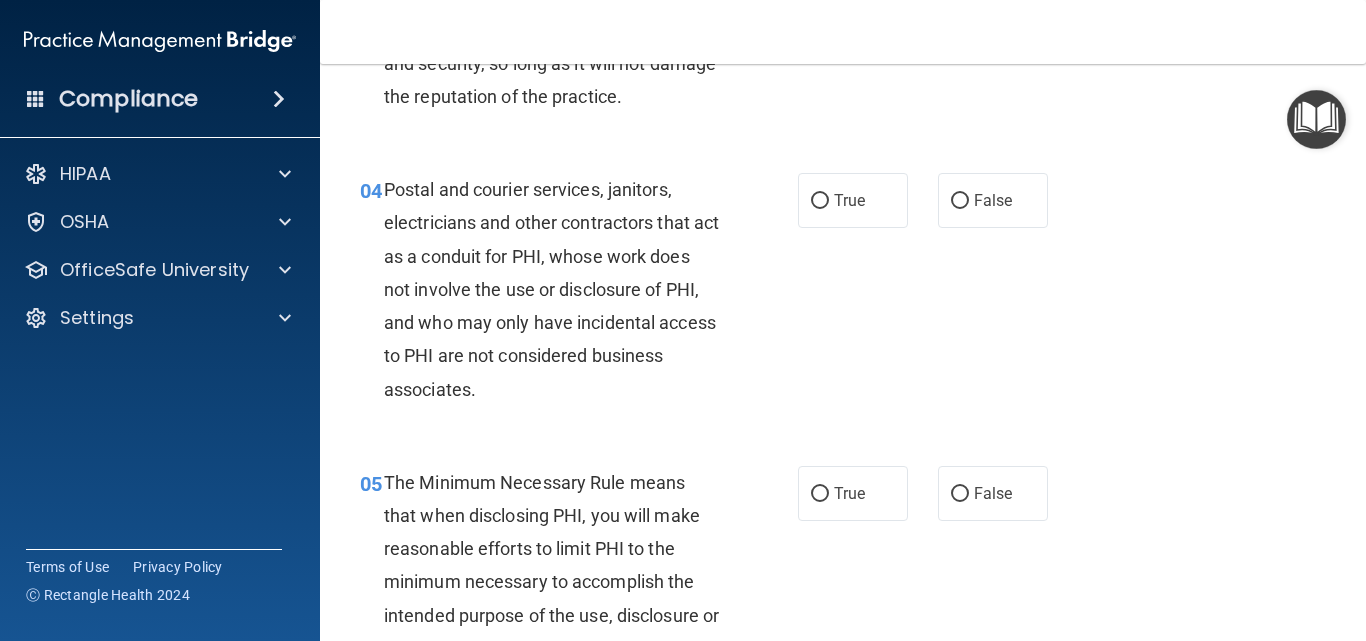 scroll, scrollTop: 600, scrollLeft: 0, axis: vertical 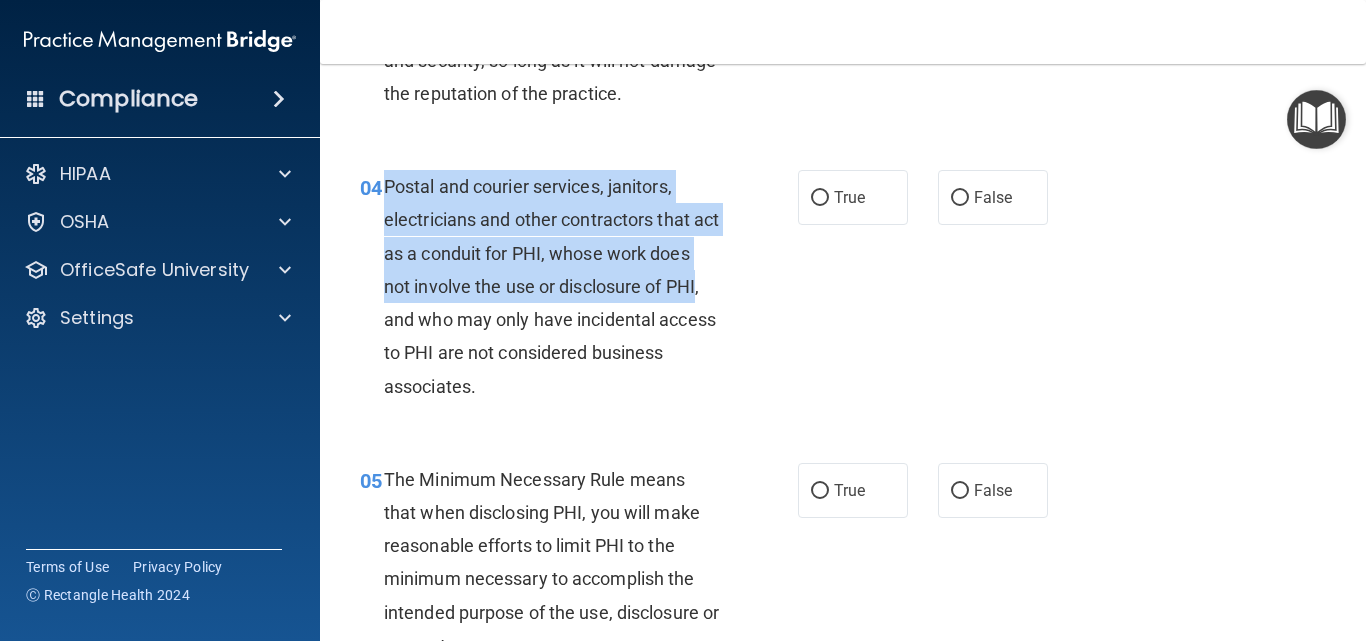 drag, startPoint x: 388, startPoint y: 177, endPoint x: 412, endPoint y: 327, distance: 151.90787 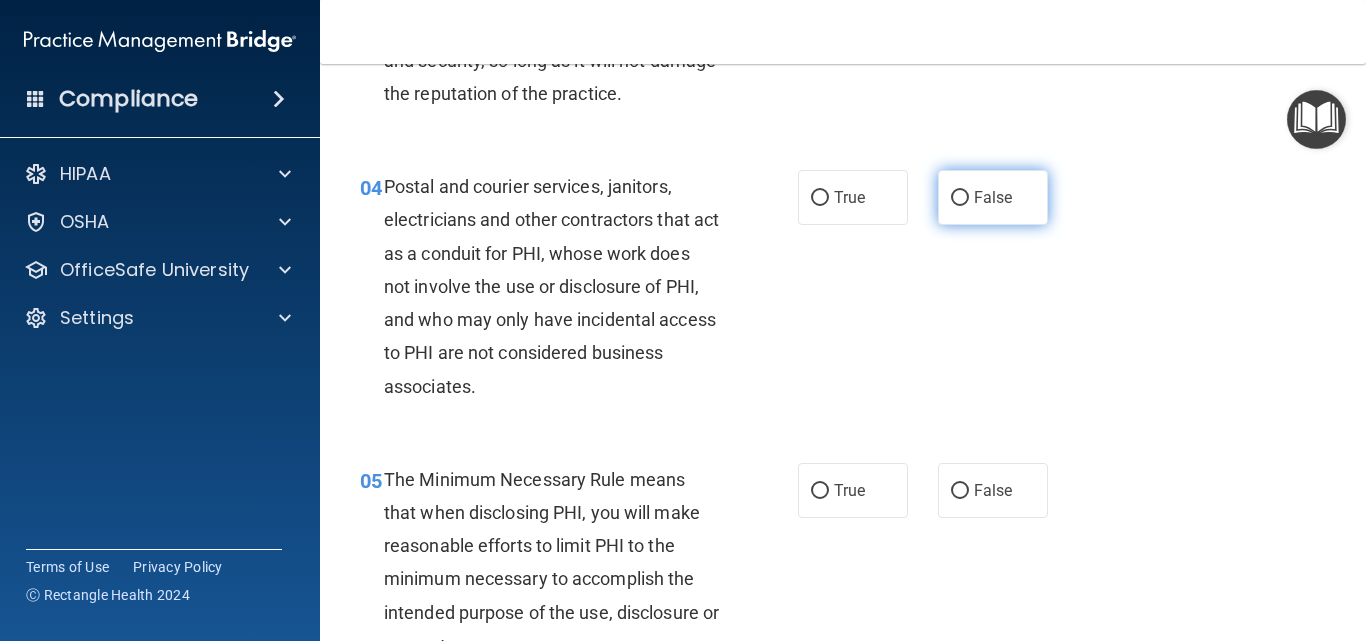click on "False" at bounding box center [993, 197] 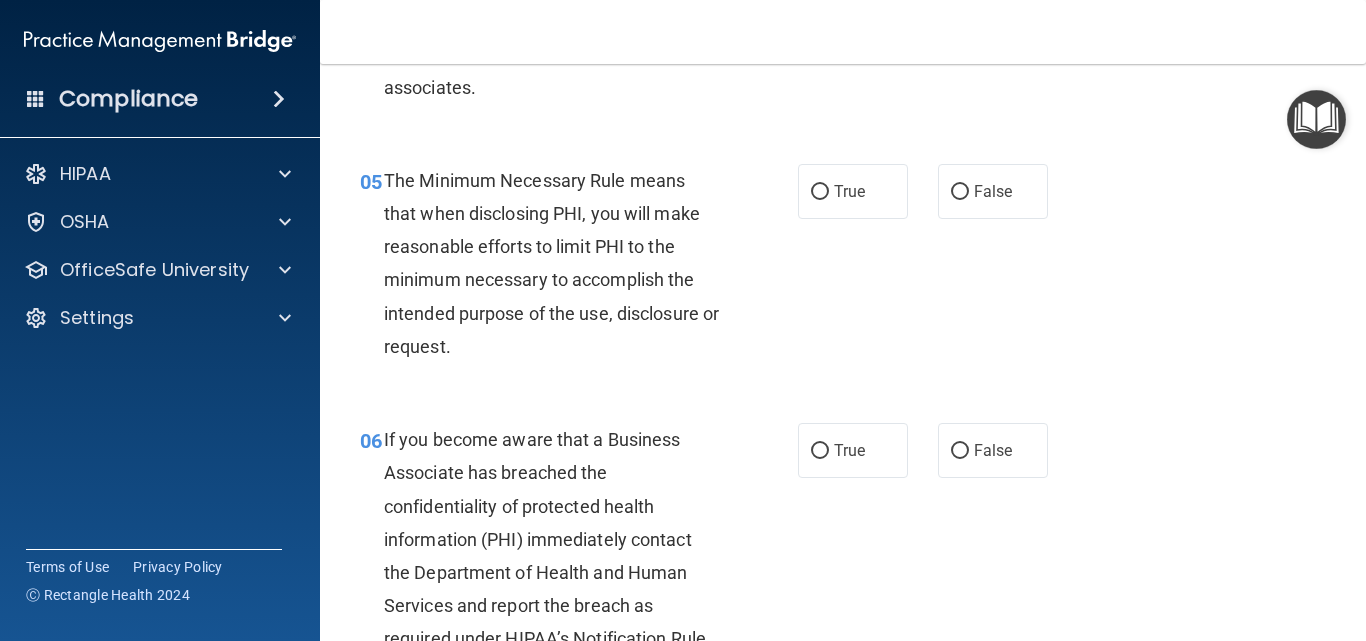 scroll, scrollTop: 900, scrollLeft: 0, axis: vertical 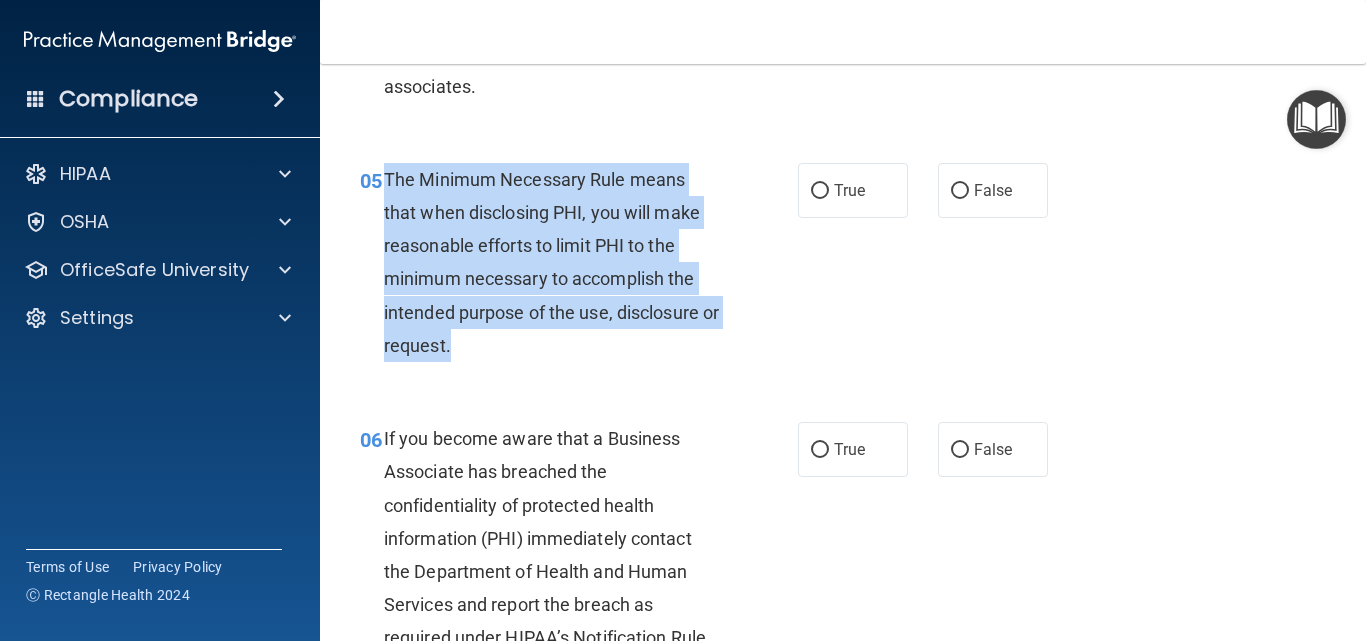 drag, startPoint x: 388, startPoint y: 178, endPoint x: 620, endPoint y: 360, distance: 294.86948 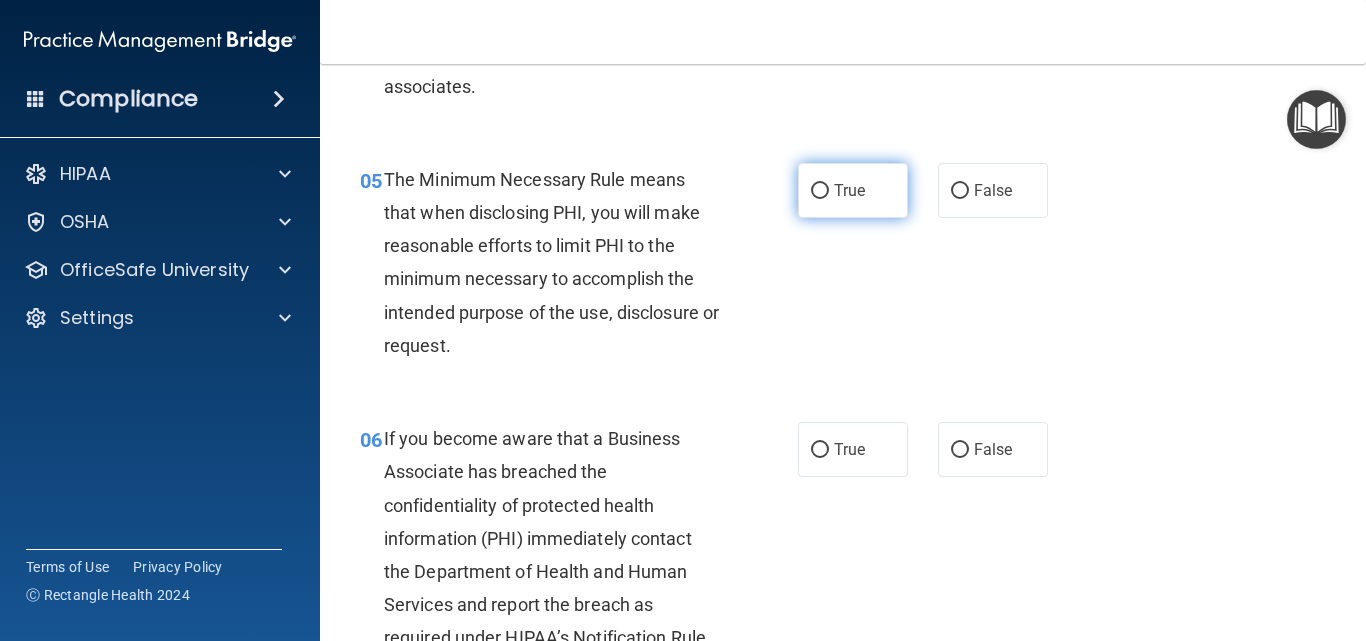 click on "True" at bounding box center (849, 190) 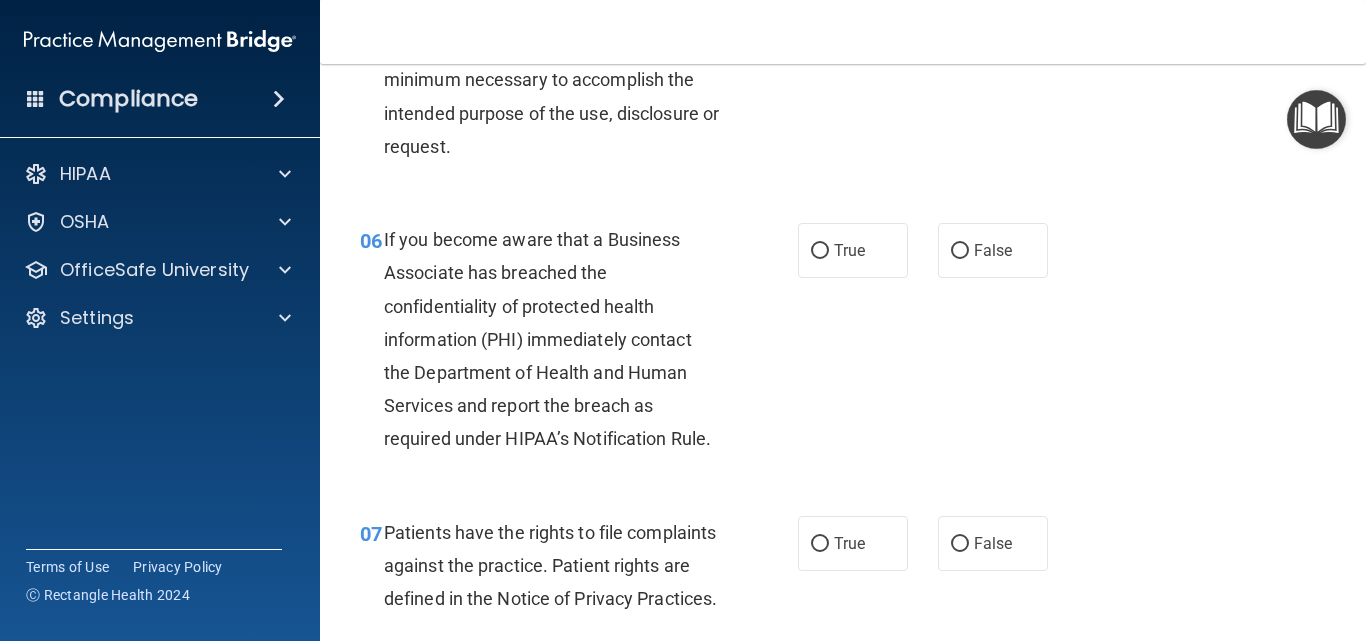 scroll, scrollTop: 1100, scrollLeft: 0, axis: vertical 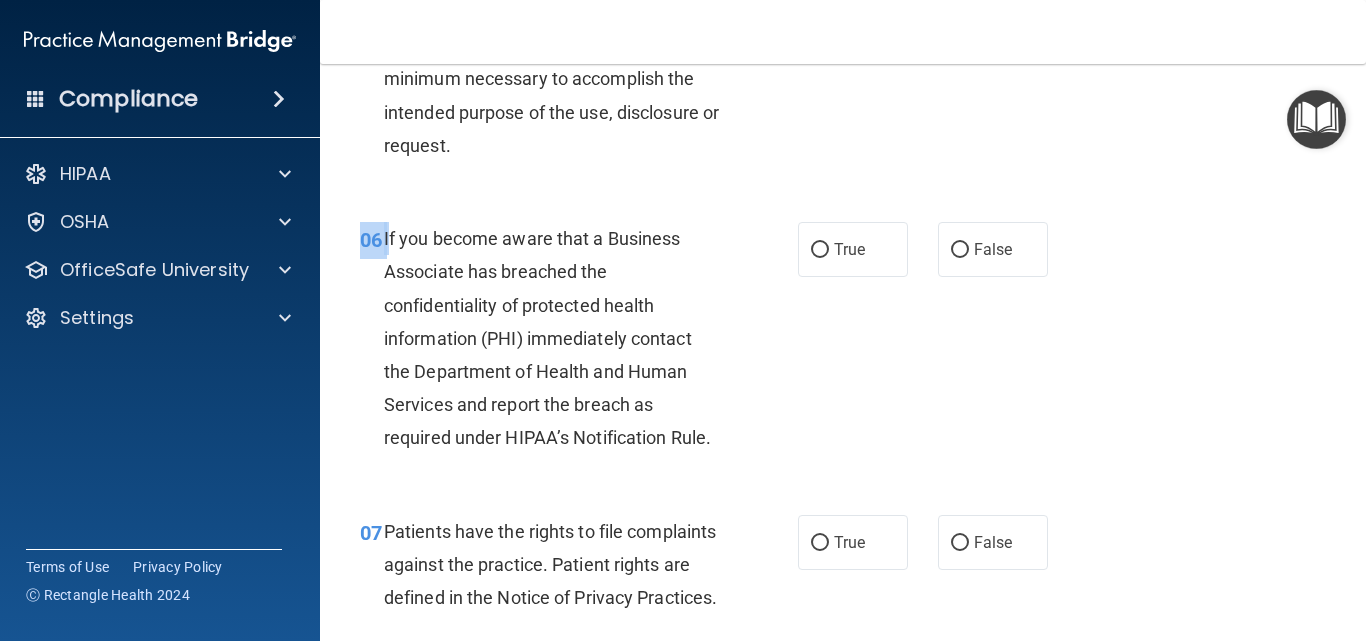 drag, startPoint x: 386, startPoint y: 240, endPoint x: 737, endPoint y: 471, distance: 420.1928 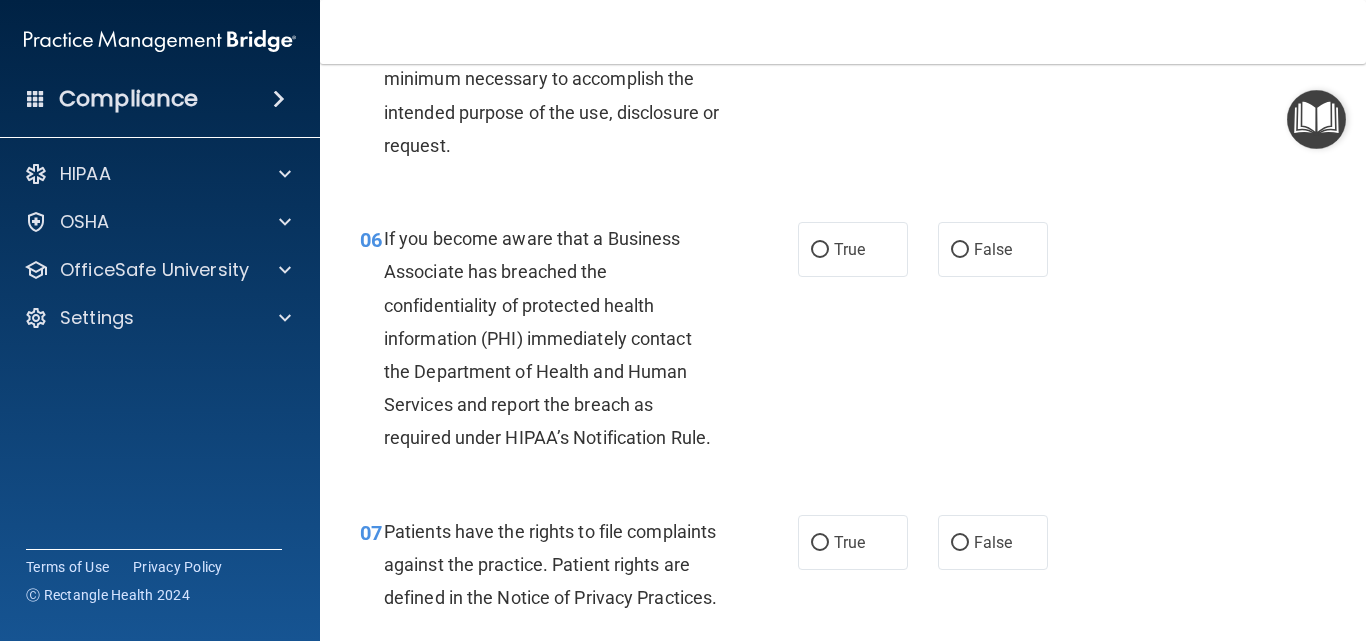 drag, startPoint x: 885, startPoint y: 410, endPoint x: 863, endPoint y: 393, distance: 27.802877 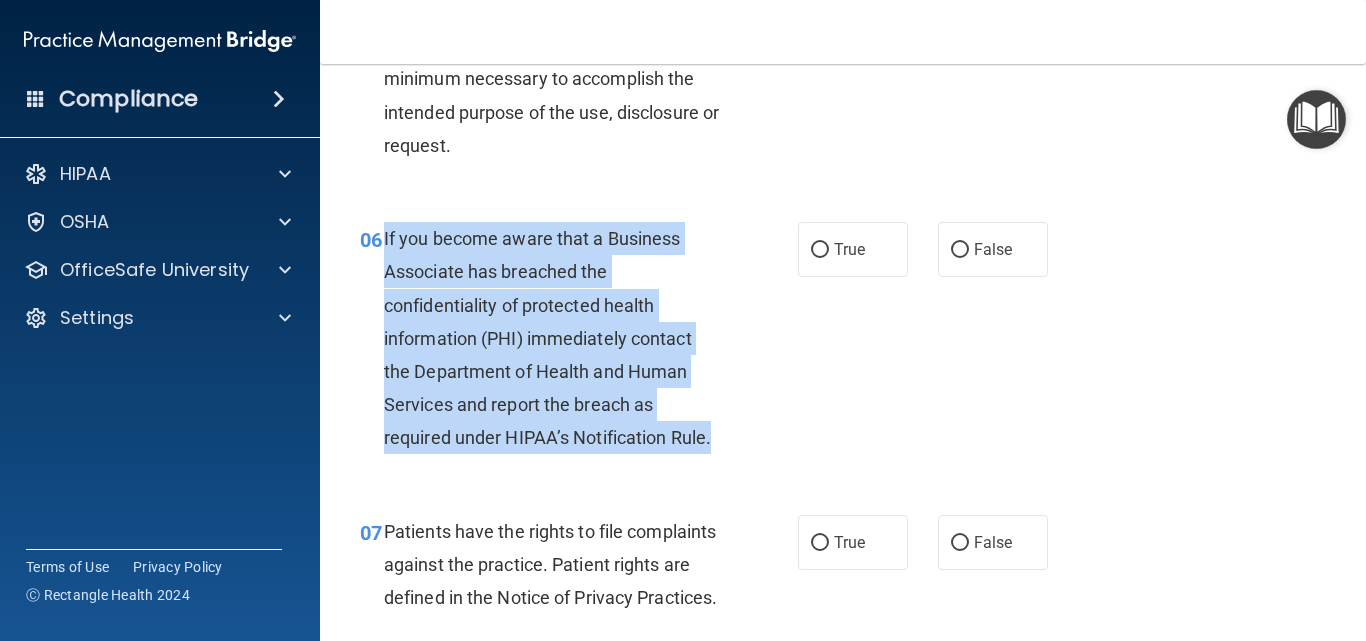 drag, startPoint x: 383, startPoint y: 239, endPoint x: 786, endPoint y: 446, distance: 453.05408 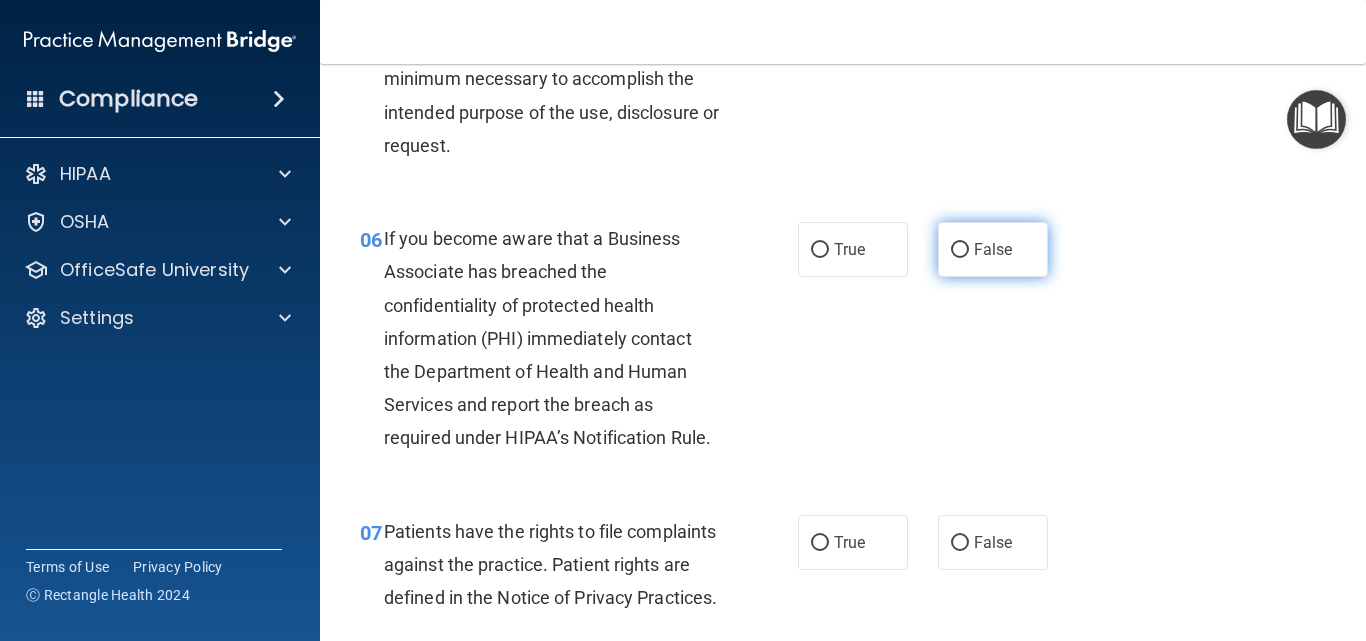click on "False" at bounding box center (993, 249) 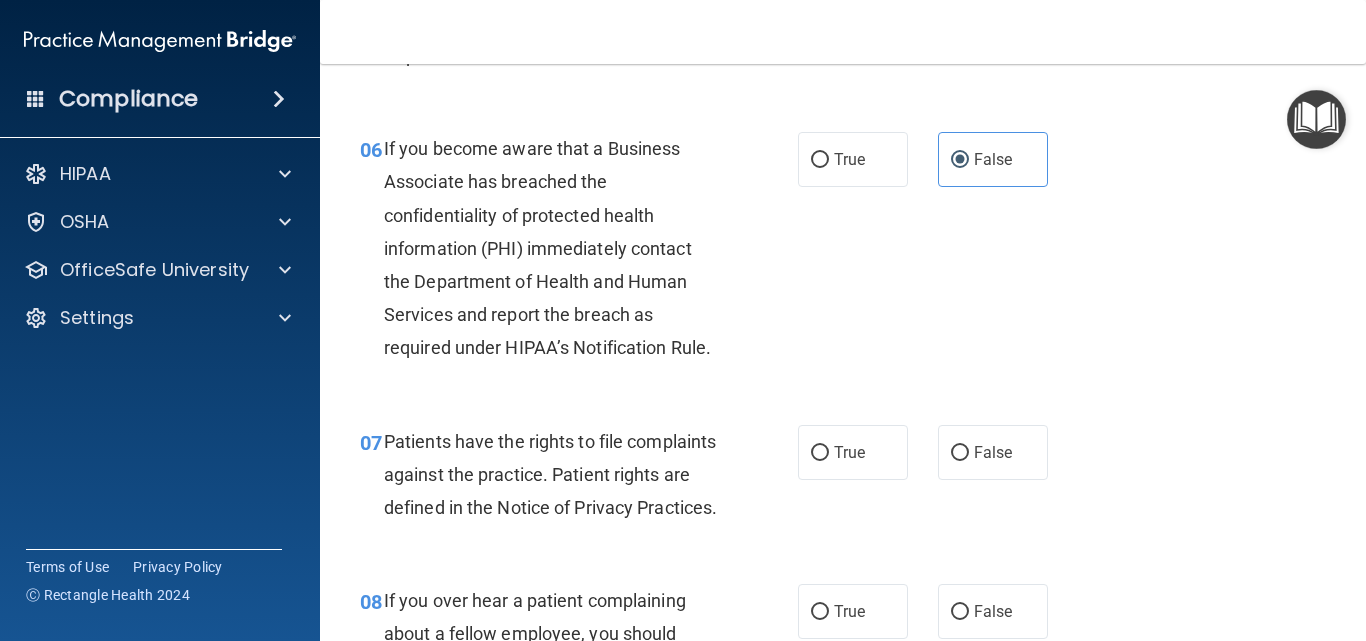 scroll, scrollTop: 1300, scrollLeft: 0, axis: vertical 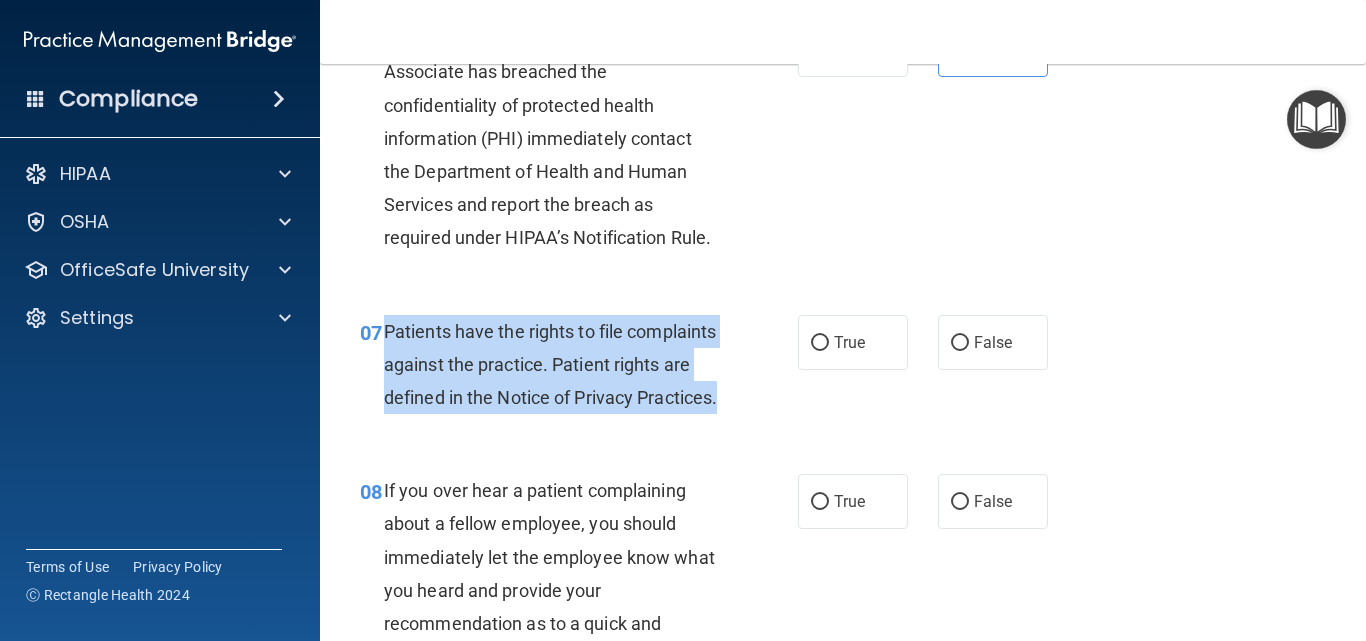 drag, startPoint x: 497, startPoint y: 339, endPoint x: 633, endPoint y: 435, distance: 166.46922 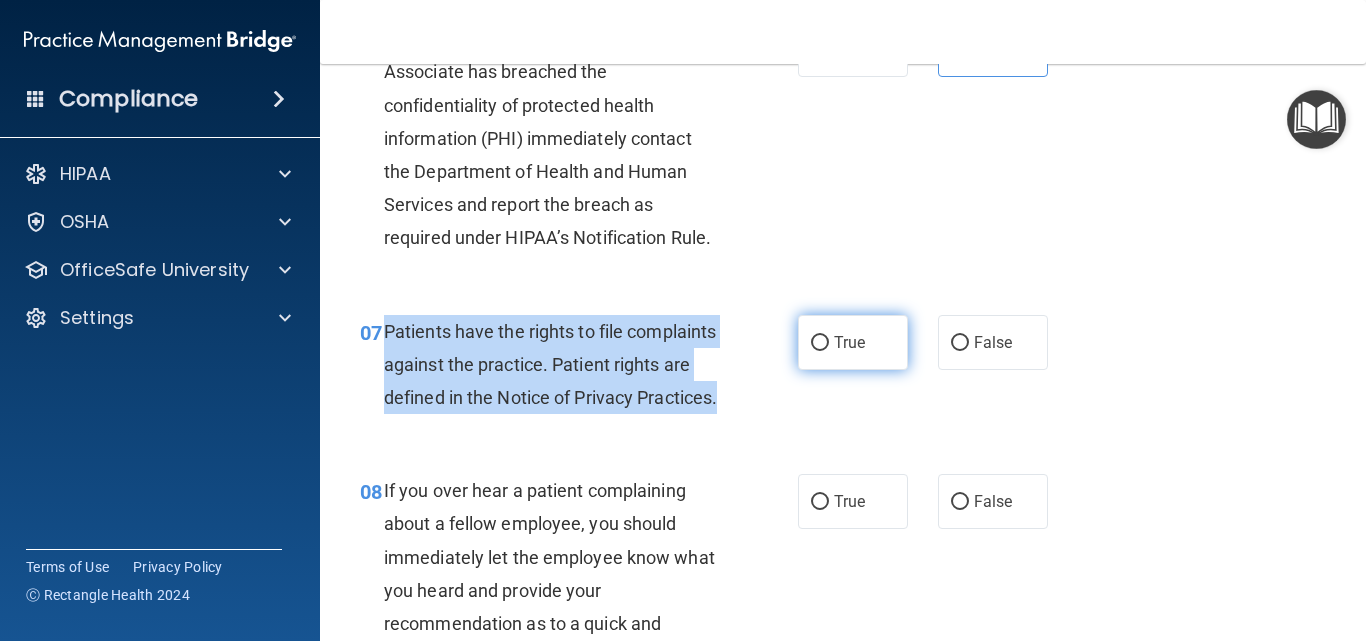 click on "True" at bounding box center (820, 343) 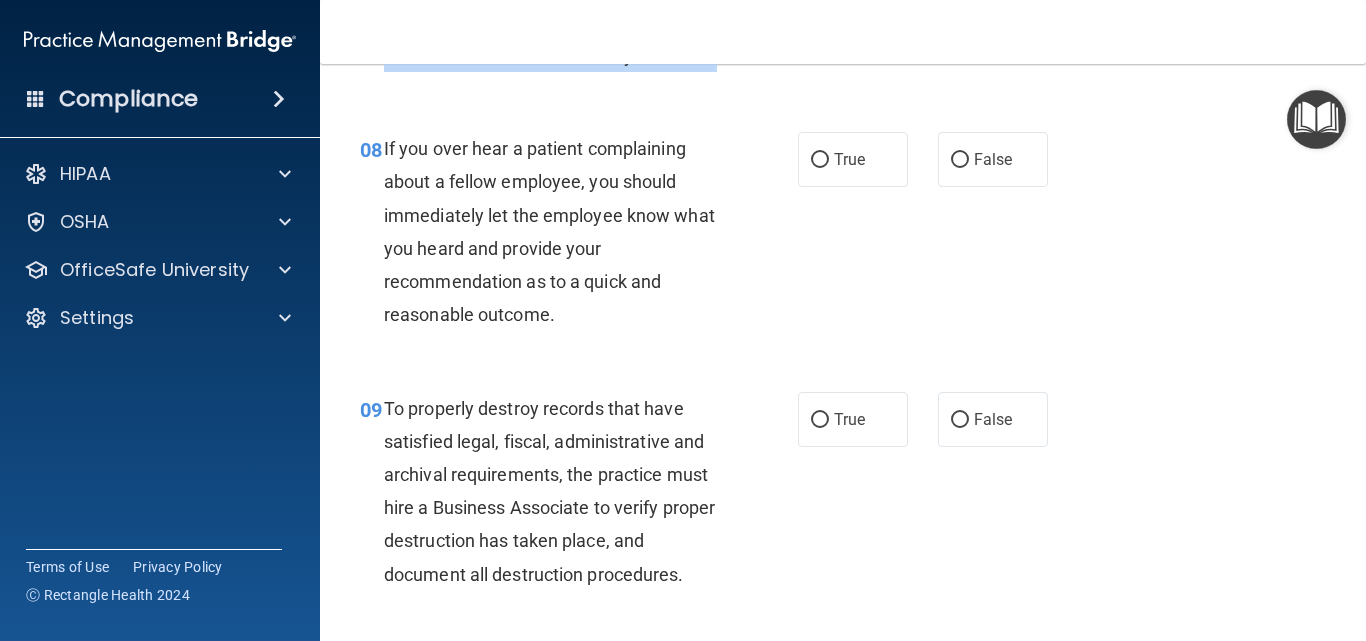 scroll, scrollTop: 1700, scrollLeft: 0, axis: vertical 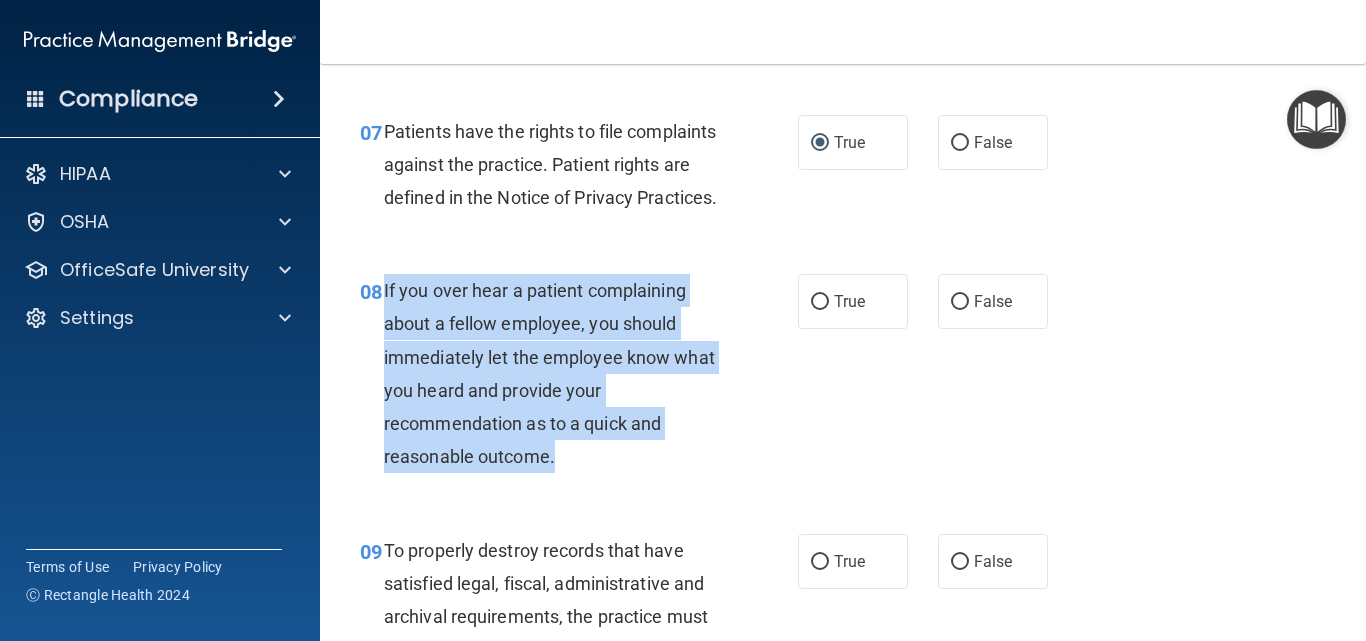 drag, startPoint x: 383, startPoint y: 323, endPoint x: 623, endPoint y: 496, distance: 295.853 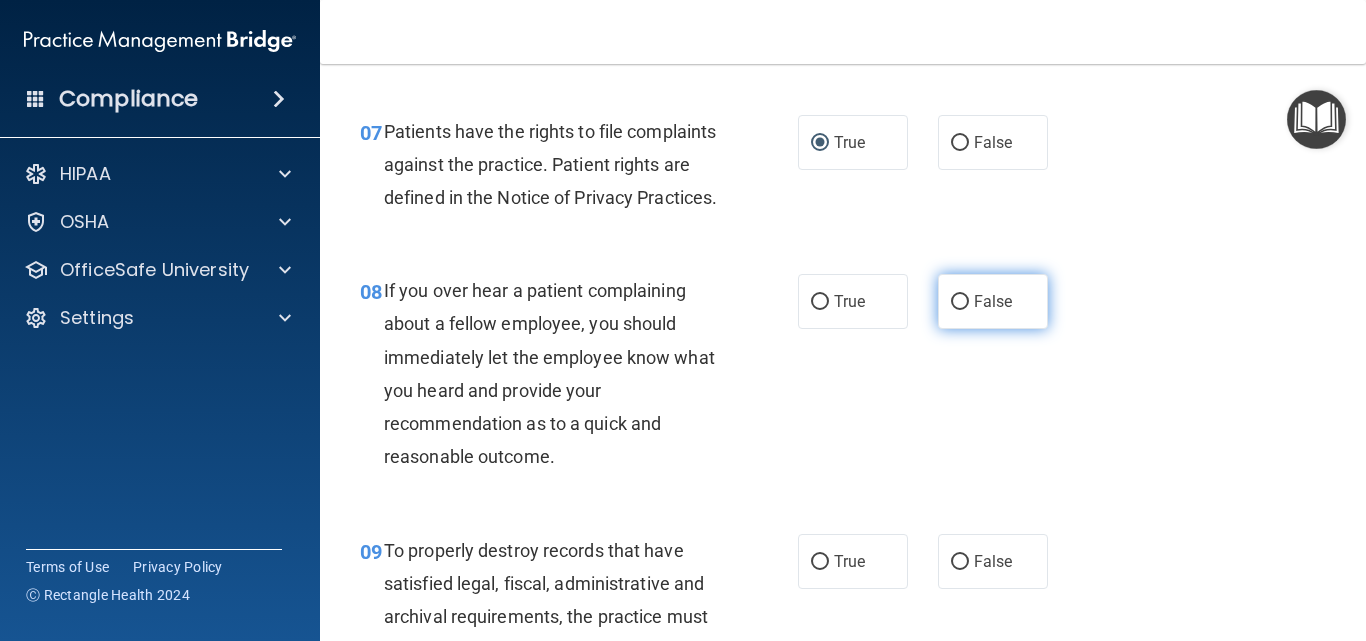 click on "False" at bounding box center [993, 301] 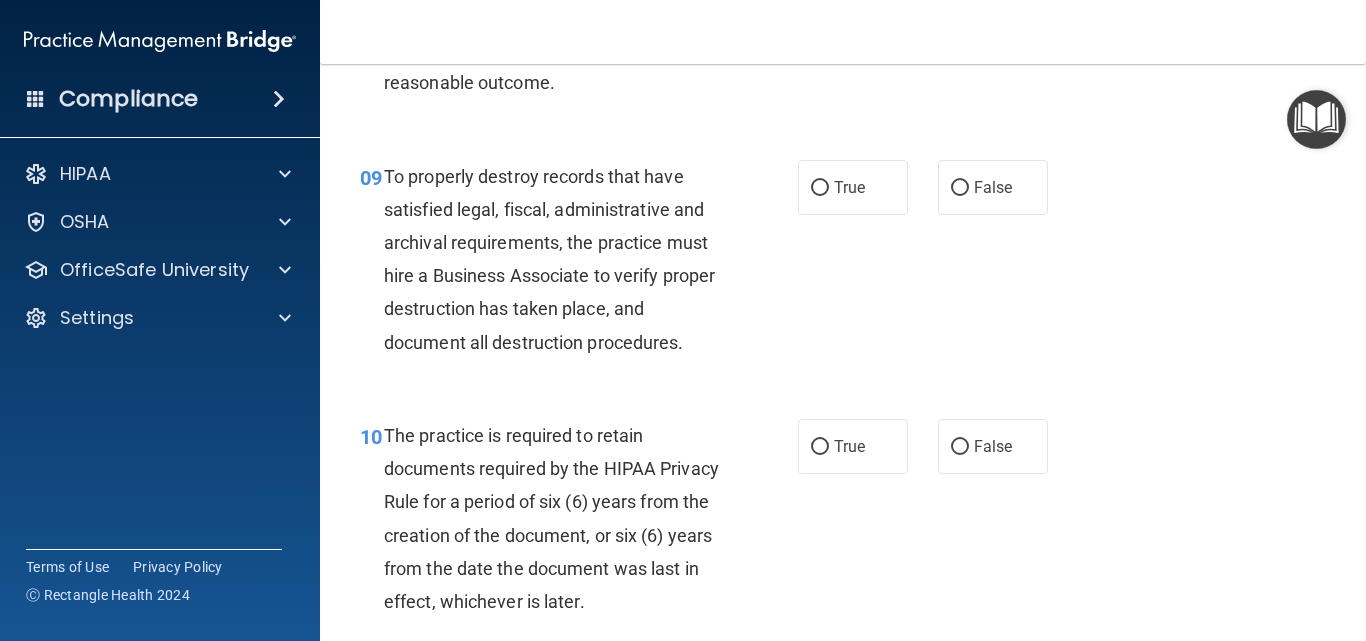 scroll, scrollTop: 1900, scrollLeft: 0, axis: vertical 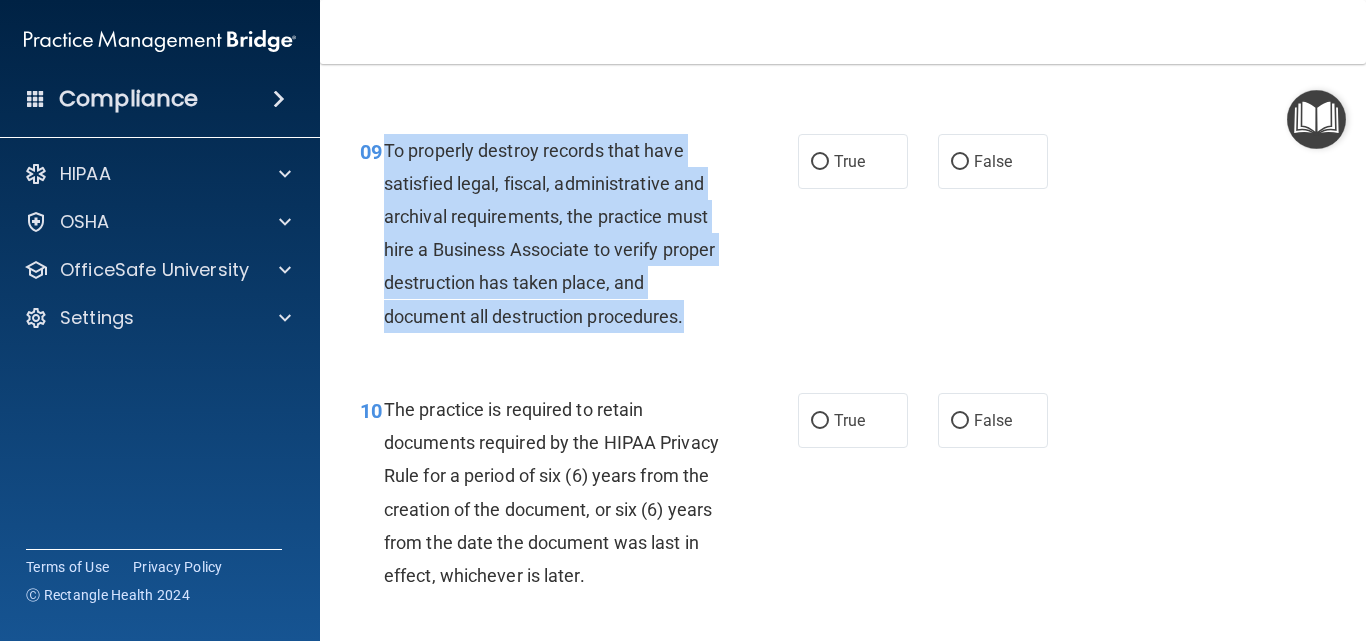 drag, startPoint x: 387, startPoint y: 179, endPoint x: 722, endPoint y: 346, distance: 374.31805 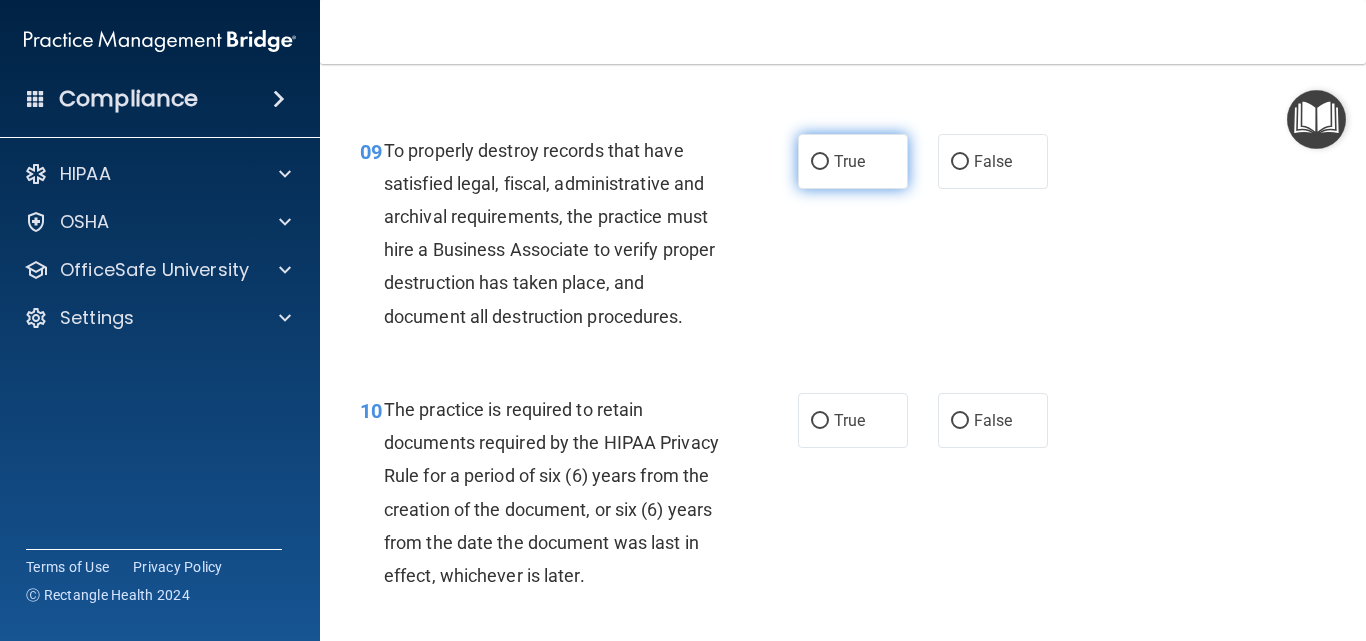 click on "True" at bounding box center (853, 161) 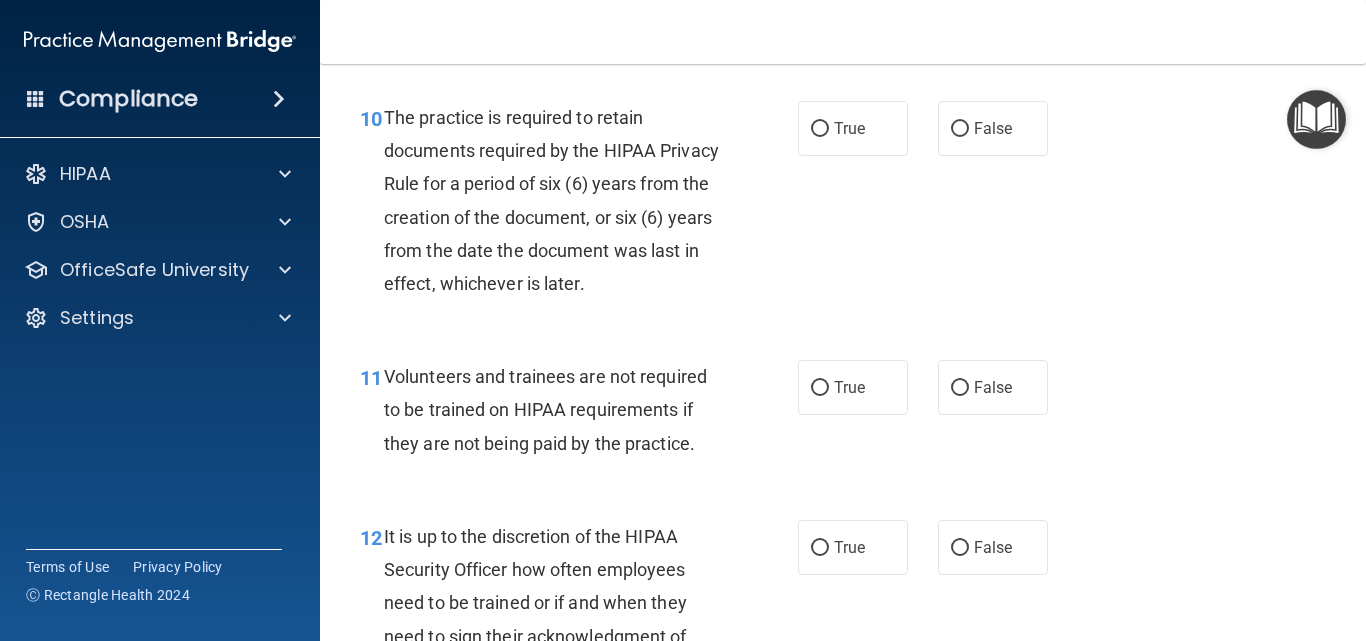 scroll, scrollTop: 2200, scrollLeft: 0, axis: vertical 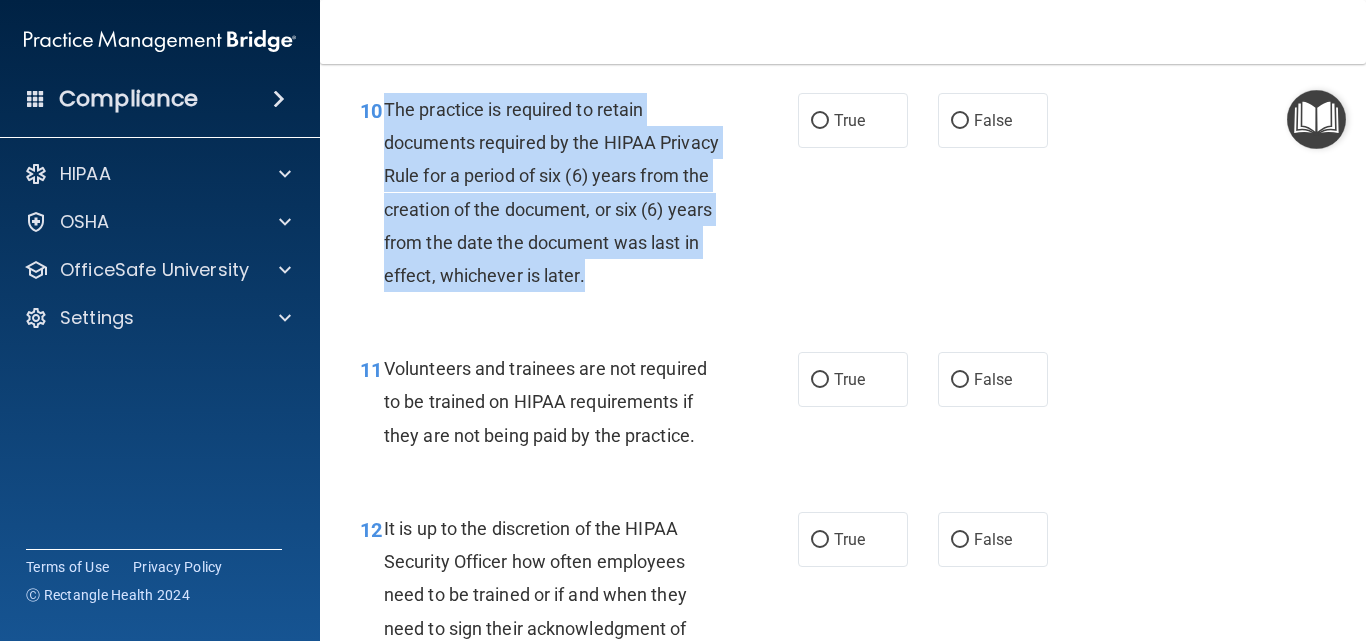 drag, startPoint x: 384, startPoint y: 138, endPoint x: 747, endPoint y: 300, distance: 397.50848 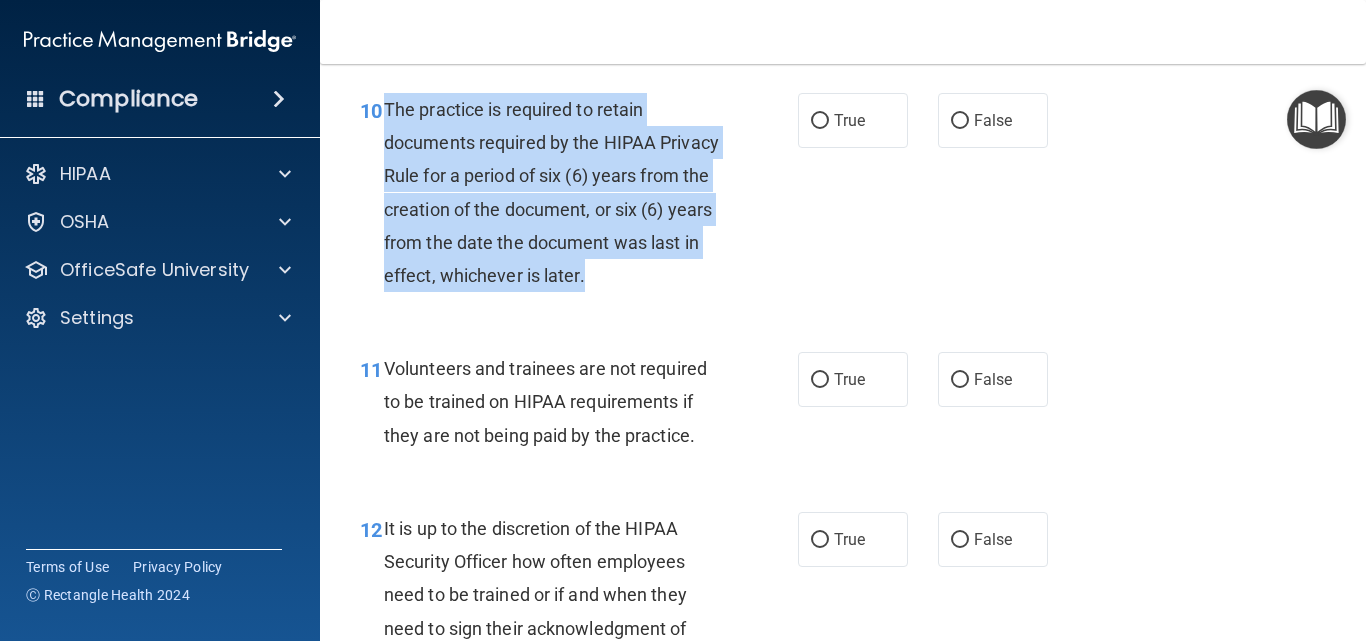 copy on "The practice is required to retain documents required by the HIPAA Privacy Rule for a period of six (6) years from the creation of the document, or six (6) years from the date the document was last in effect, whichever is later." 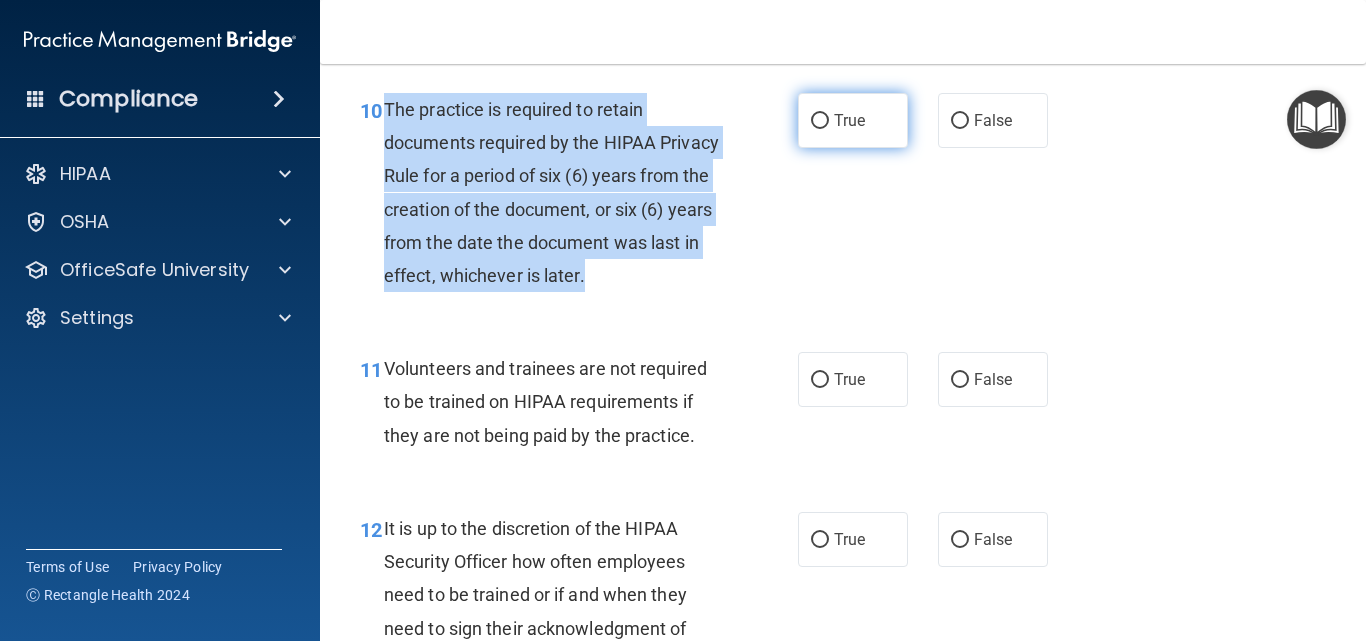 click on "True" at bounding box center [820, 121] 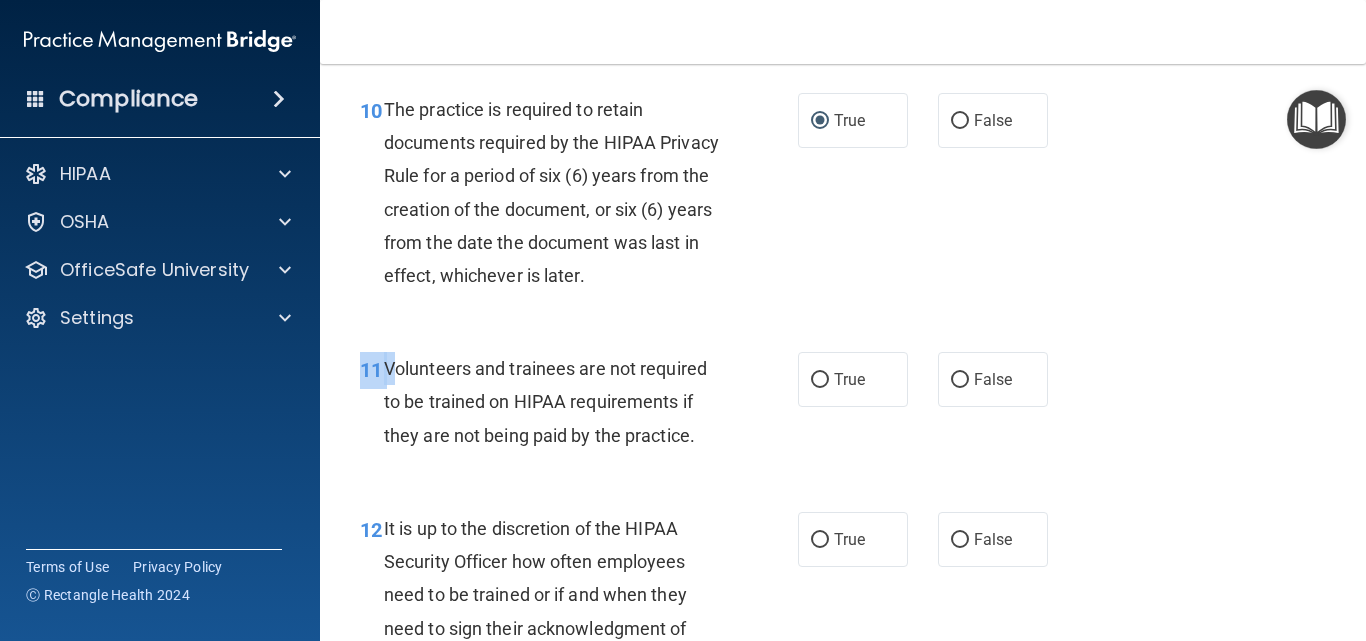 drag, startPoint x: 390, startPoint y: 403, endPoint x: 731, endPoint y: 519, distance: 360.19022 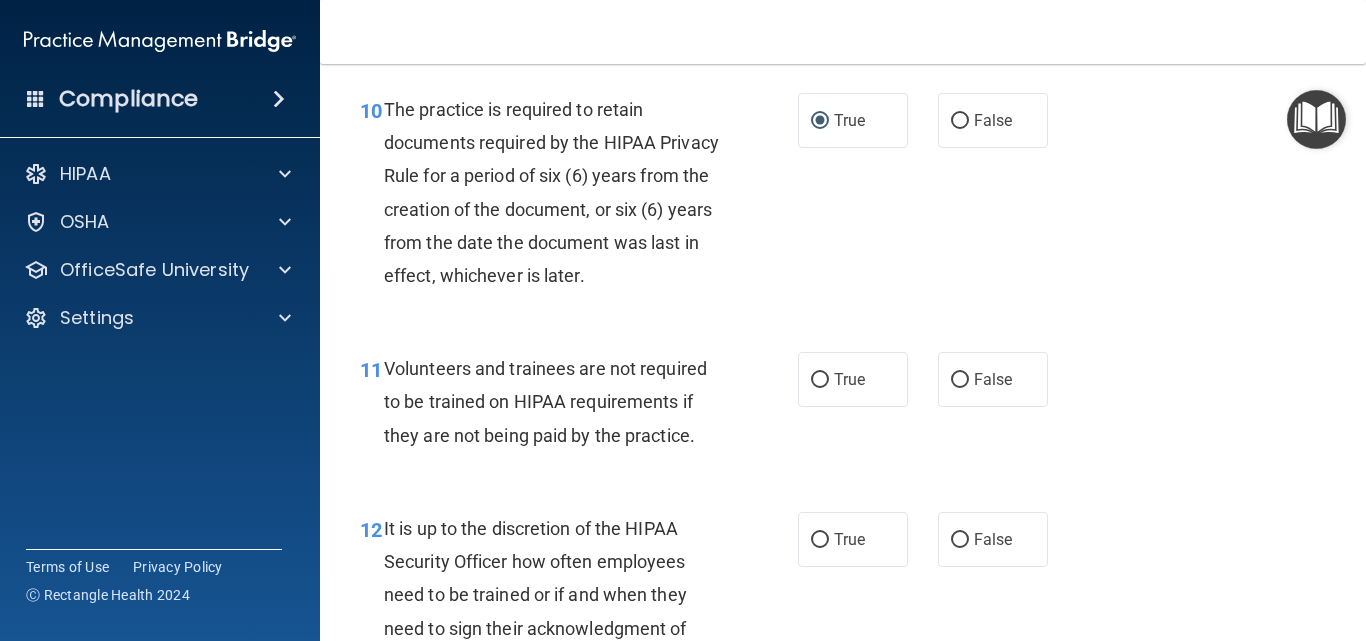 click on "11       Volunteers and trainees are not required to be trained on HIPAA requirements if they are not being paid by the practice.                 True           False" at bounding box center [843, 407] 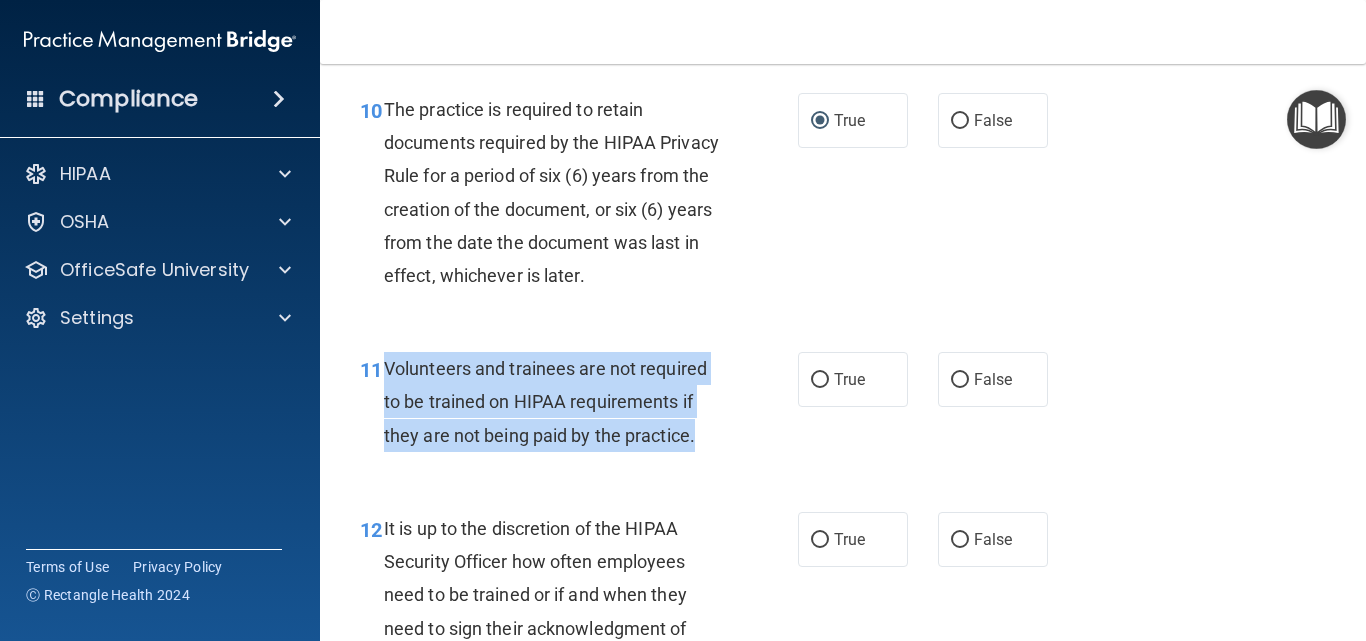 drag, startPoint x: 384, startPoint y: 402, endPoint x: 706, endPoint y: 489, distance: 333.5461 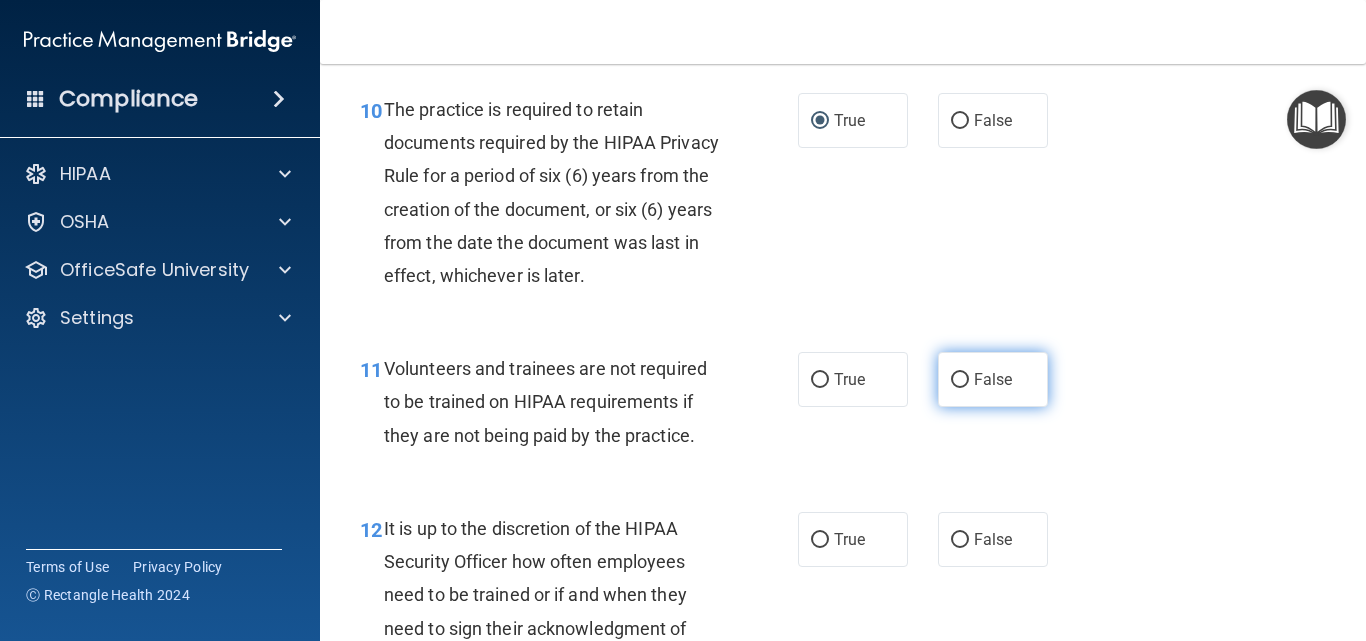 click on "False" at bounding box center (993, 379) 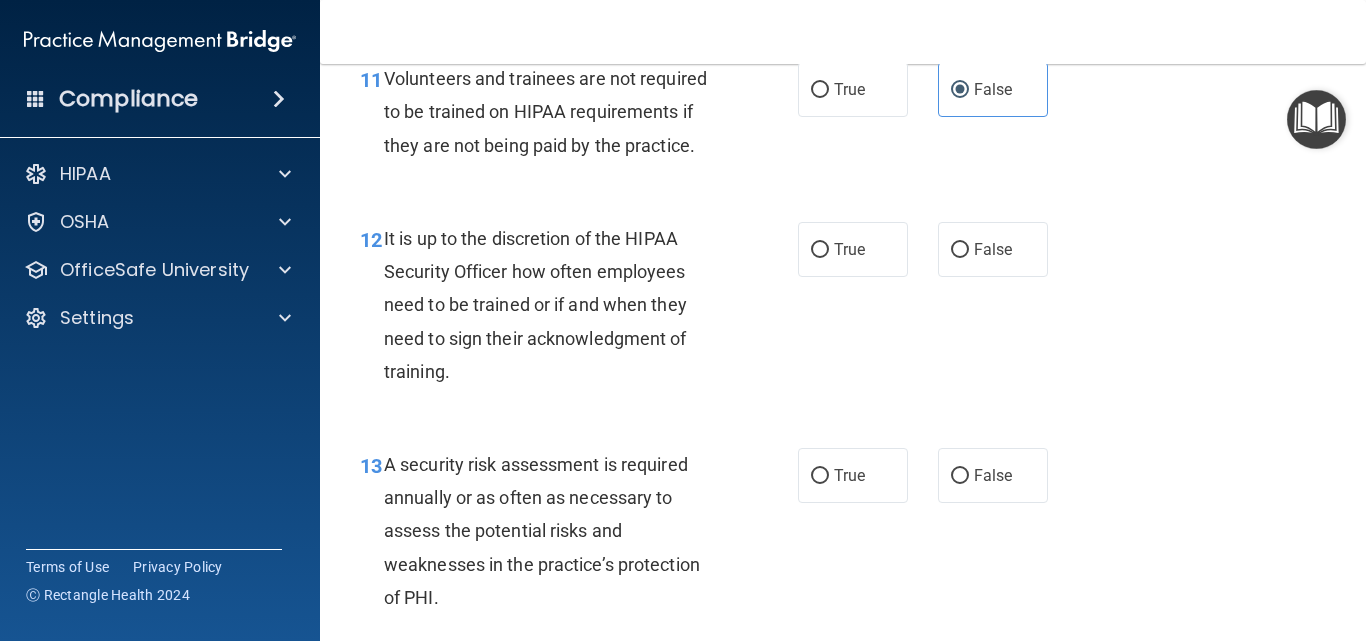 scroll, scrollTop: 2500, scrollLeft: 0, axis: vertical 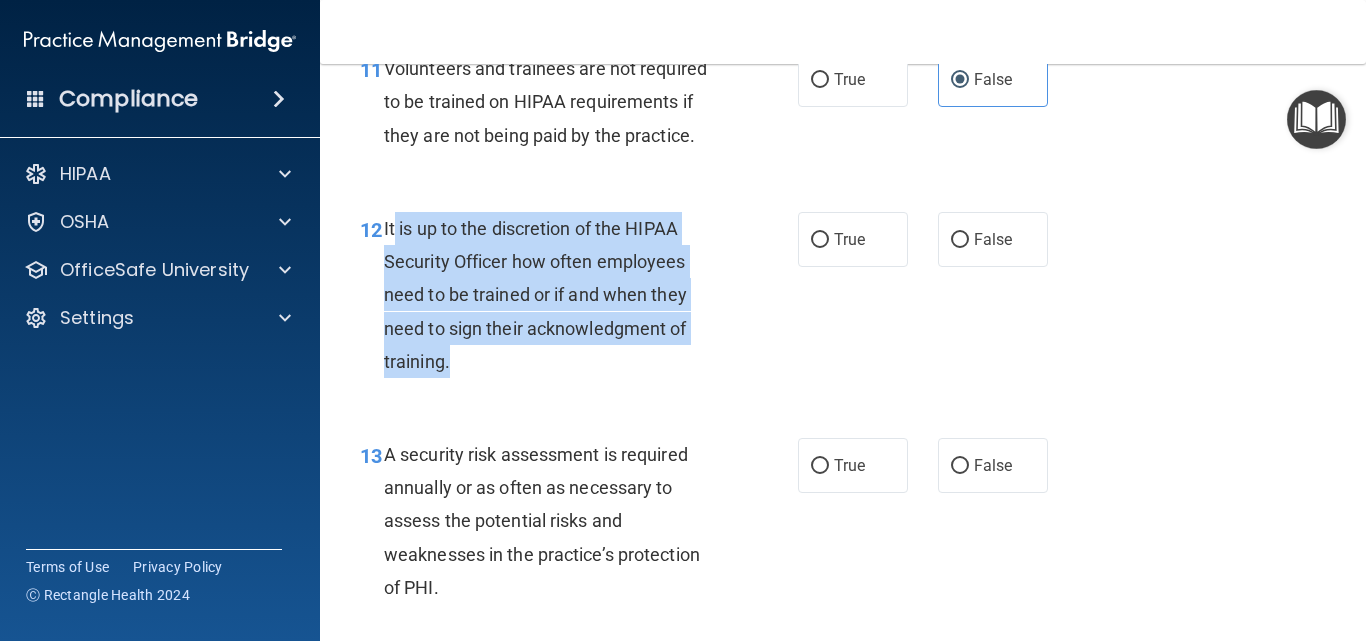 drag, startPoint x: 506, startPoint y: 270, endPoint x: 700, endPoint y: 381, distance: 223.51062 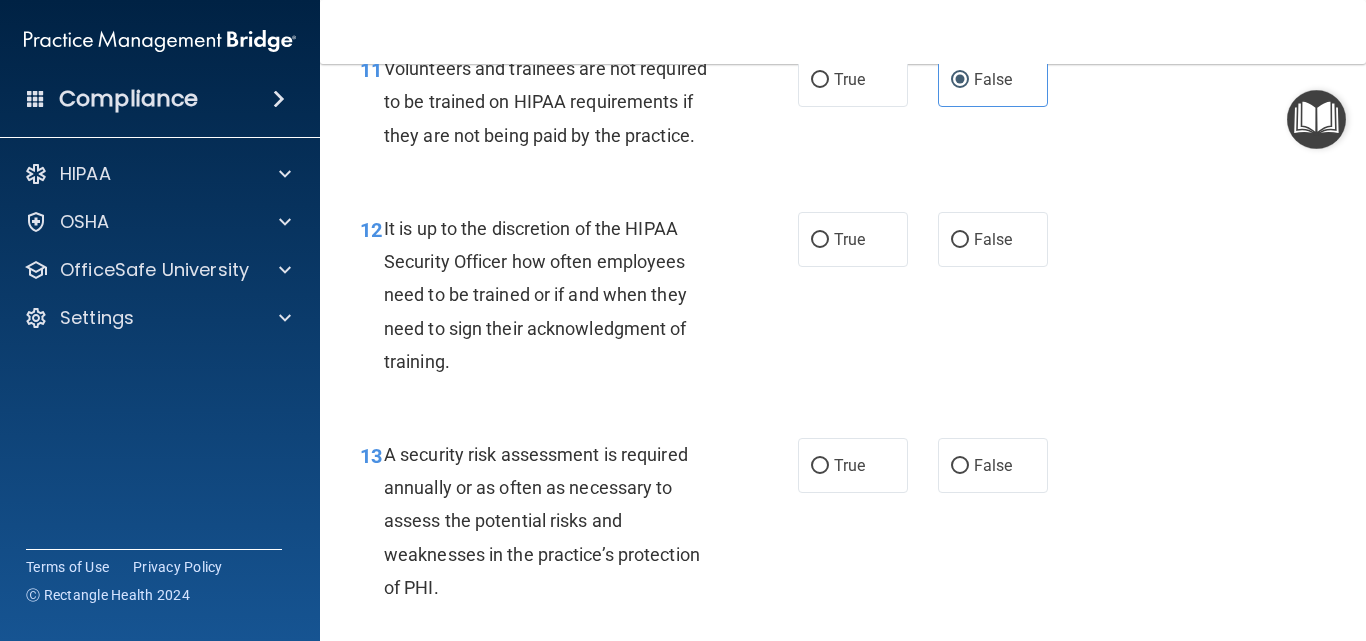 click on "12       It is up to the discretion of the HIPAA Security Officer how often employees need to be trained or if and when they need to sign their acknowledgment of training.                  True           False" at bounding box center [843, 300] 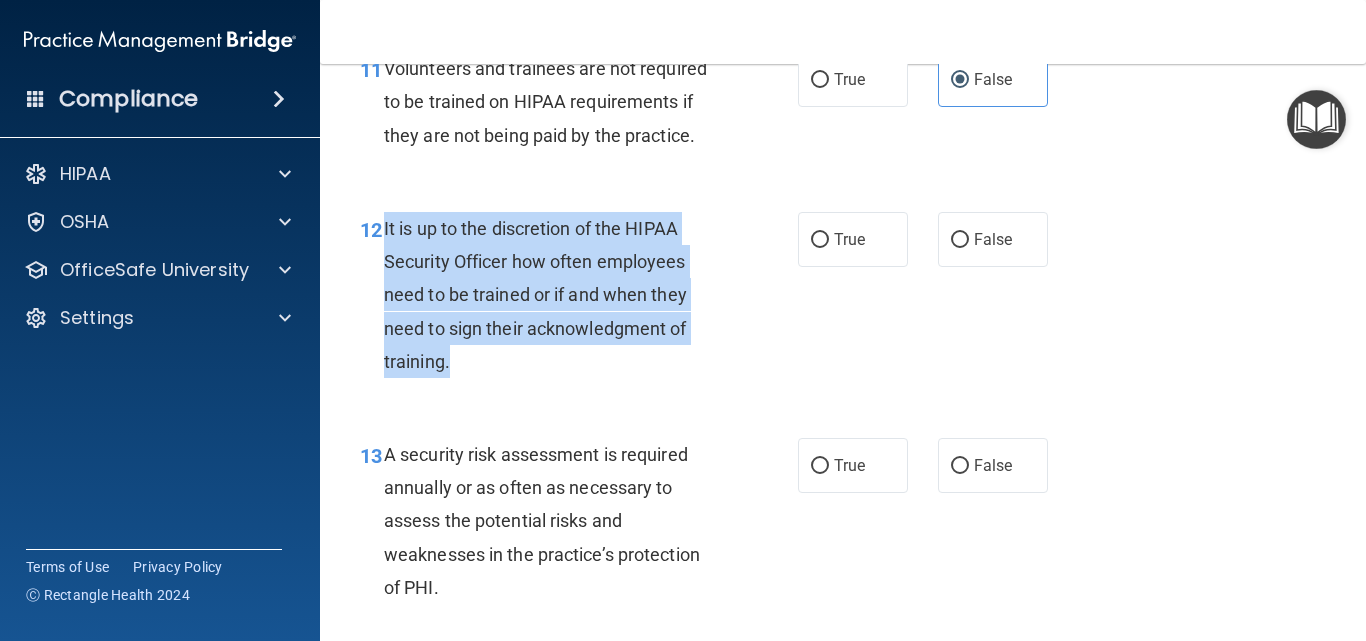 drag, startPoint x: 384, startPoint y: 257, endPoint x: 642, endPoint y: 413, distance: 301.49628 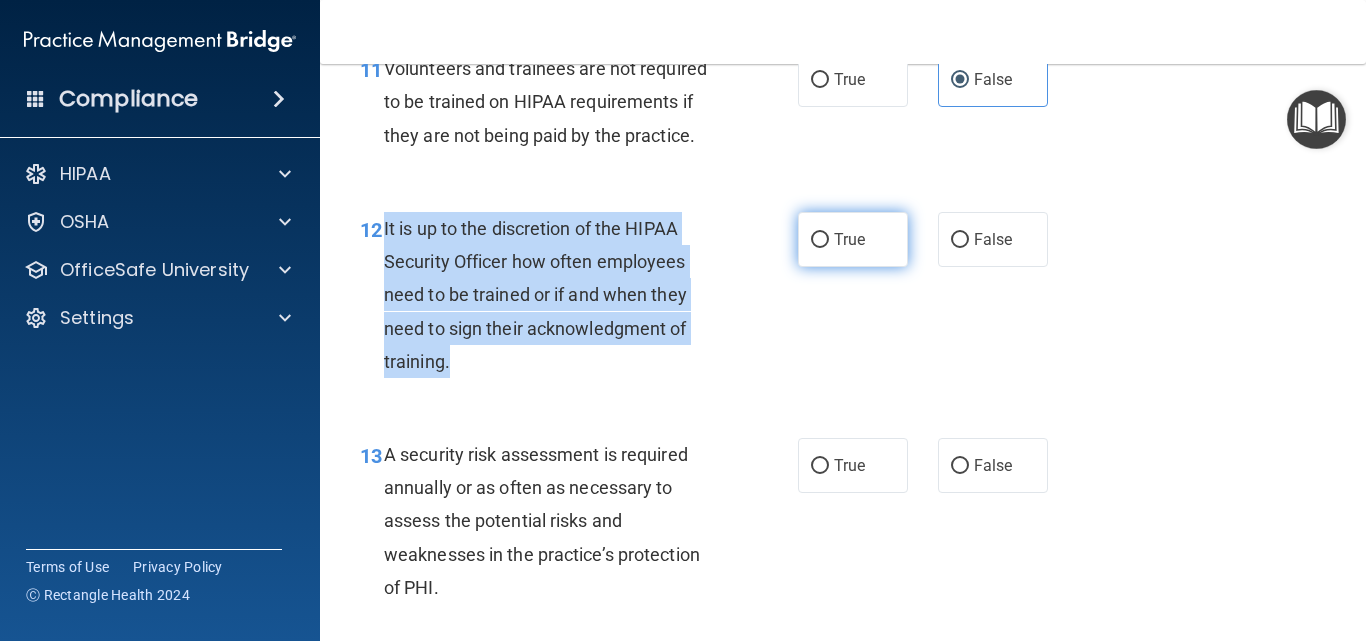 click on "True" at bounding box center [820, 240] 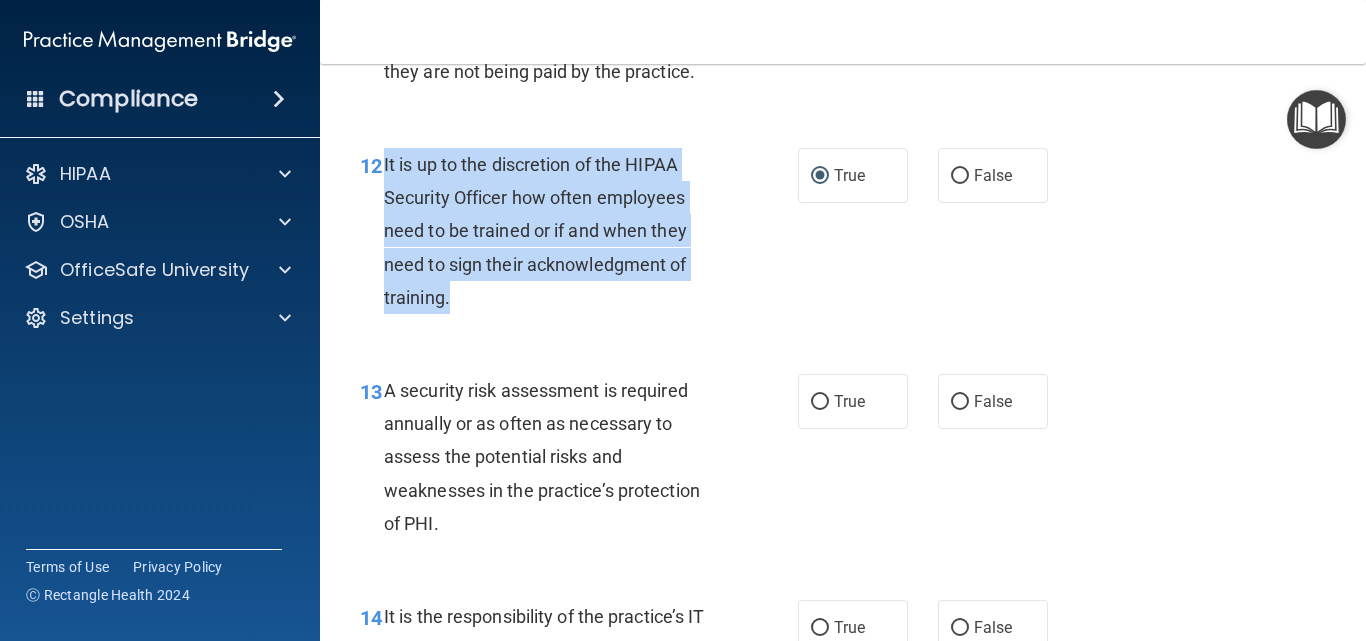 scroll, scrollTop: 2700, scrollLeft: 0, axis: vertical 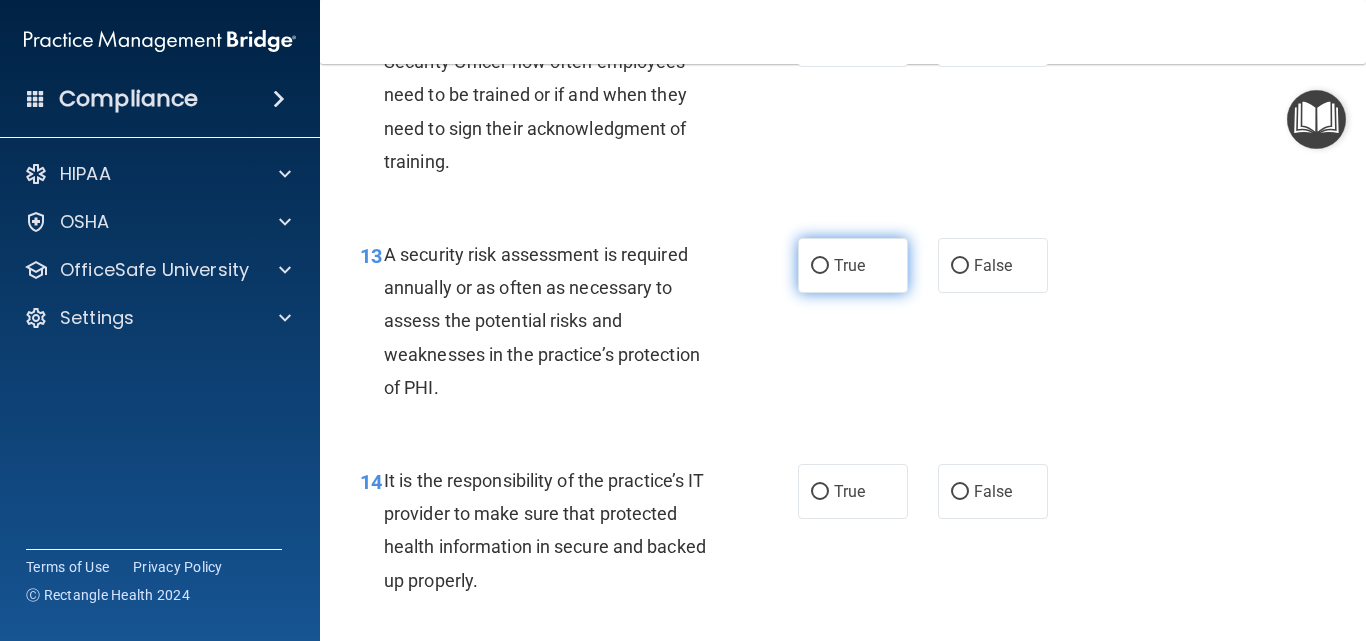 click on "True" at bounding box center [853, 265] 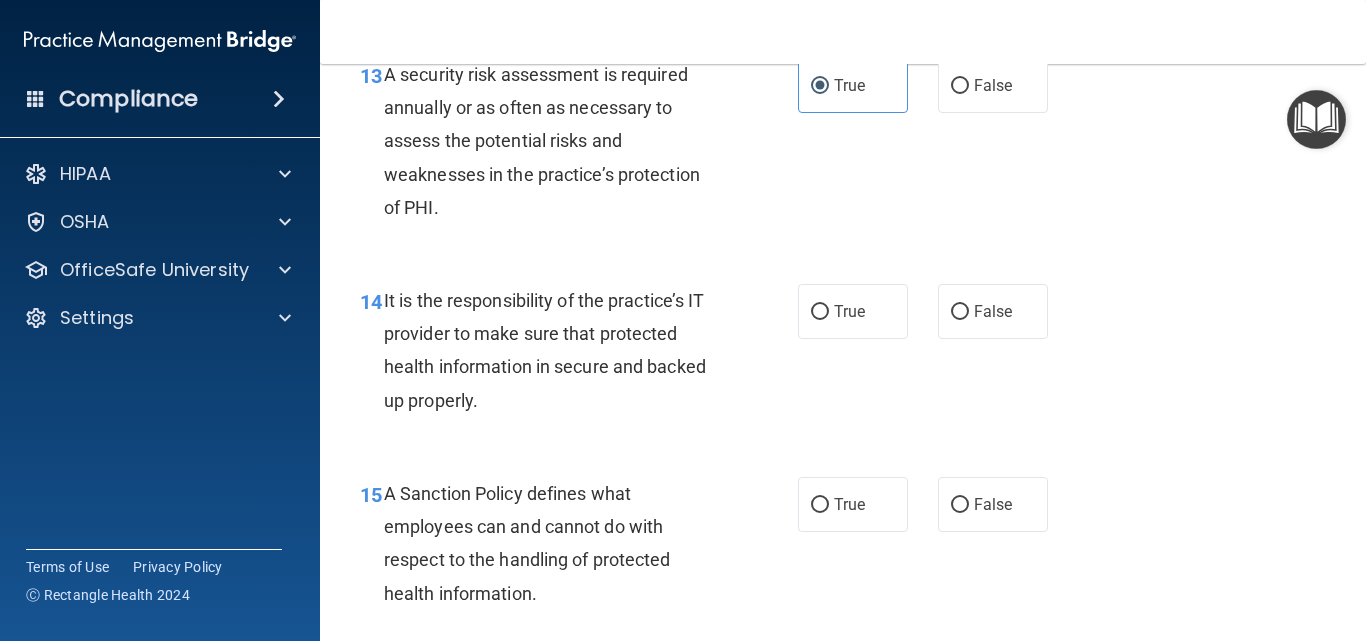scroll, scrollTop: 2900, scrollLeft: 0, axis: vertical 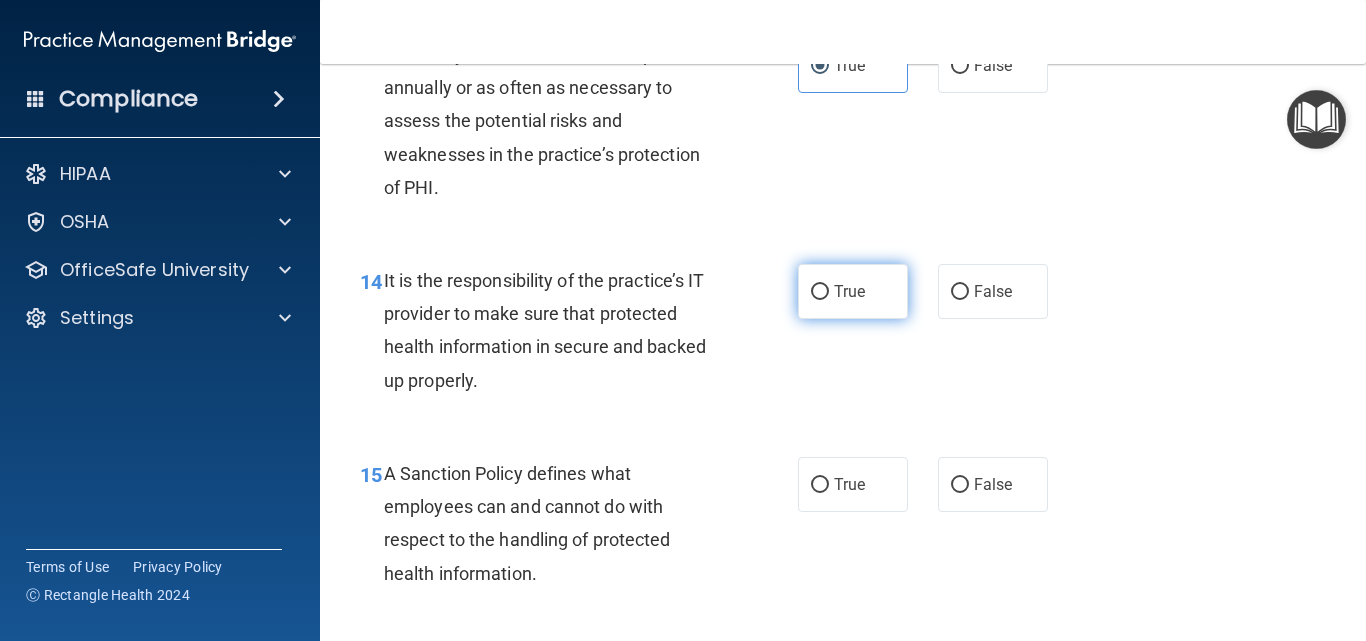 click on "True" at bounding box center [853, 291] 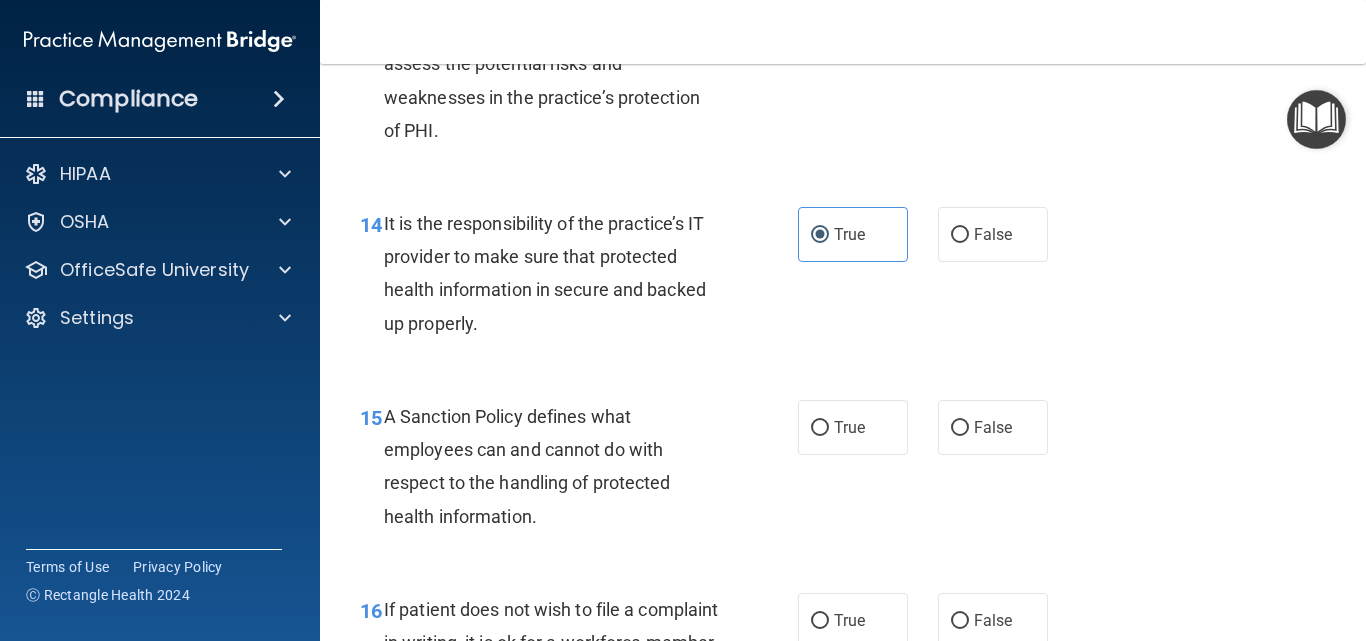 scroll, scrollTop: 3100, scrollLeft: 0, axis: vertical 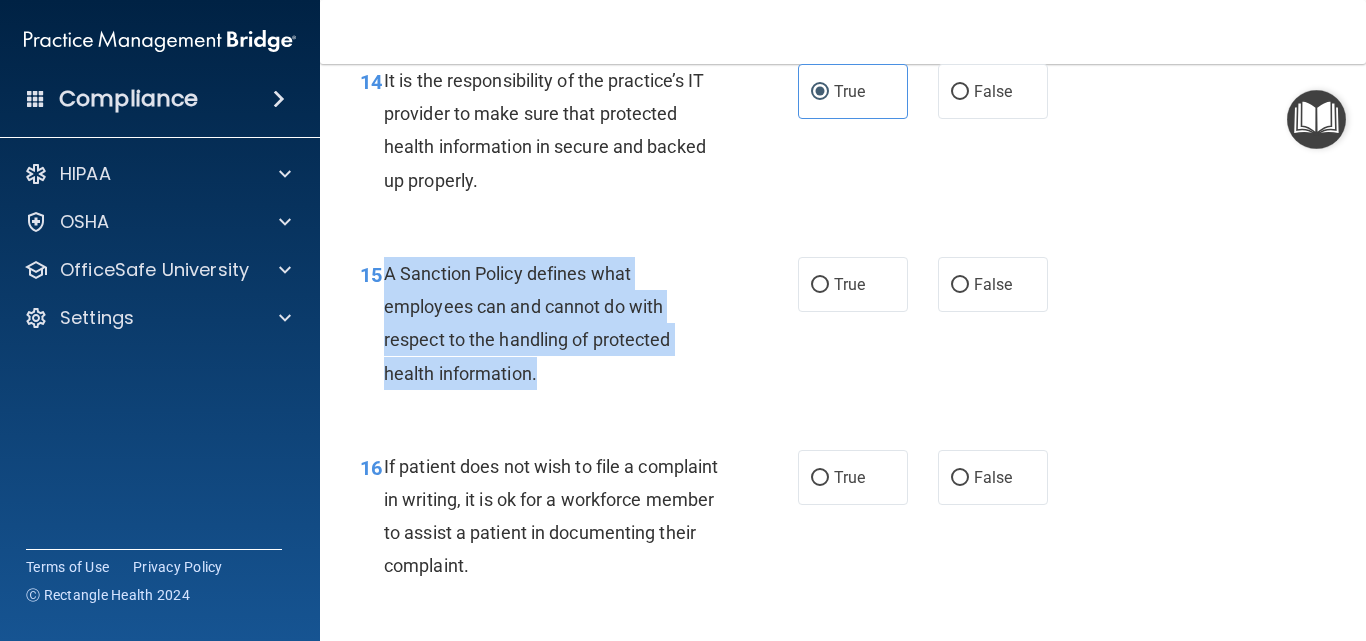 drag, startPoint x: 388, startPoint y: 313, endPoint x: 642, endPoint y: 408, distance: 271.18445 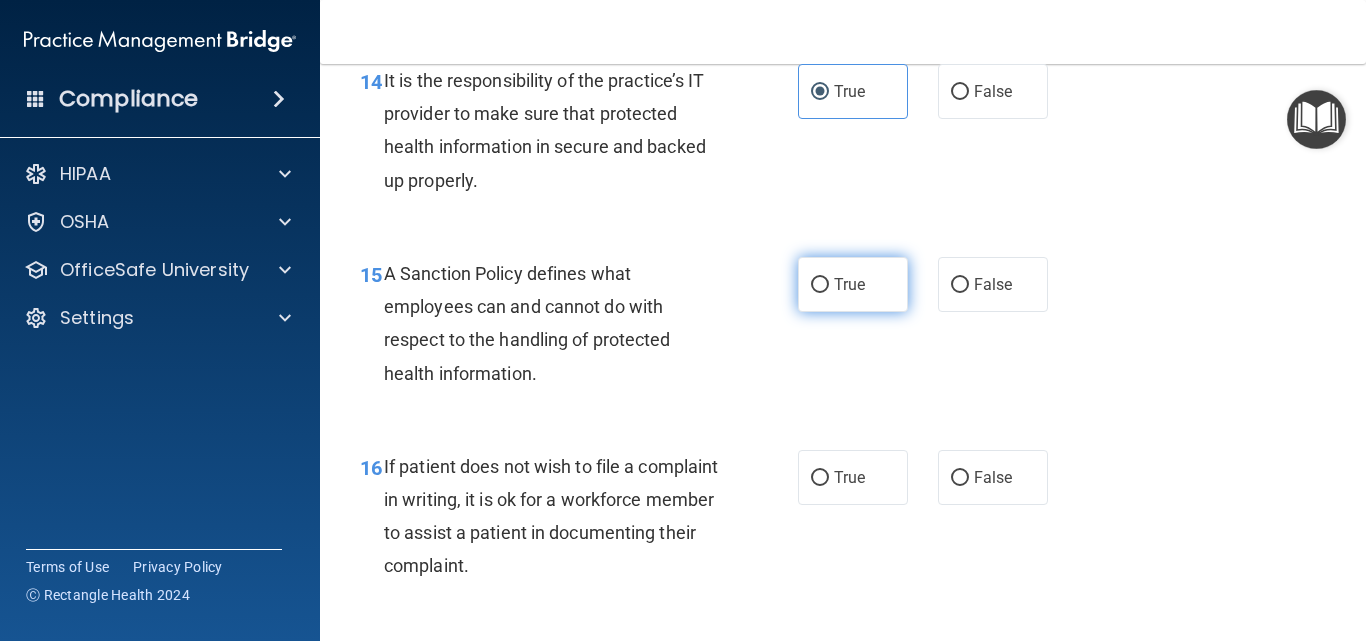 click on "True" at bounding box center (849, 284) 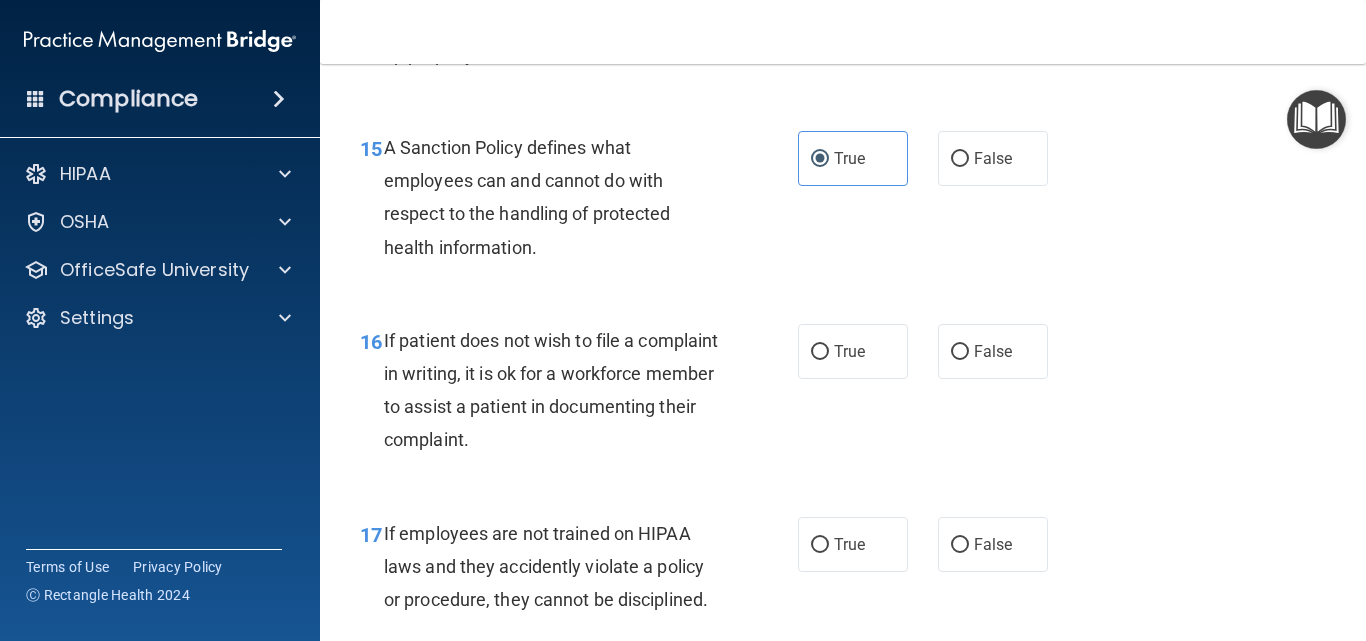 scroll, scrollTop: 3400, scrollLeft: 0, axis: vertical 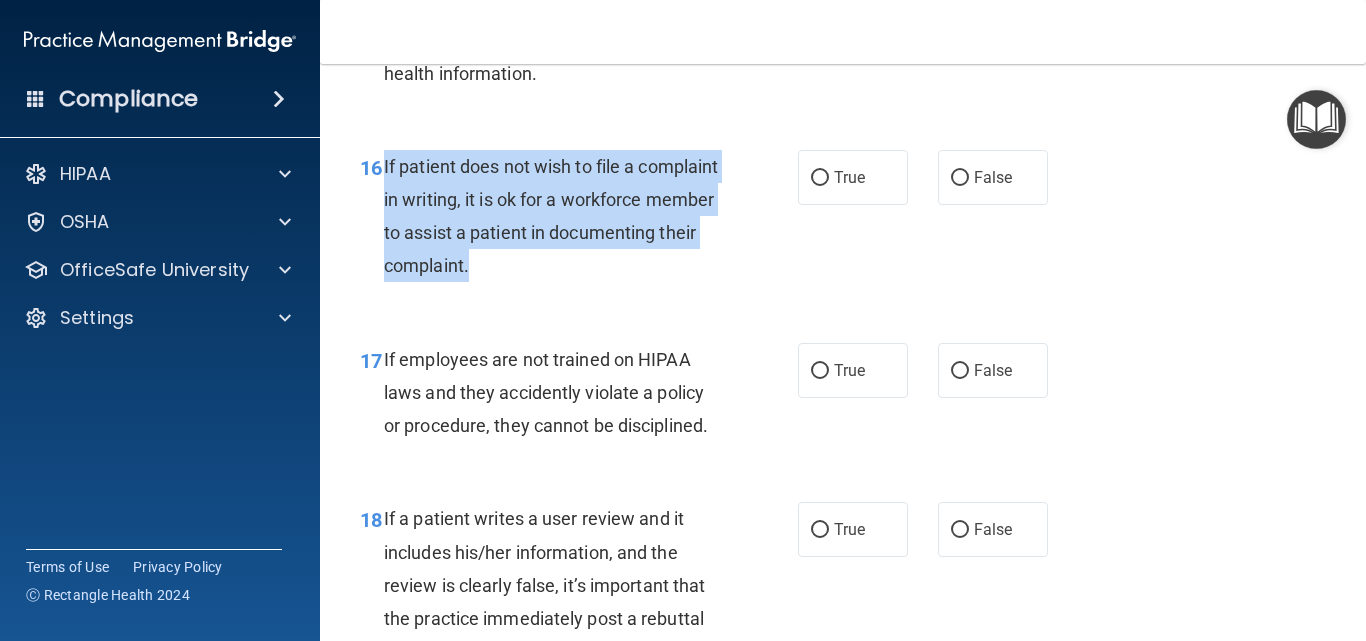 drag, startPoint x: 385, startPoint y: 194, endPoint x: 662, endPoint y: 320, distance: 304.3107 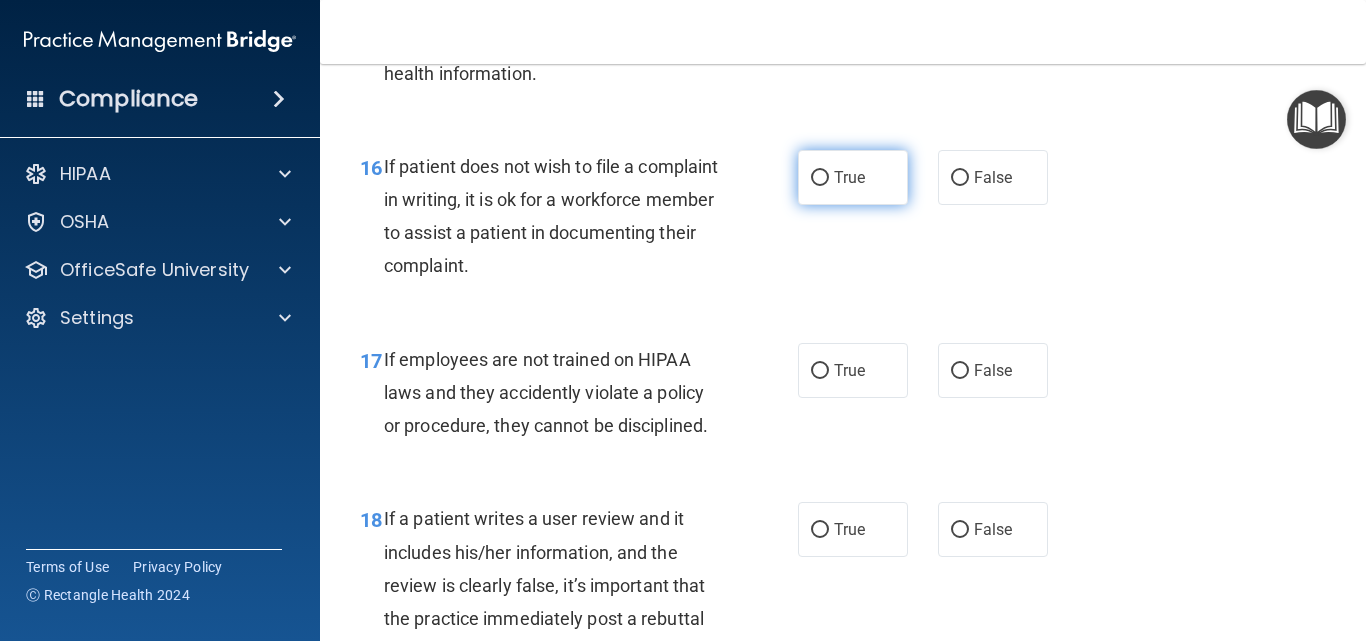 click on "True" at bounding box center (849, 177) 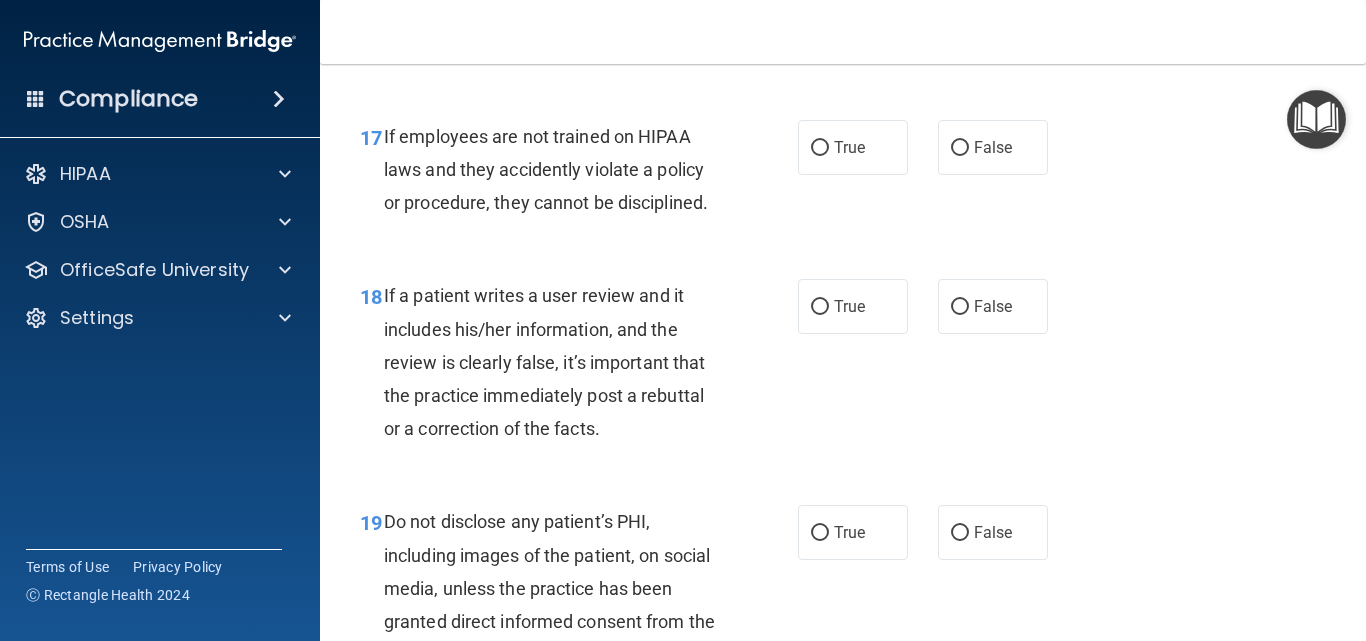 scroll, scrollTop: 3400, scrollLeft: 0, axis: vertical 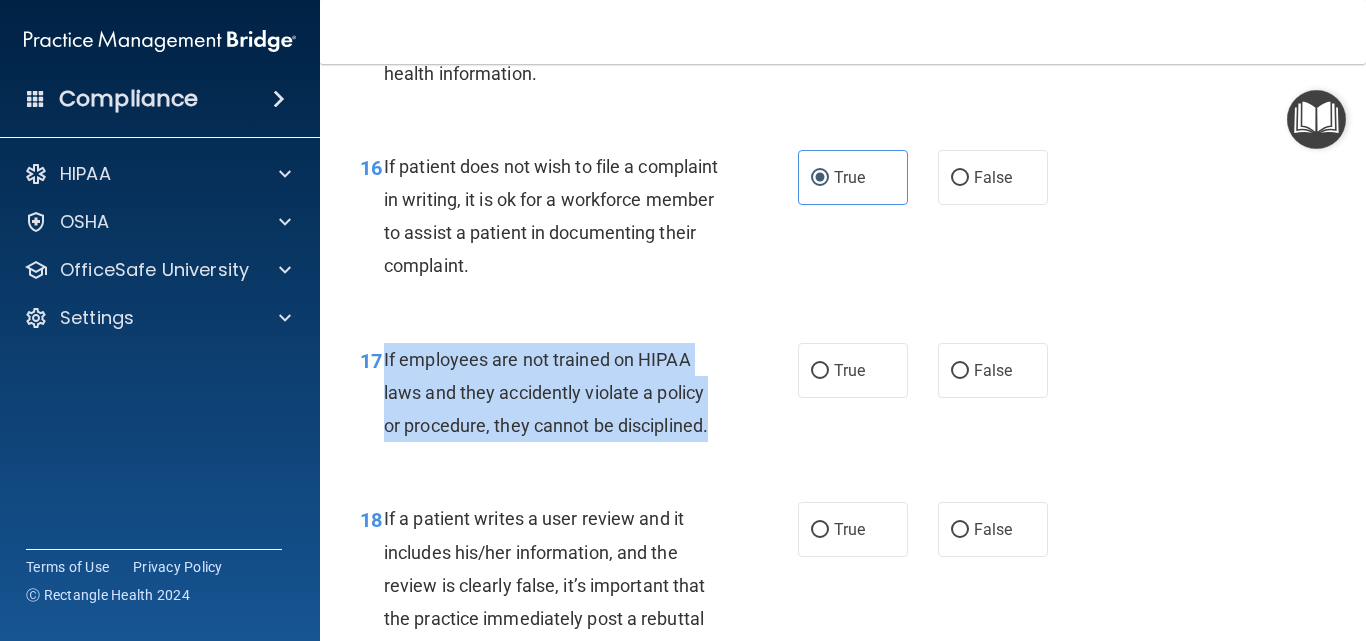 drag, startPoint x: 379, startPoint y: 393, endPoint x: 763, endPoint y: 474, distance: 392.44998 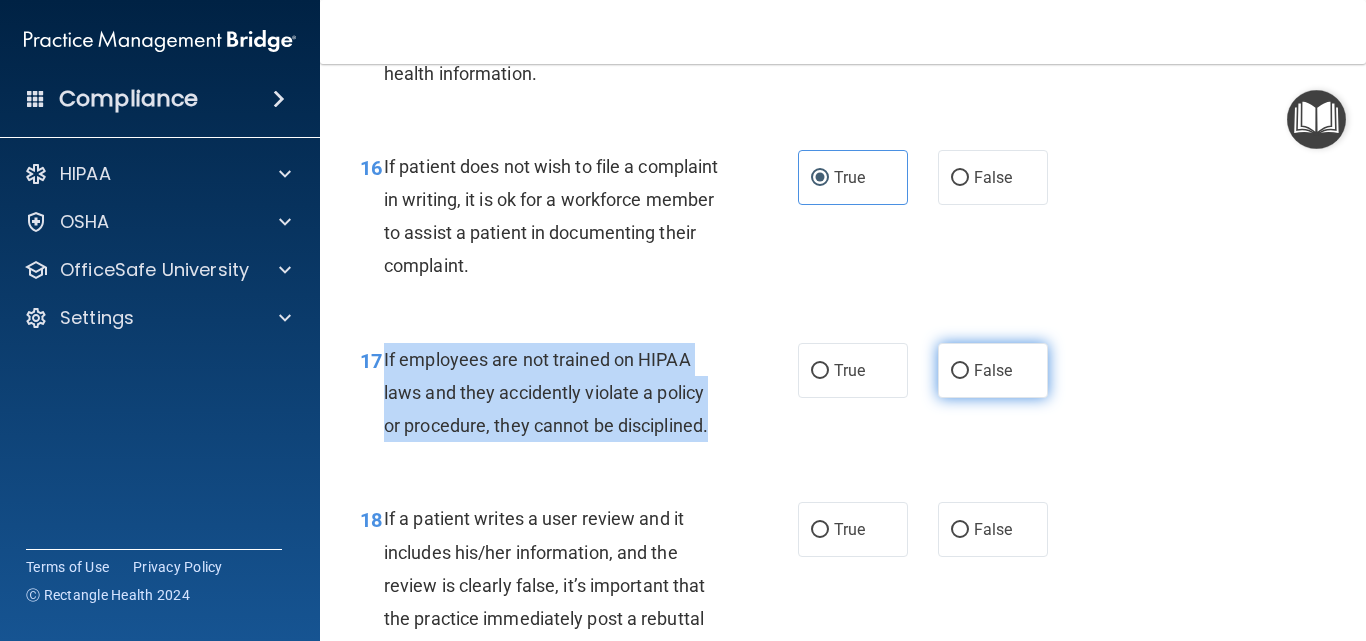 click on "False" at bounding box center (960, 371) 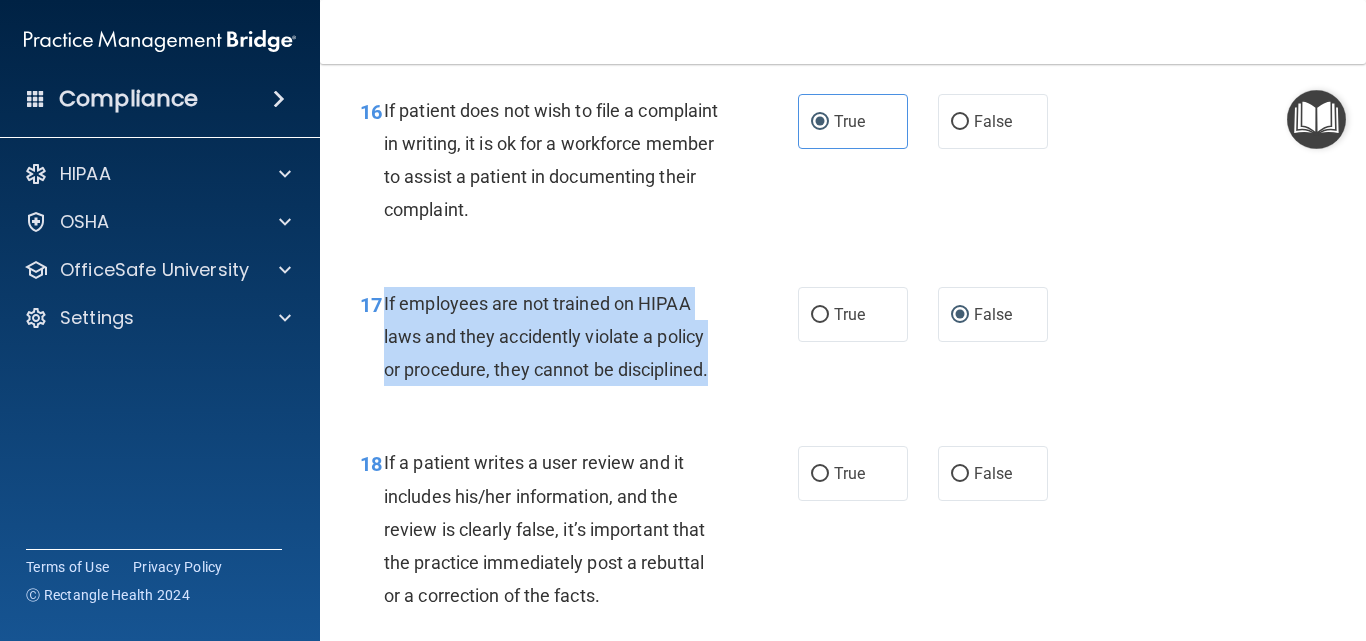scroll, scrollTop: 3600, scrollLeft: 0, axis: vertical 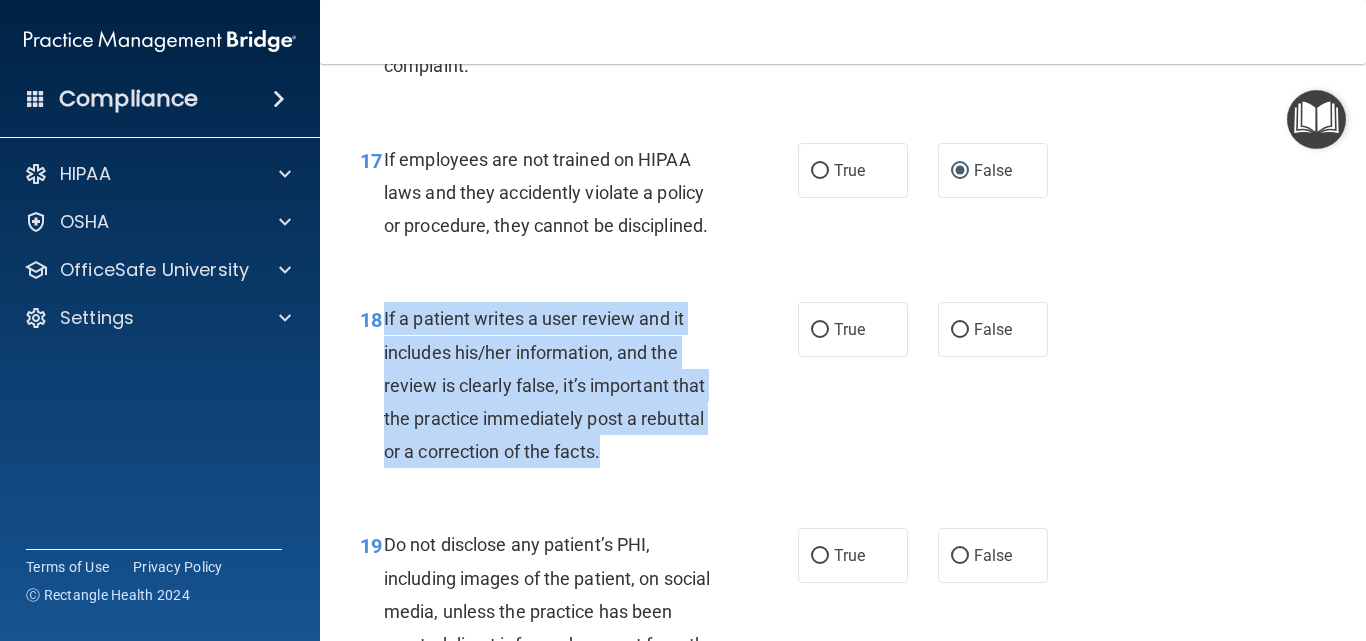 drag, startPoint x: 450, startPoint y: 359, endPoint x: 690, endPoint y: 479, distance: 268.32816 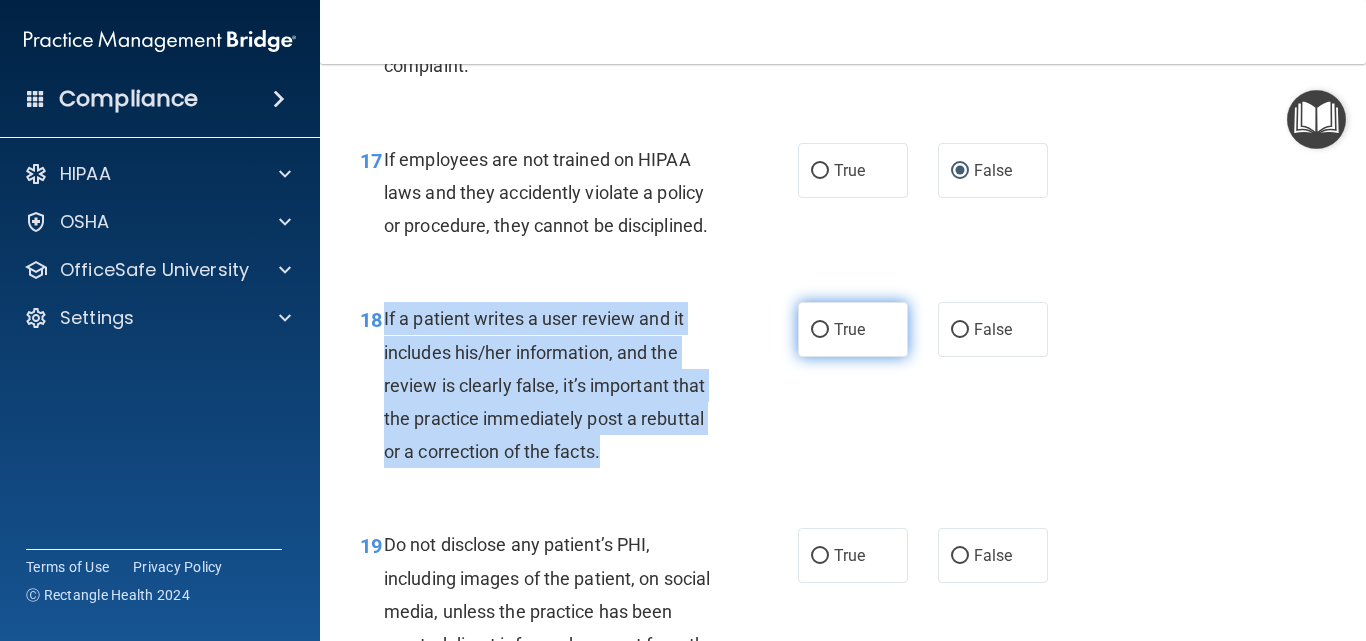 click on "True" at bounding box center [820, 330] 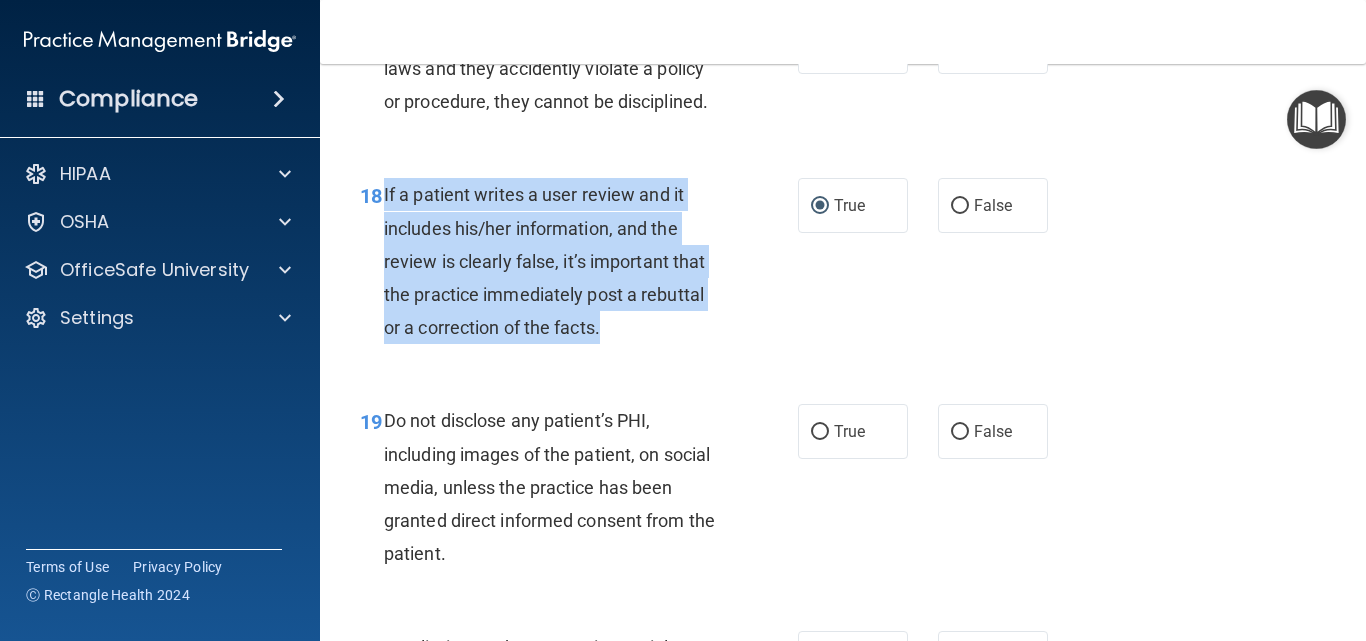 scroll, scrollTop: 4000, scrollLeft: 0, axis: vertical 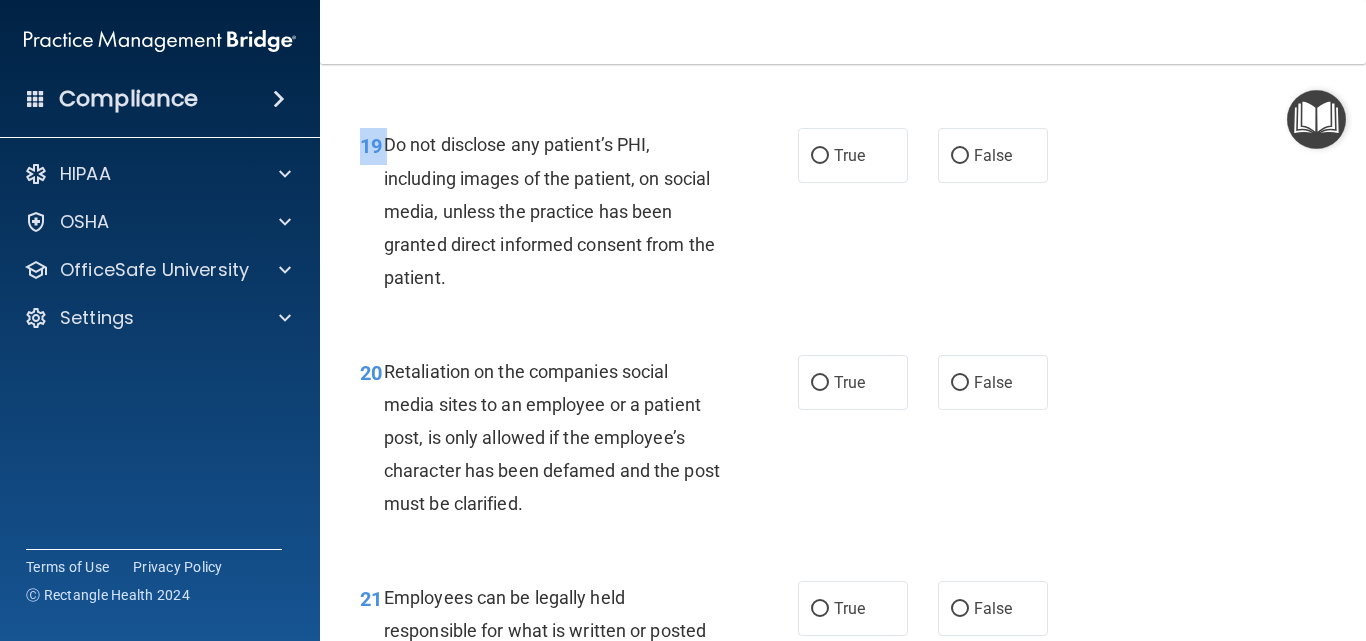 drag, startPoint x: 388, startPoint y: 169, endPoint x: 670, endPoint y: 349, distance: 334.55045 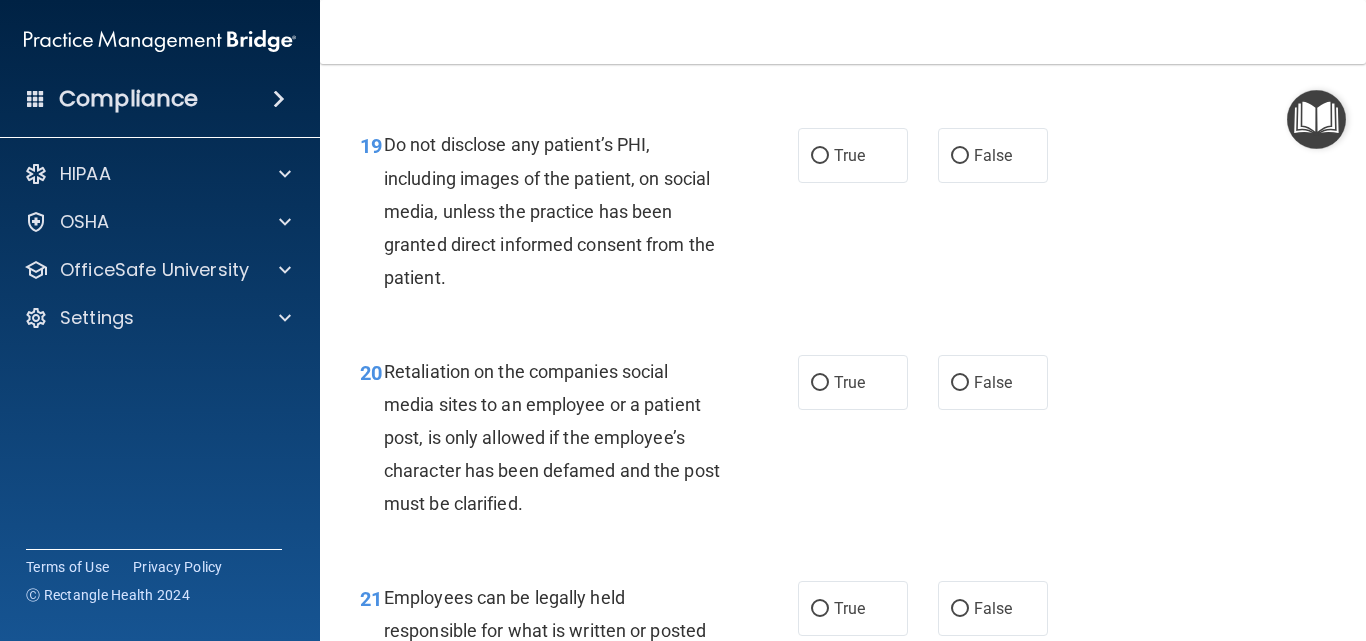 click on "19       Do not disclose any patient’s PHI, including images of the patient, on social media, unless the practice has been granted direct informed consent from the patient.                 True           False" at bounding box center (843, 216) 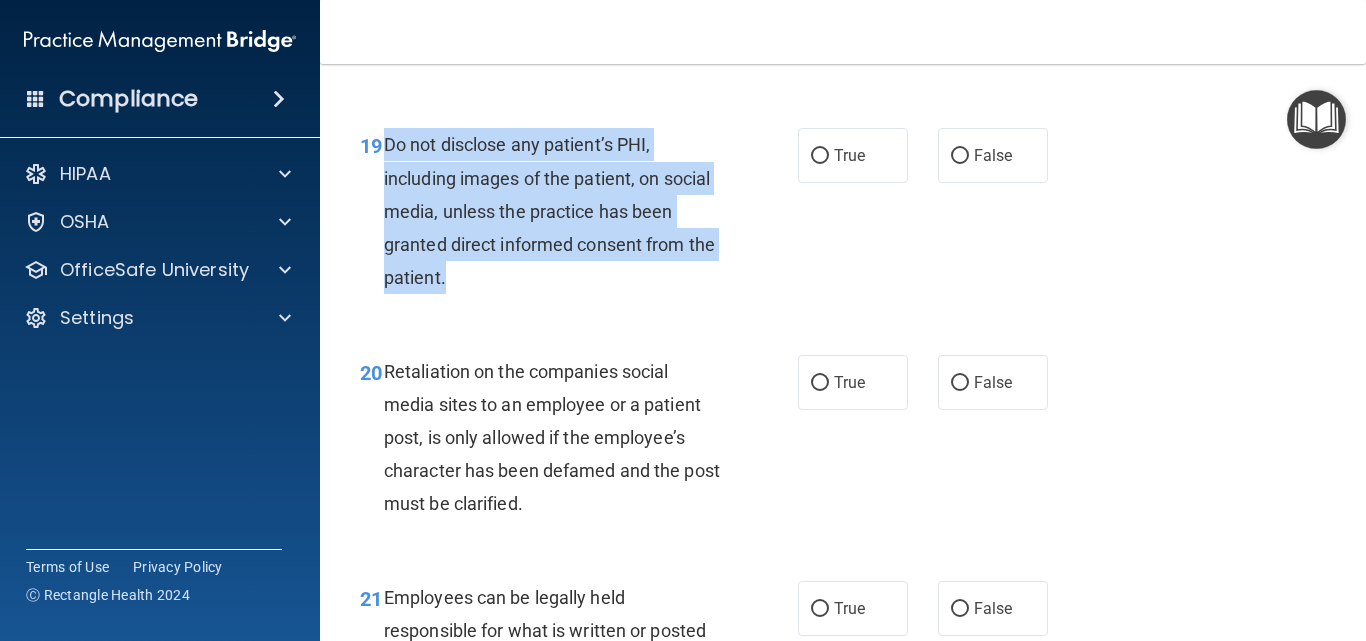 drag, startPoint x: 382, startPoint y: 171, endPoint x: 604, endPoint y: 317, distance: 265.7066 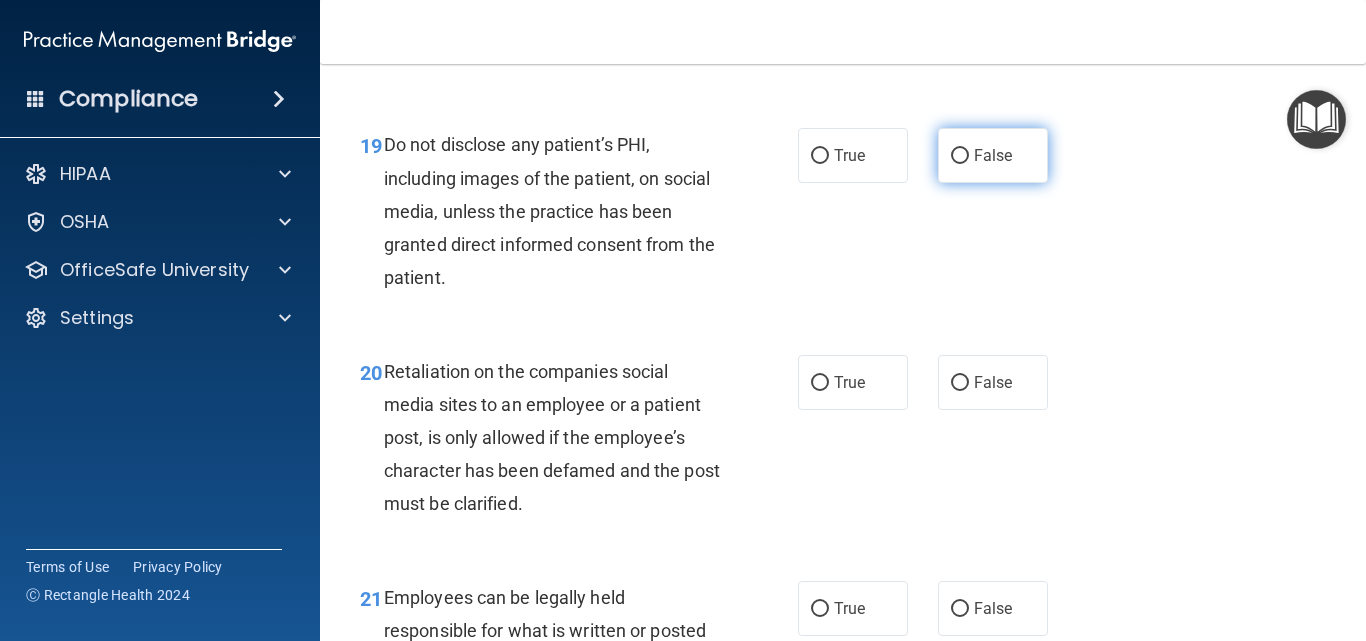 click on "False" at bounding box center [993, 155] 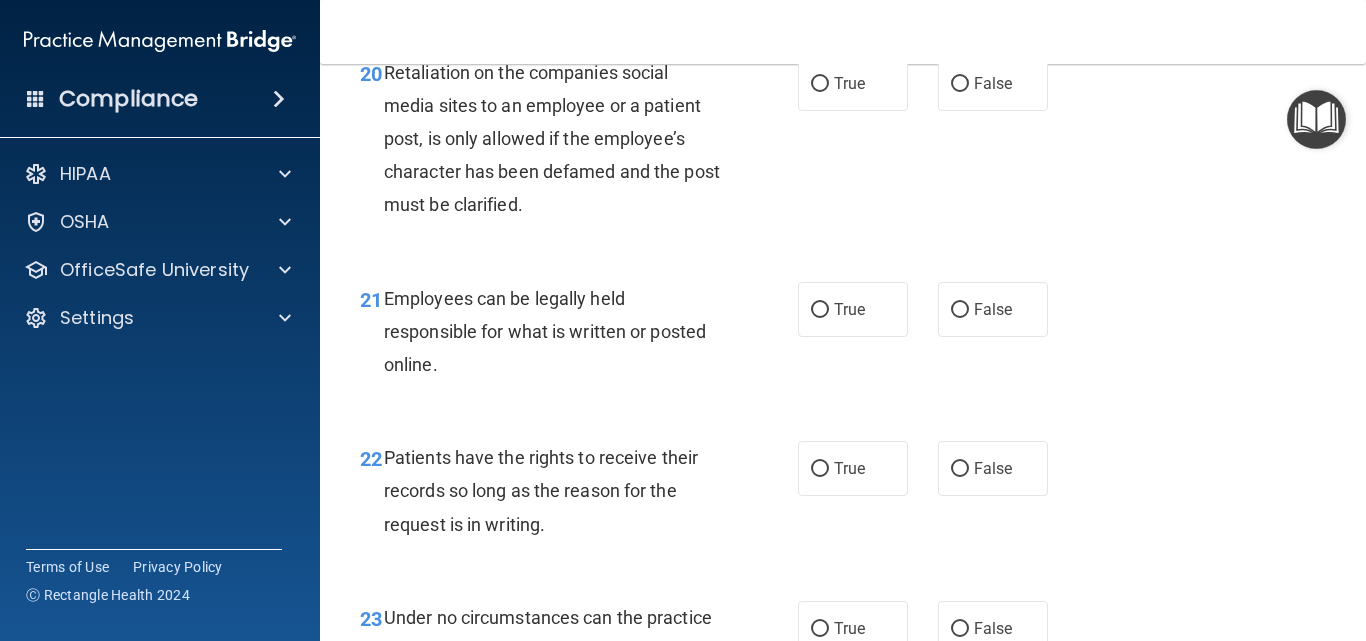 scroll, scrollTop: 4300, scrollLeft: 0, axis: vertical 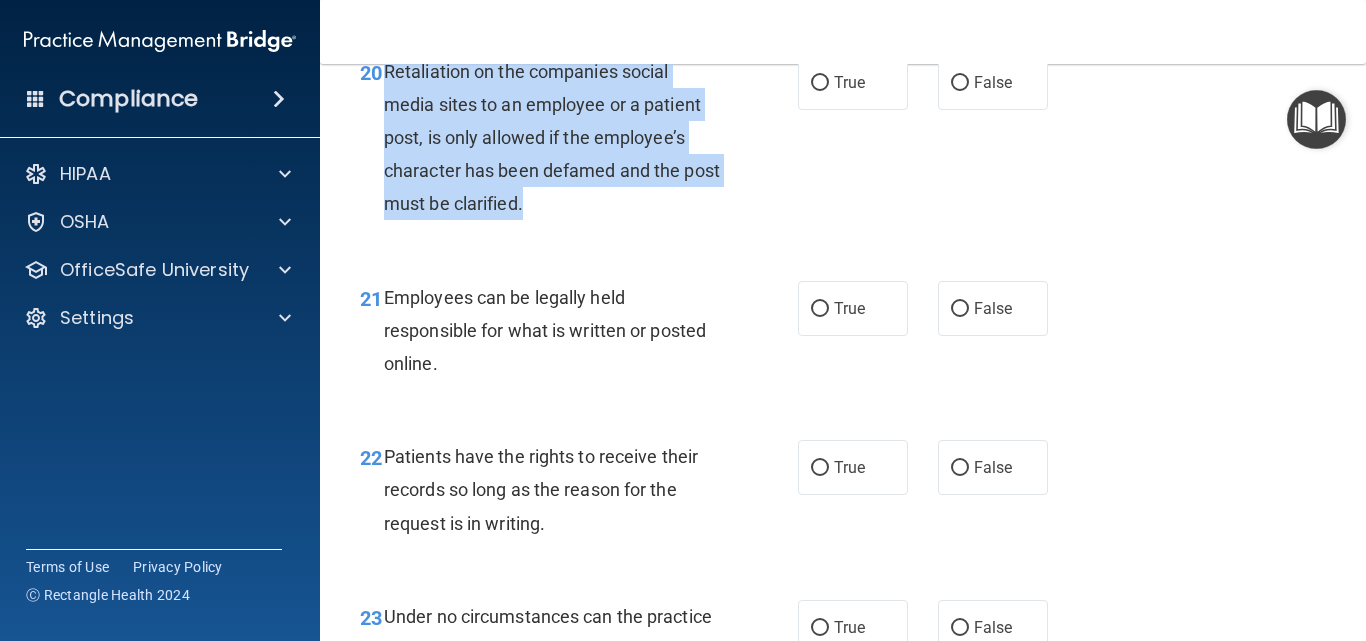 drag, startPoint x: 381, startPoint y: 101, endPoint x: 666, endPoint y: 236, distance: 315.35693 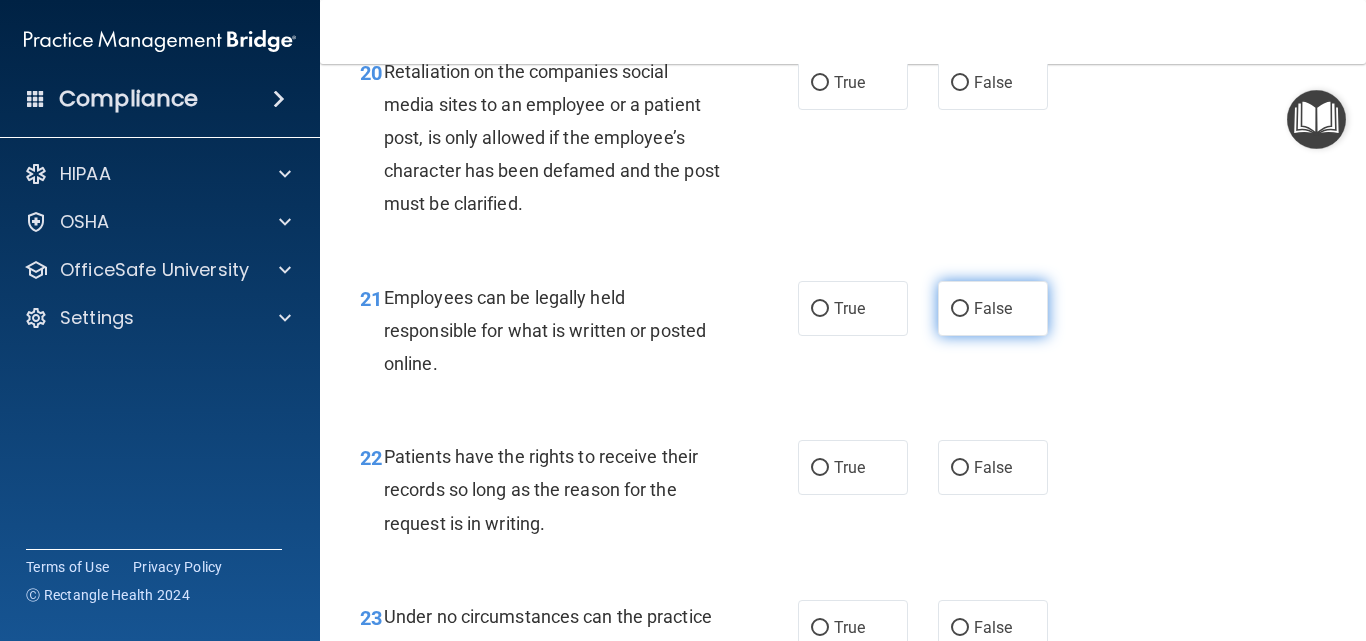 click on "False" at bounding box center [993, 308] 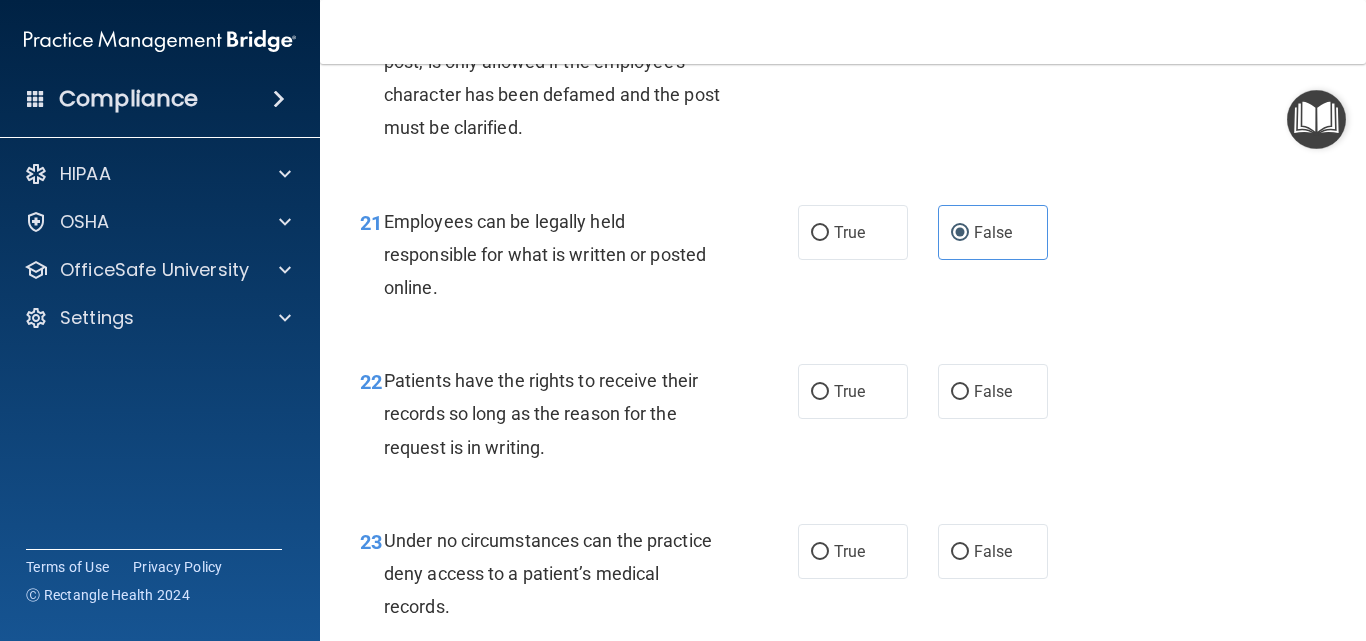 scroll, scrollTop: 4500, scrollLeft: 0, axis: vertical 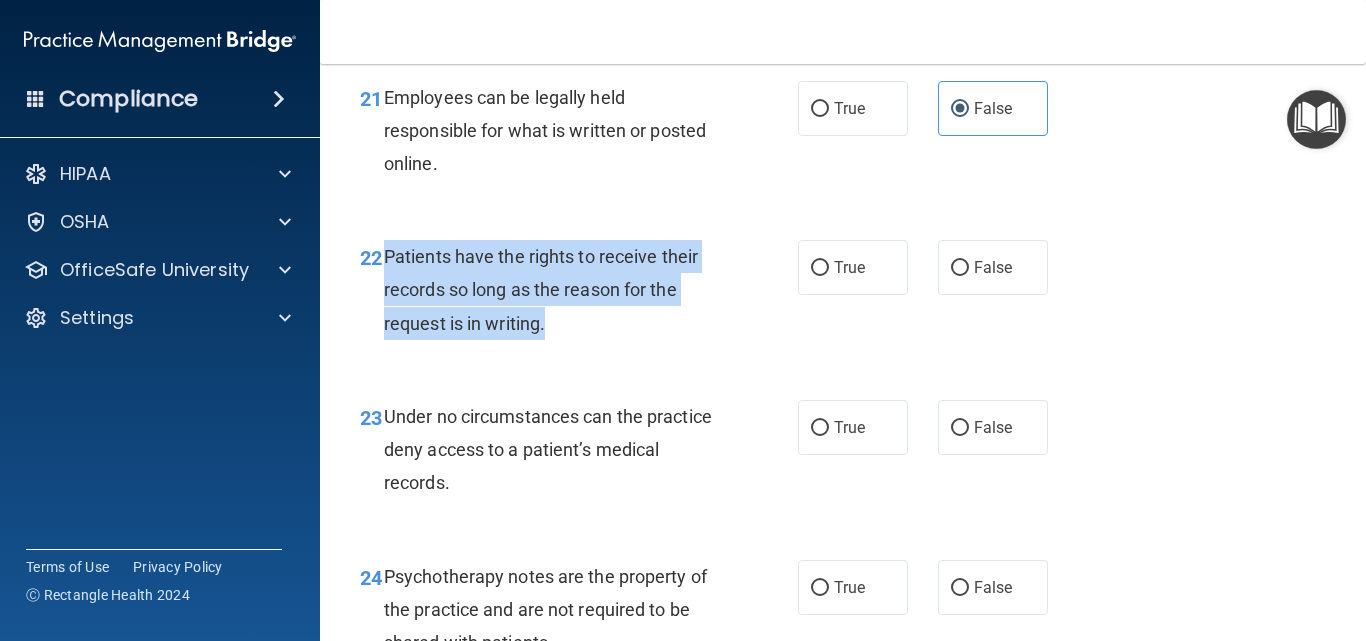 drag, startPoint x: 387, startPoint y: 285, endPoint x: 679, endPoint y: 370, distance: 304.12006 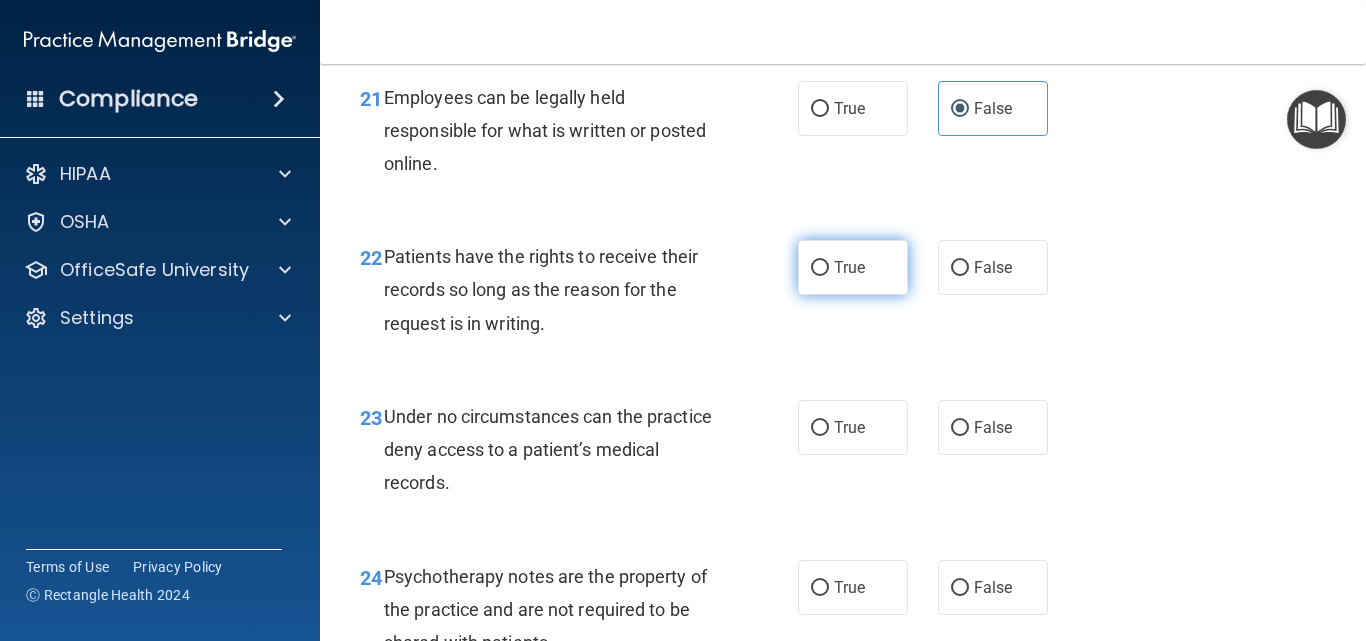 click on "True" at bounding box center (853, 267) 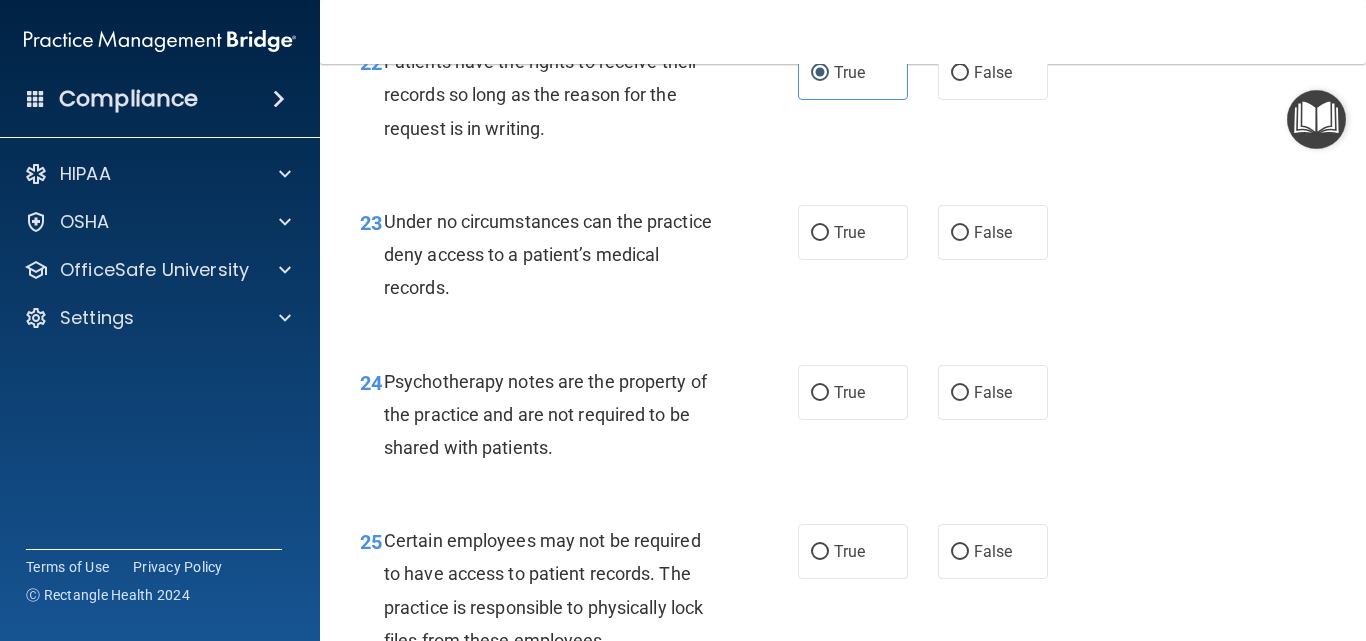 scroll, scrollTop: 4700, scrollLeft: 0, axis: vertical 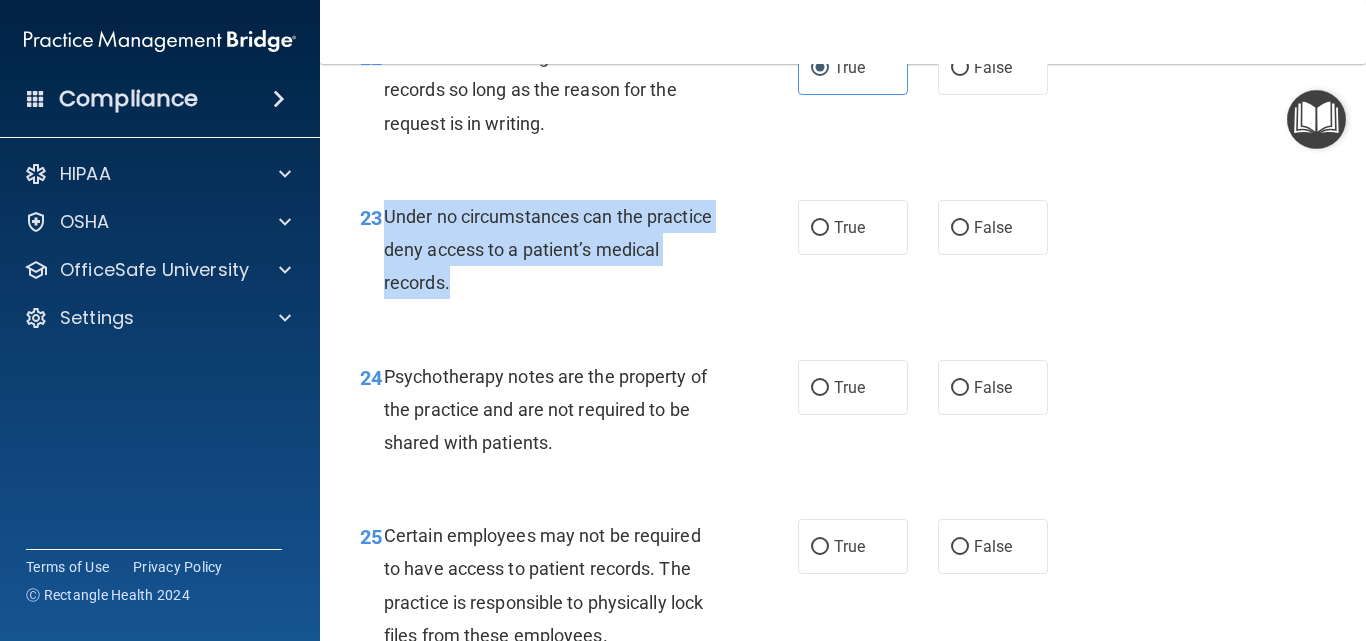 drag, startPoint x: 385, startPoint y: 247, endPoint x: 645, endPoint y: 317, distance: 269.25824 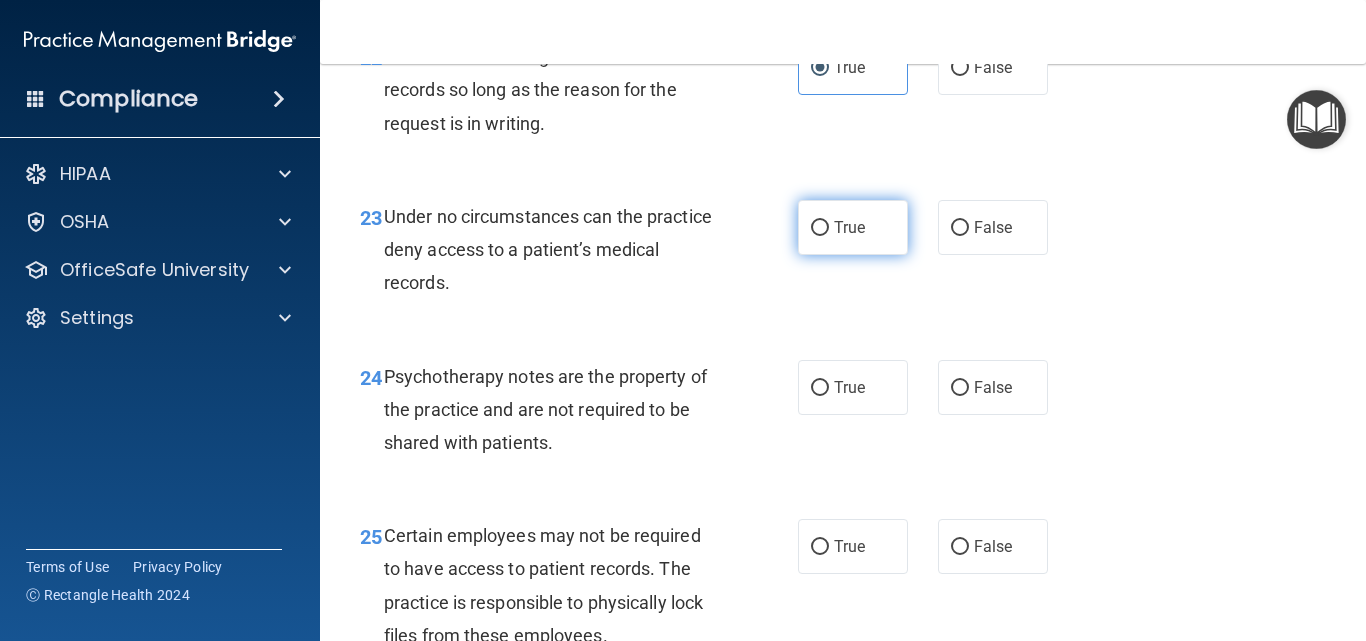 click on "True" at bounding box center (853, 227) 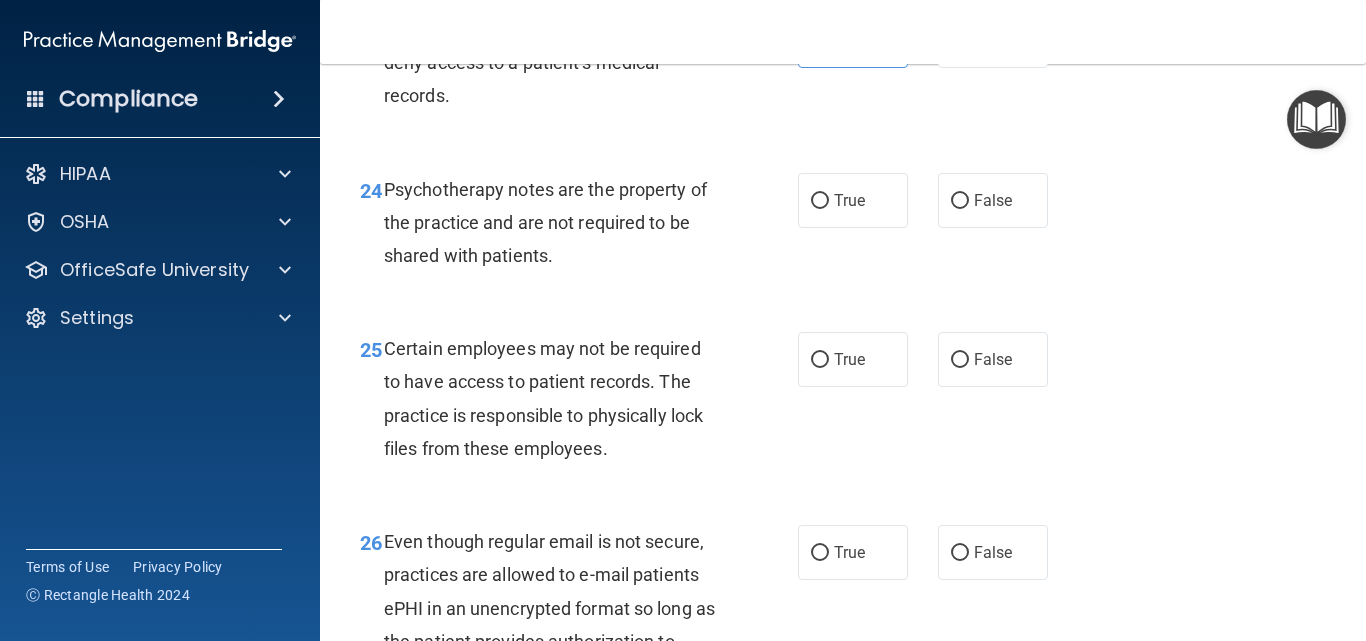 scroll, scrollTop: 4900, scrollLeft: 0, axis: vertical 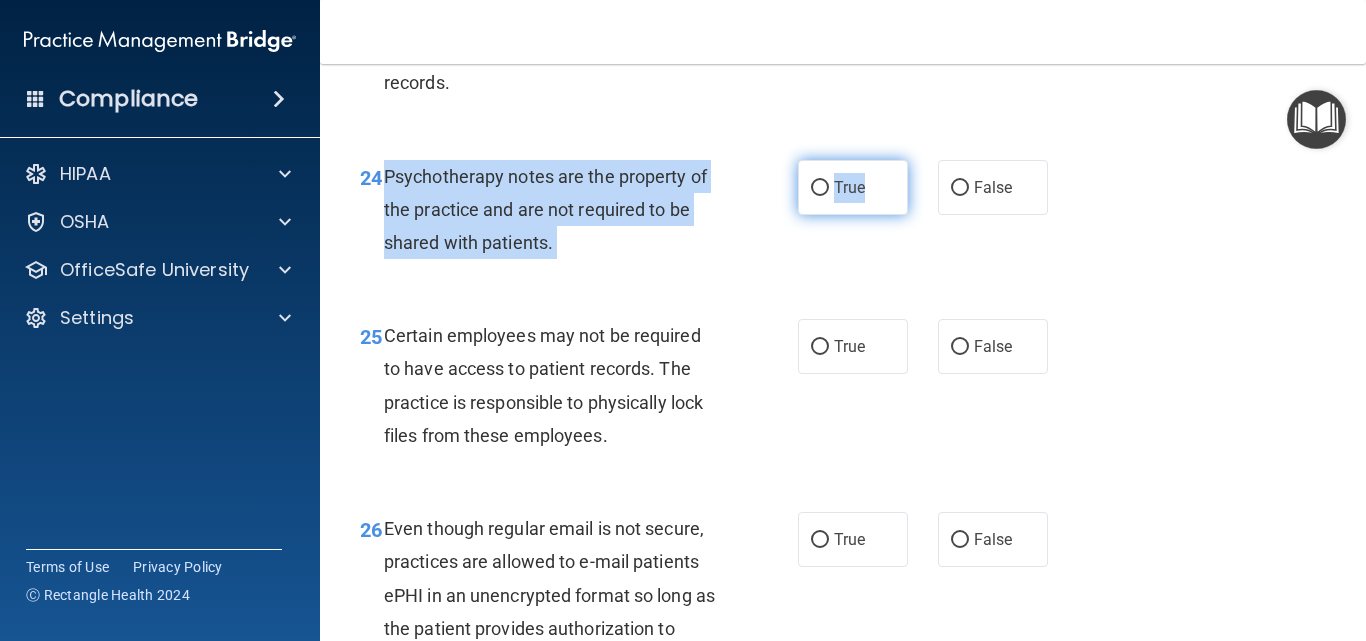 drag, startPoint x: 388, startPoint y: 207, endPoint x: 857, endPoint y: 229, distance: 469.51572 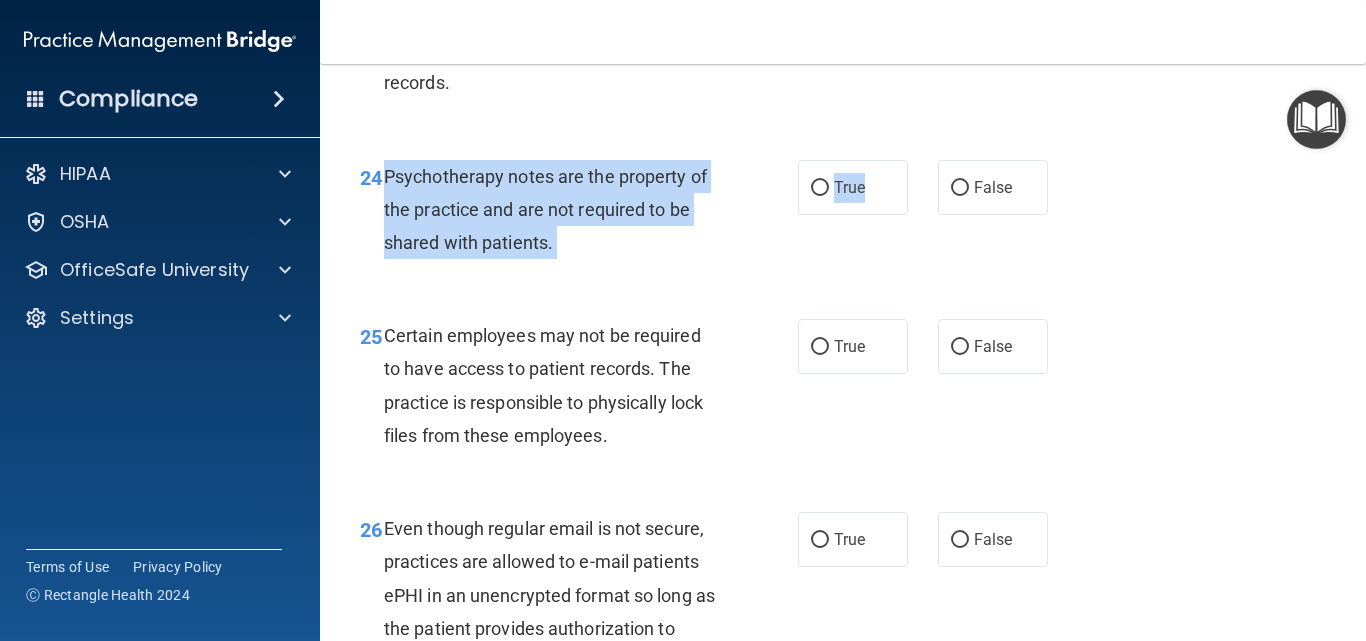 drag, startPoint x: 717, startPoint y: 222, endPoint x: 695, endPoint y: 228, distance: 22.803509 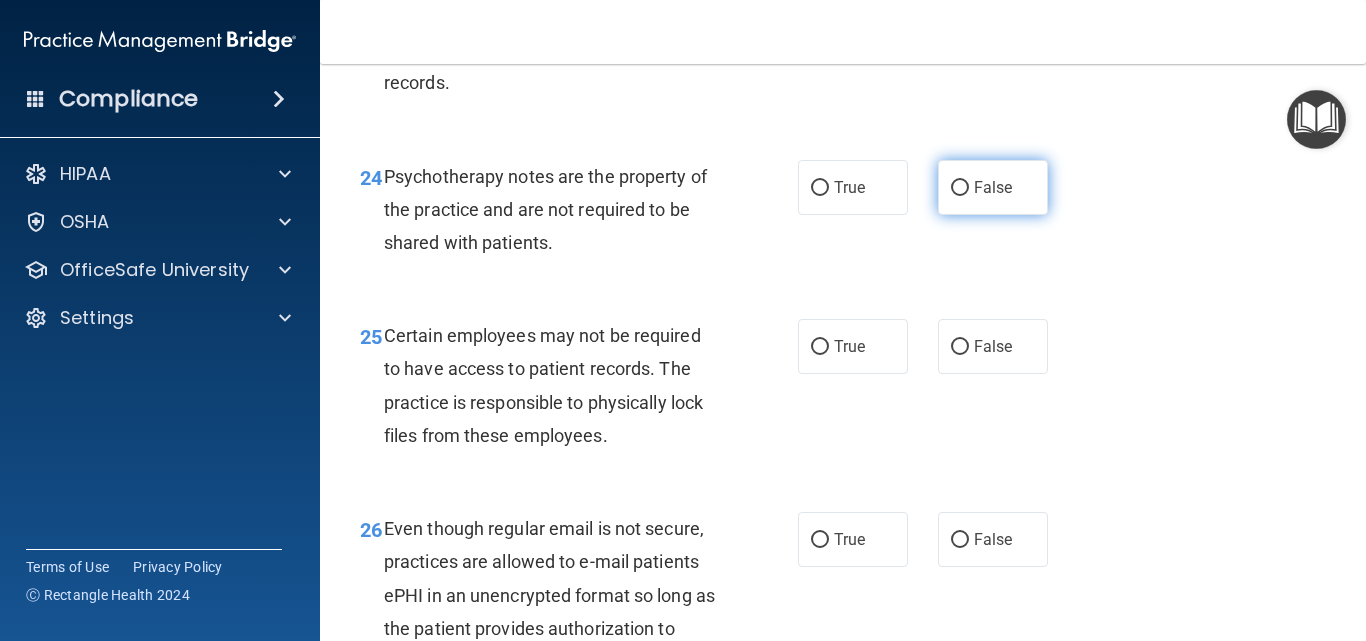click on "False" at bounding box center (993, 187) 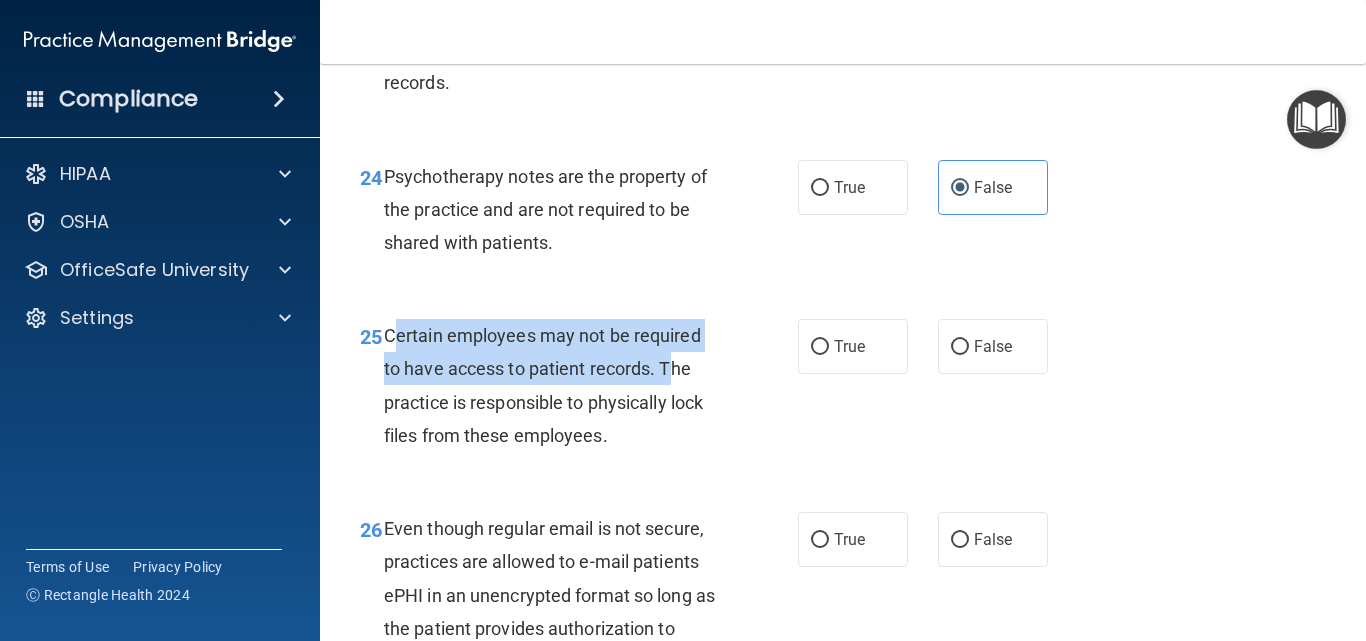 drag, startPoint x: 391, startPoint y: 363, endPoint x: 668, endPoint y: 390, distance: 278.31277 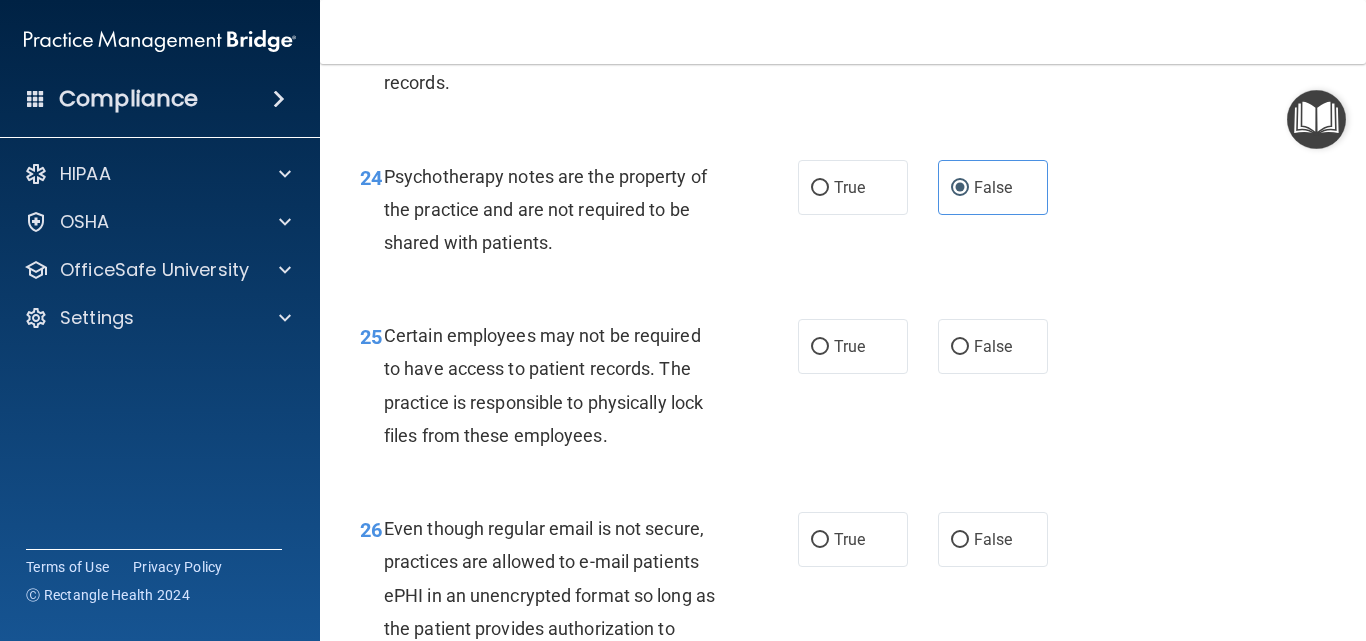 click on "Certain employees may not be required to have access to patient records.  The practice is responsible to physically lock files from these employees." at bounding box center [559, 385] 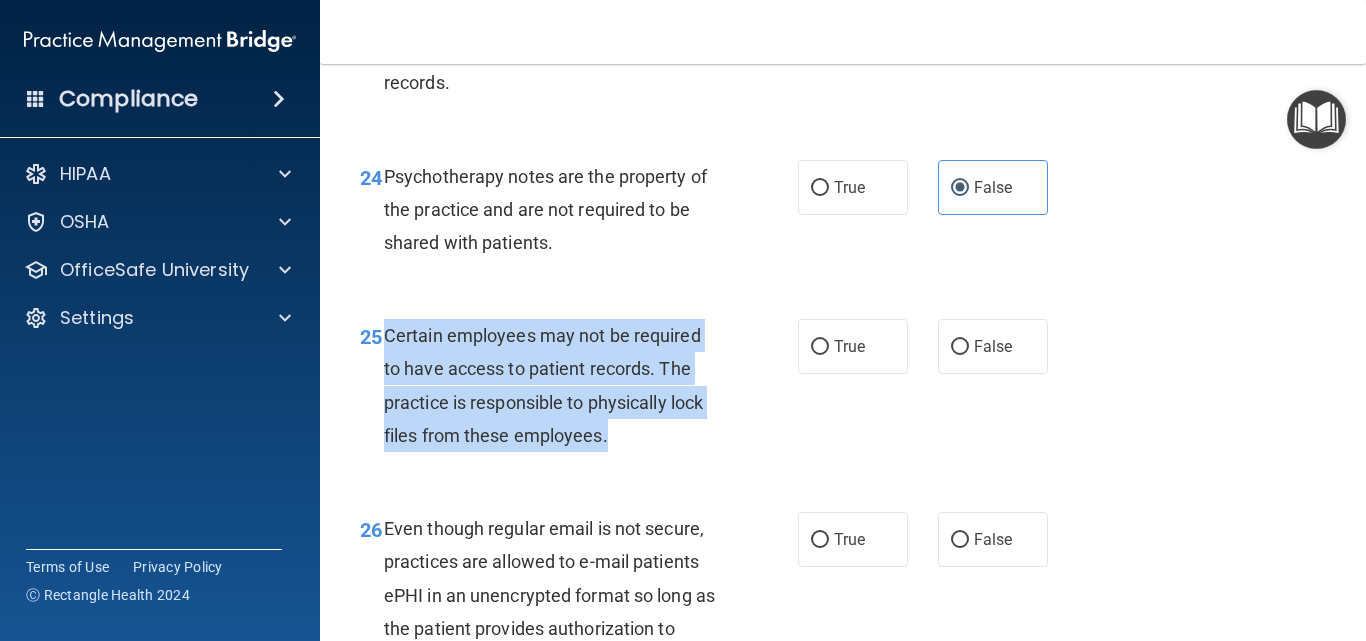 drag, startPoint x: 387, startPoint y: 373, endPoint x: 659, endPoint y: 457, distance: 284.67526 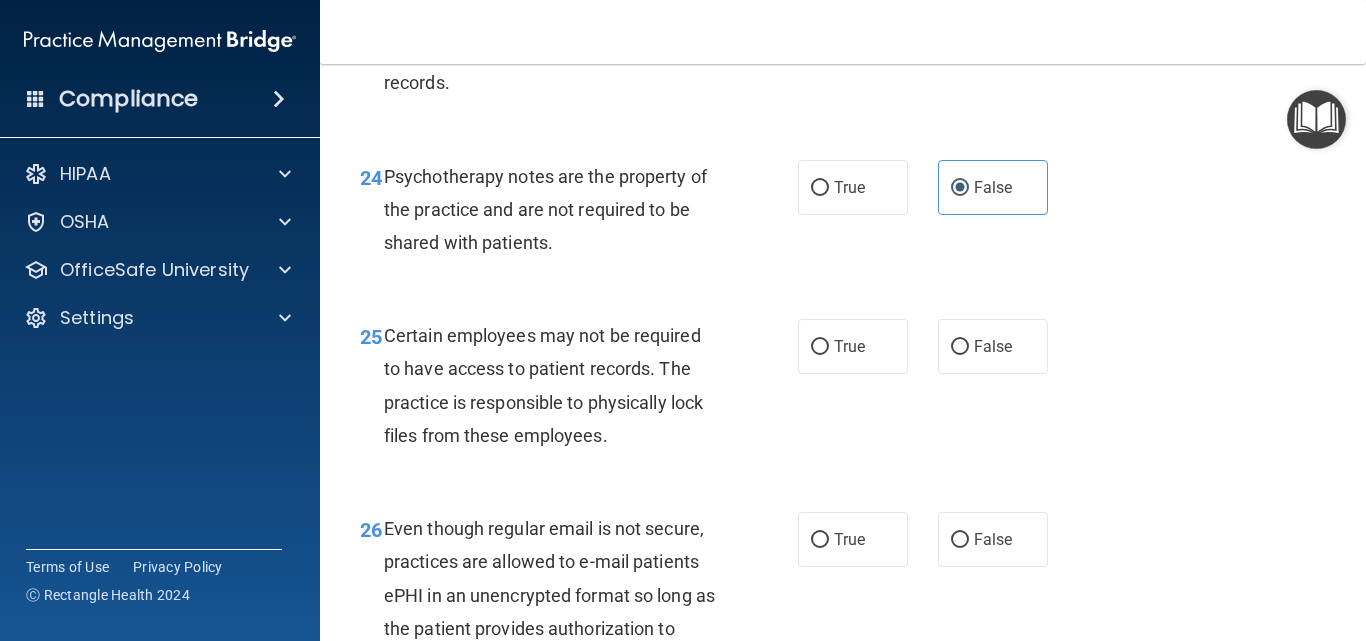 drag, startPoint x: 535, startPoint y: 436, endPoint x: 686, endPoint y: 207, distance: 274.30276 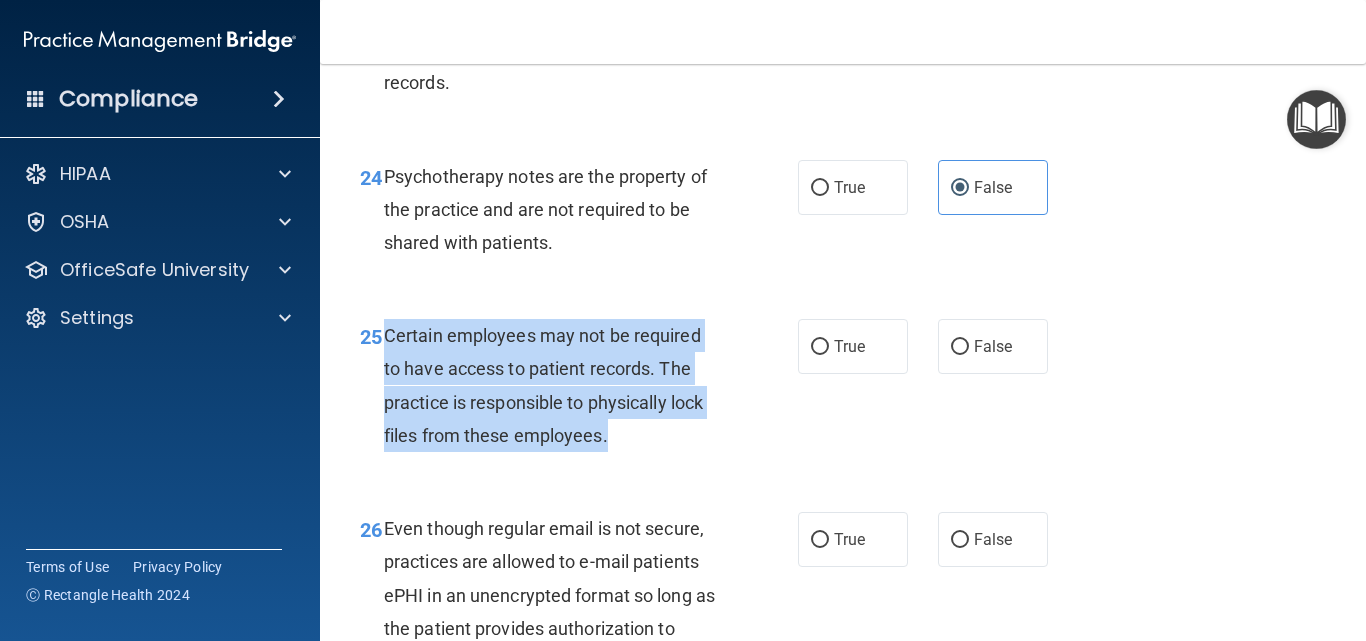drag, startPoint x: 387, startPoint y: 358, endPoint x: 651, endPoint y: 474, distance: 288.36087 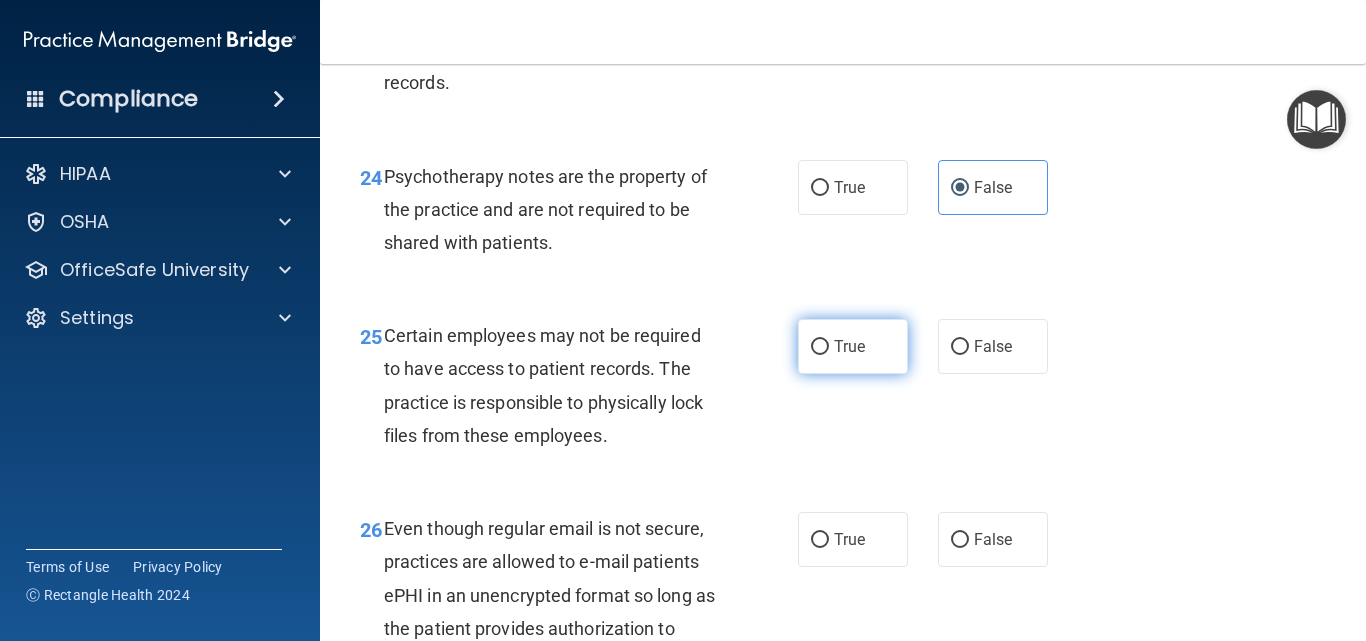 click on "True" at bounding box center (853, 346) 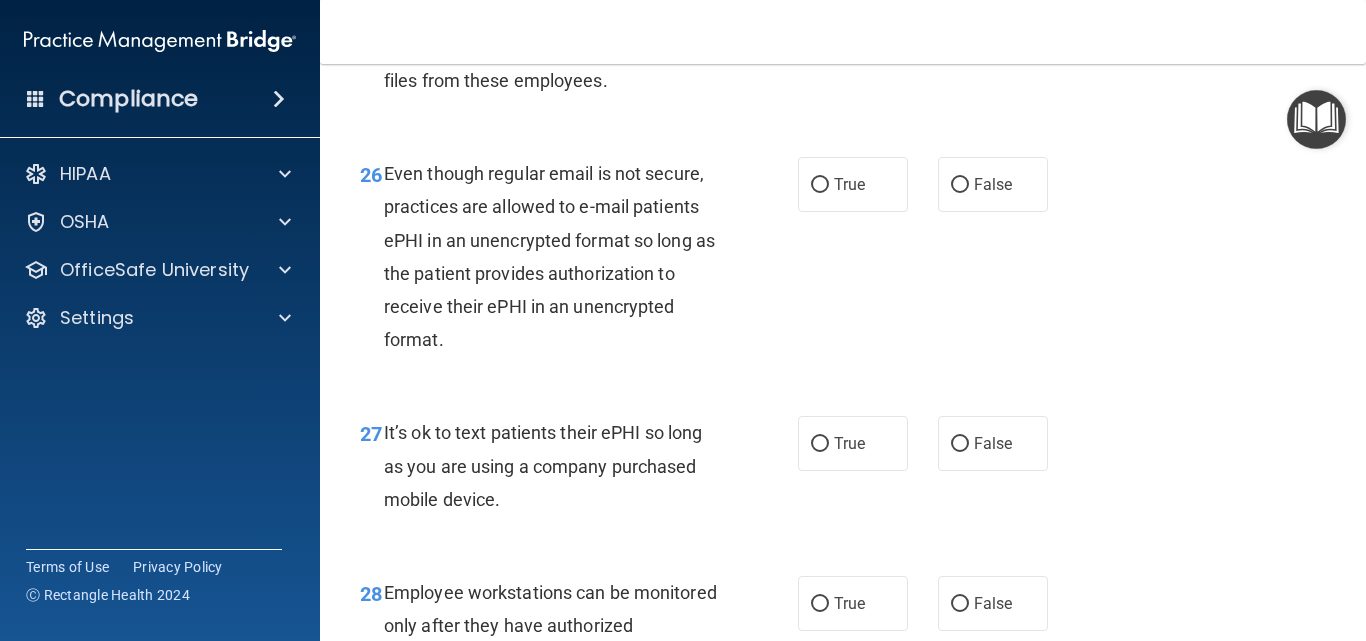 scroll, scrollTop: 5300, scrollLeft: 0, axis: vertical 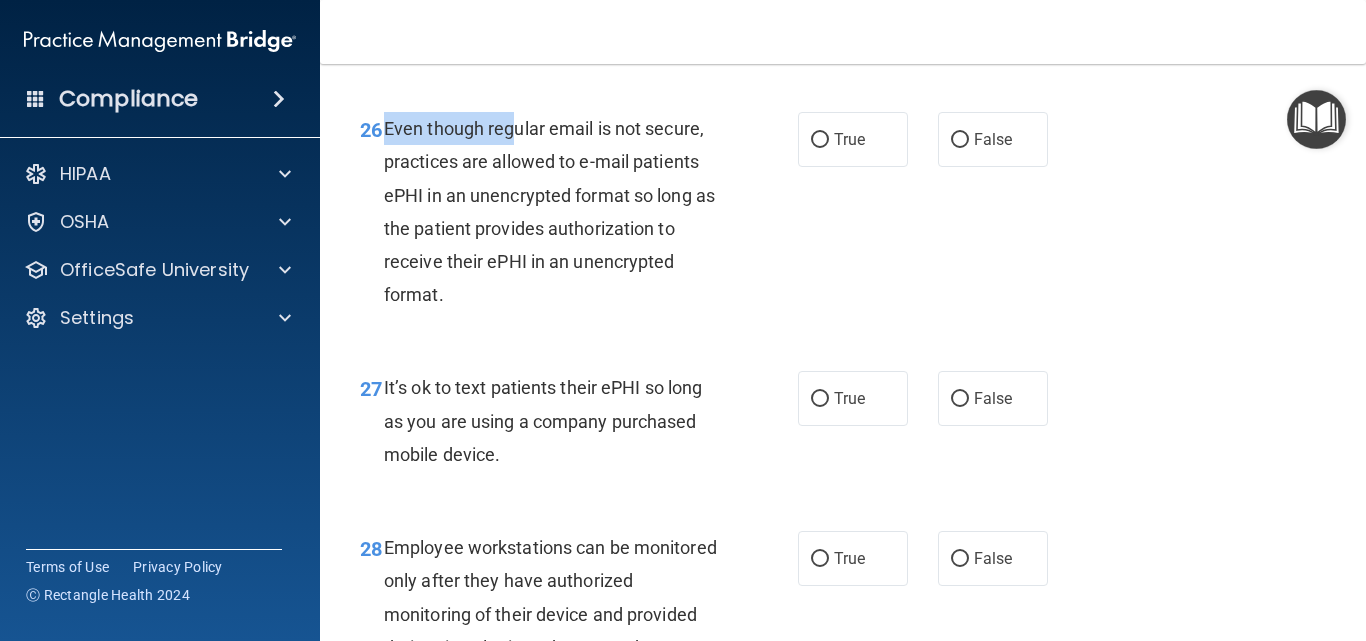 drag, startPoint x: 386, startPoint y: 157, endPoint x: 518, endPoint y: 167, distance: 132.37825 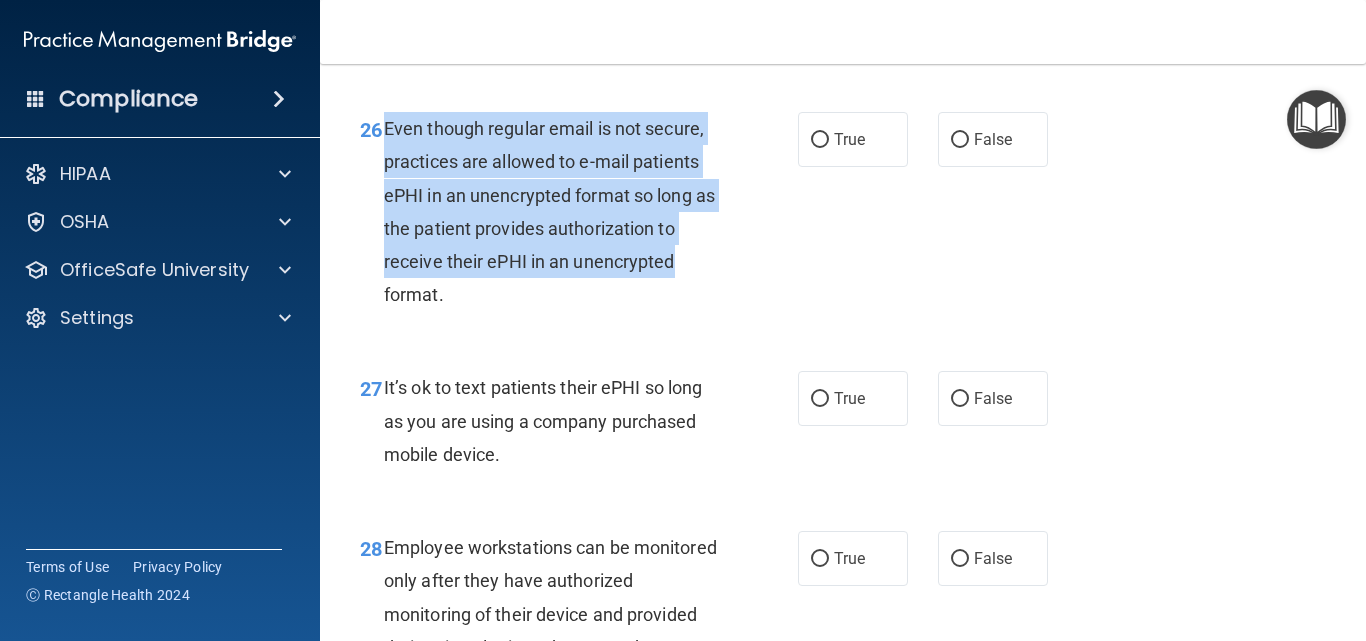 drag, startPoint x: 382, startPoint y: 158, endPoint x: 712, endPoint y: 299, distance: 358.8607 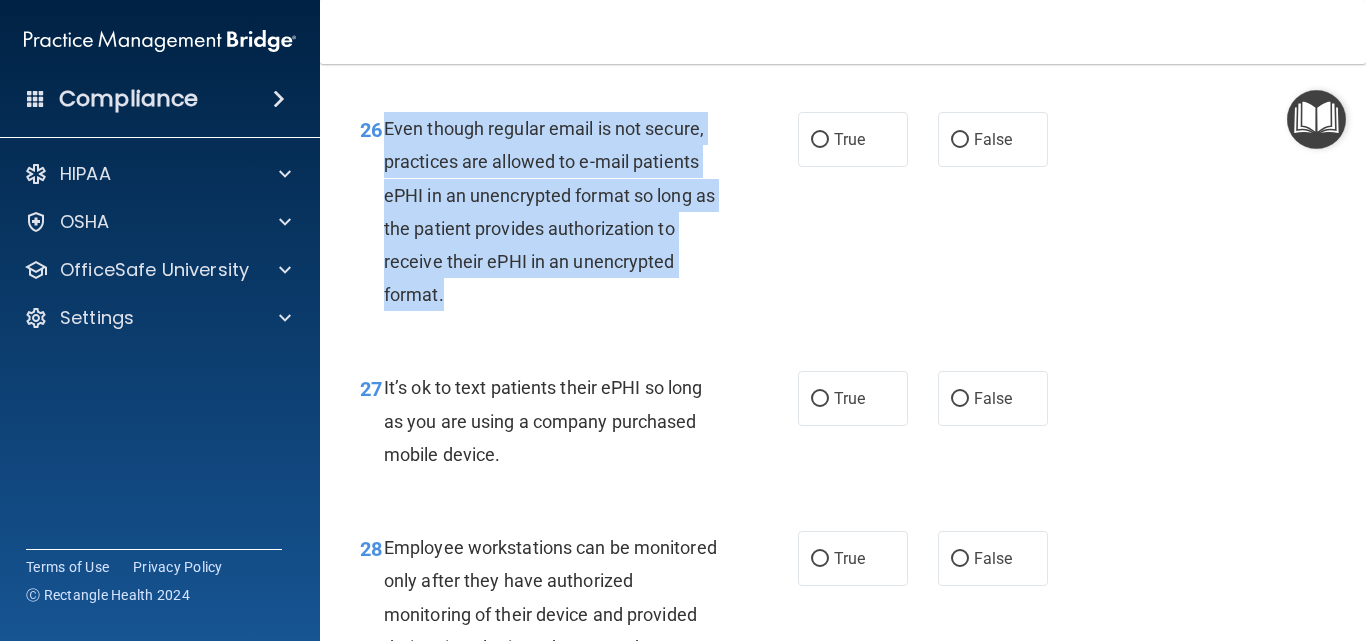 drag, startPoint x: 386, startPoint y: 157, endPoint x: 594, endPoint y: 324, distance: 266.7452 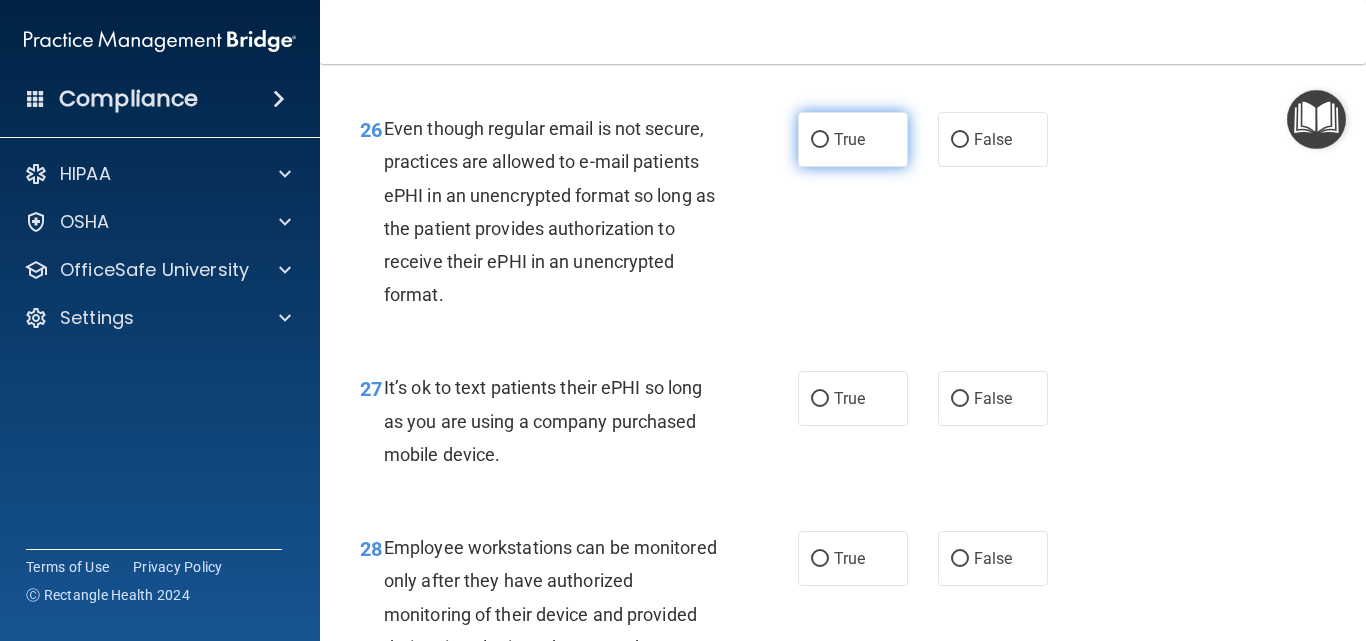 click on "True" at bounding box center [849, 139] 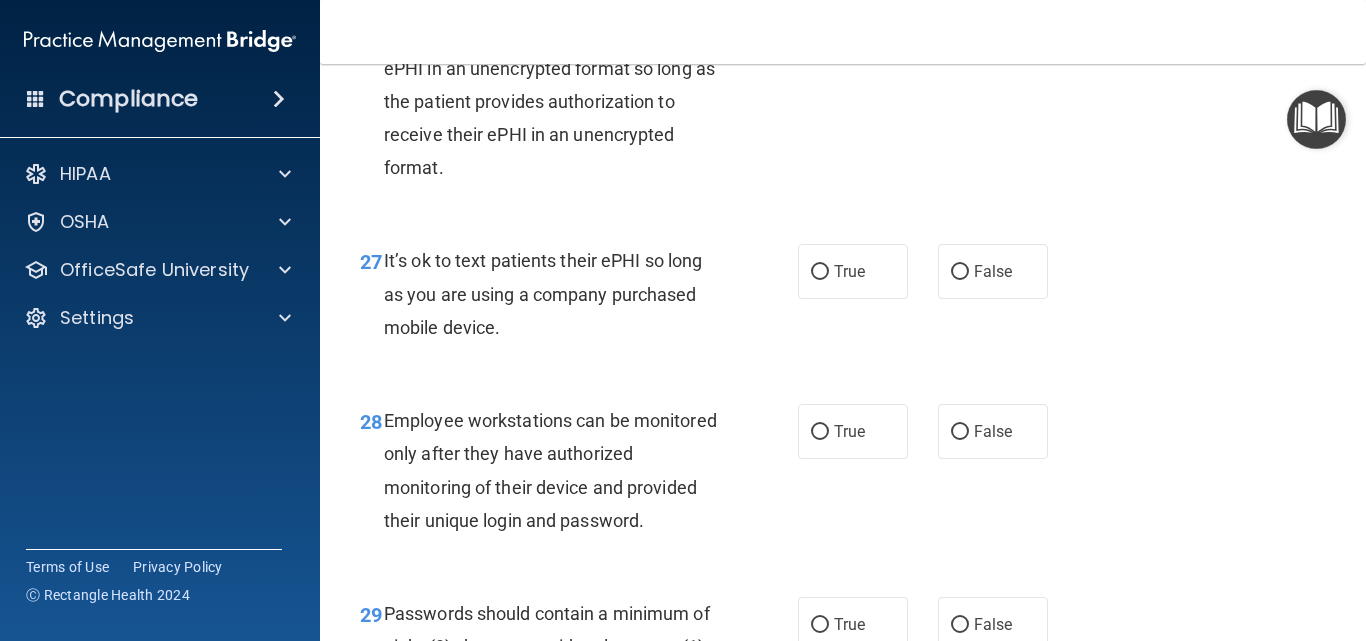 scroll, scrollTop: 5400, scrollLeft: 0, axis: vertical 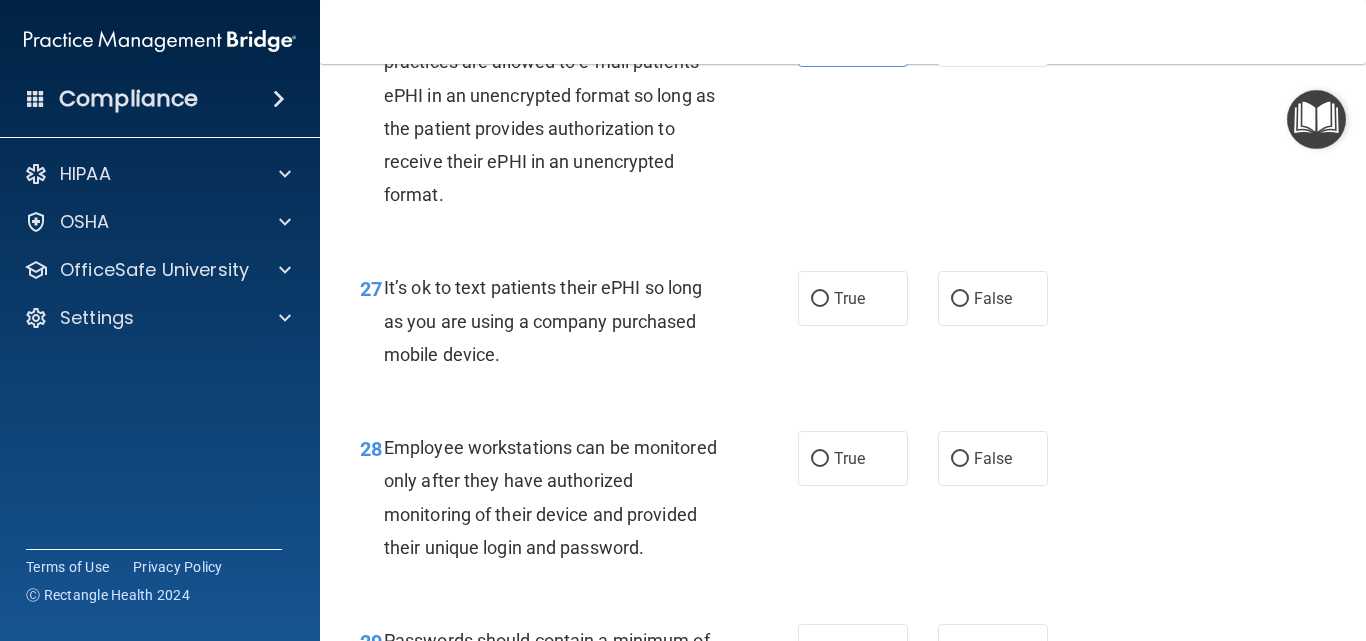 drag, startPoint x: 286, startPoint y: 352, endPoint x: 762, endPoint y: 431, distance: 482.51114 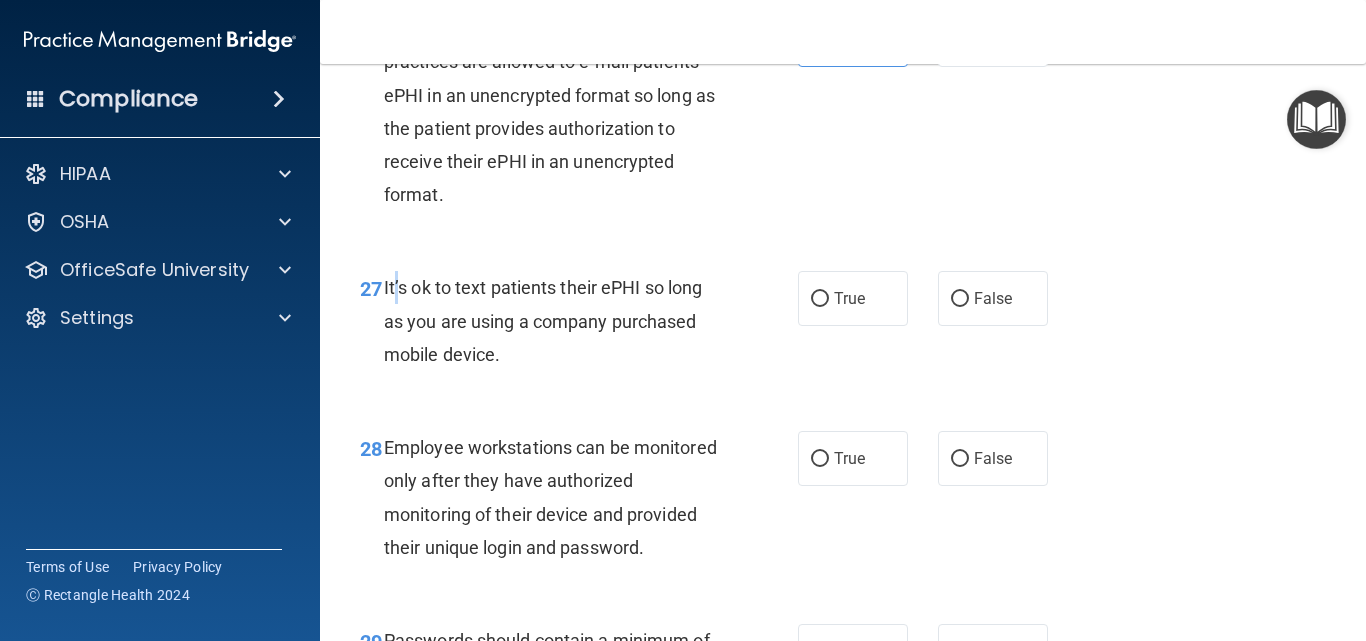 click on "It’s ok to text patients their ePHI so long as you are using a company purchased mobile device." at bounding box center [543, 320] 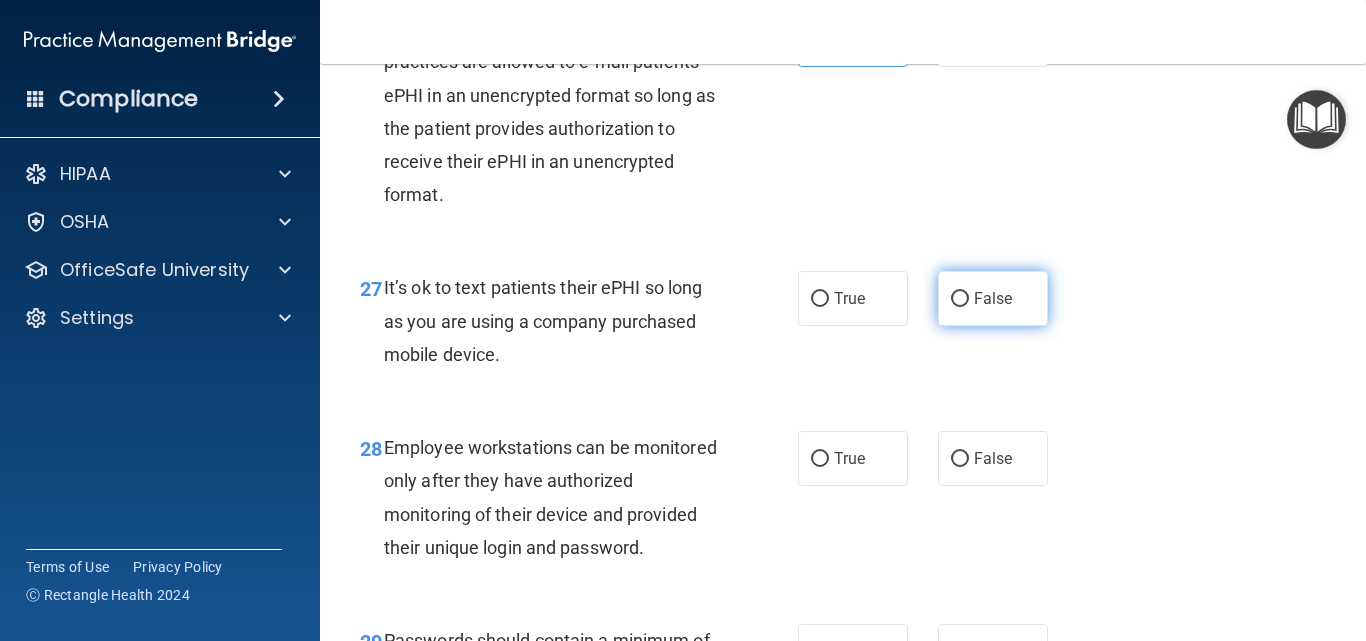 click on "False" at bounding box center (993, 298) 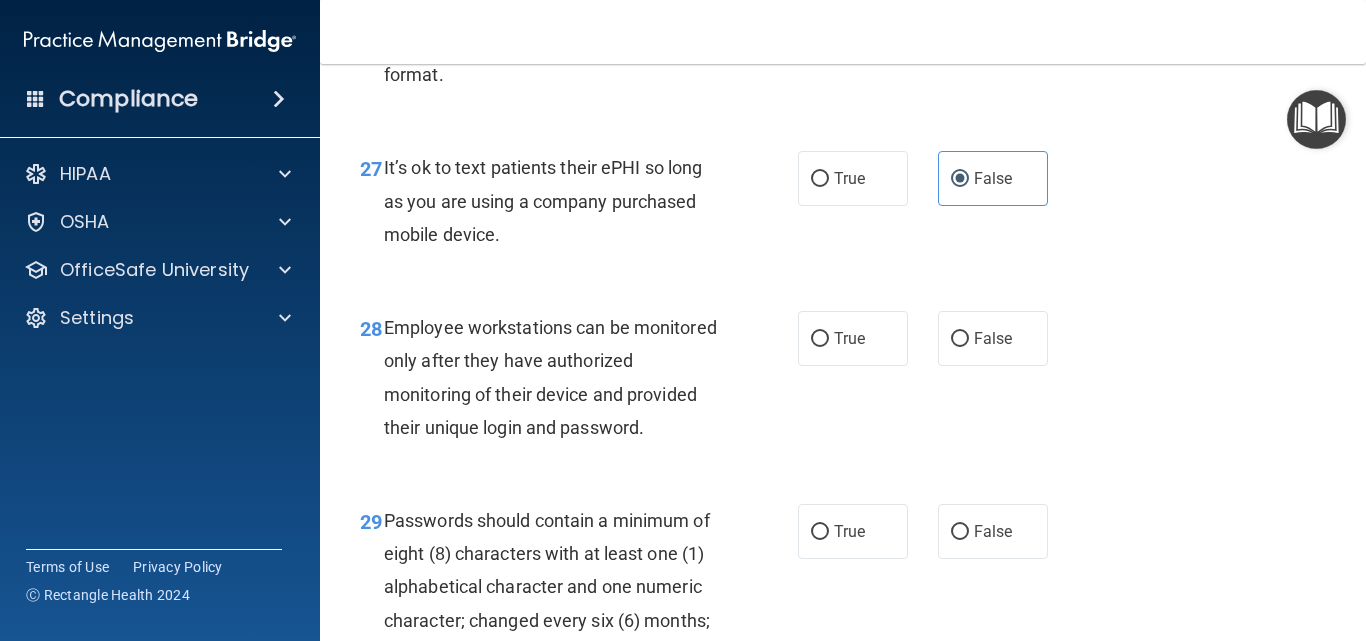 scroll, scrollTop: 5700, scrollLeft: 0, axis: vertical 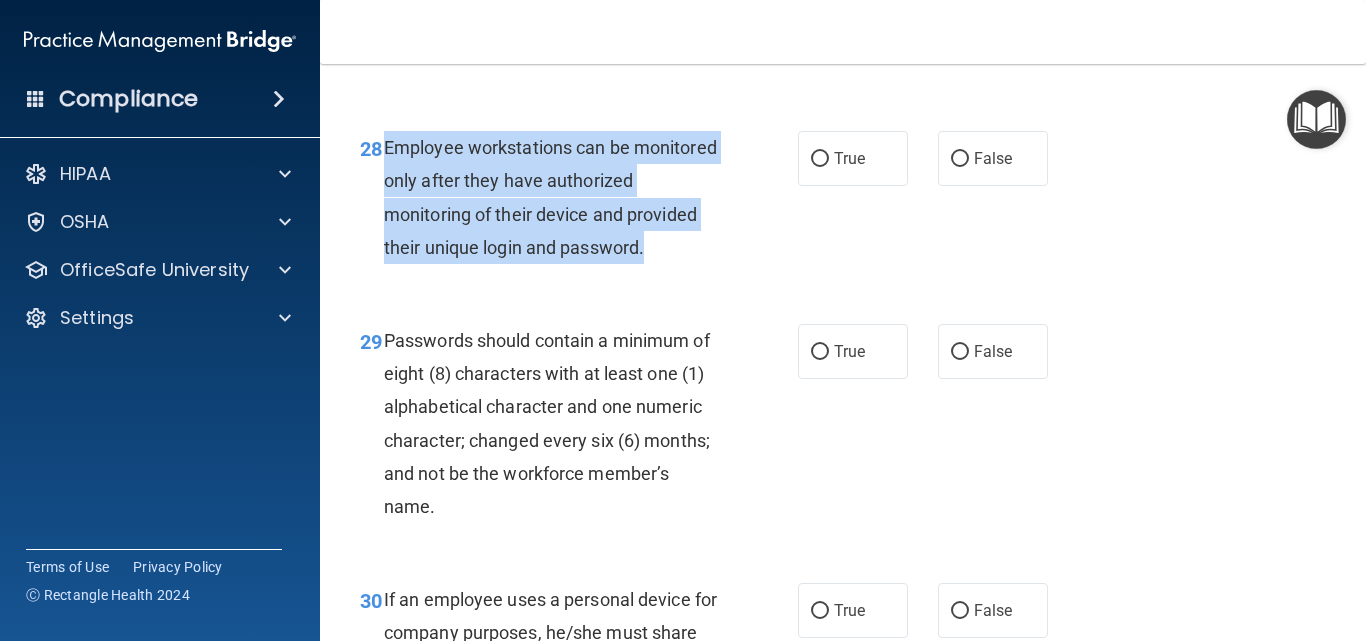 drag, startPoint x: 386, startPoint y: 179, endPoint x: 588, endPoint y: 308, distance: 239.67686 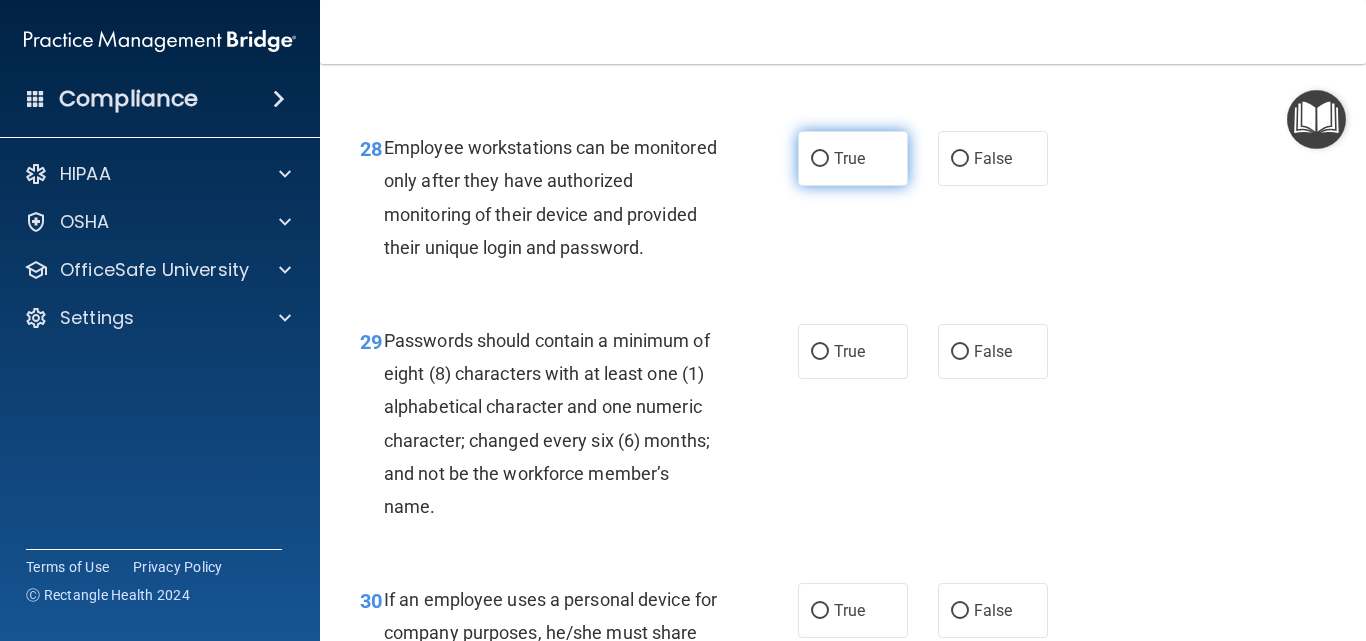 click on "True" at bounding box center (853, 158) 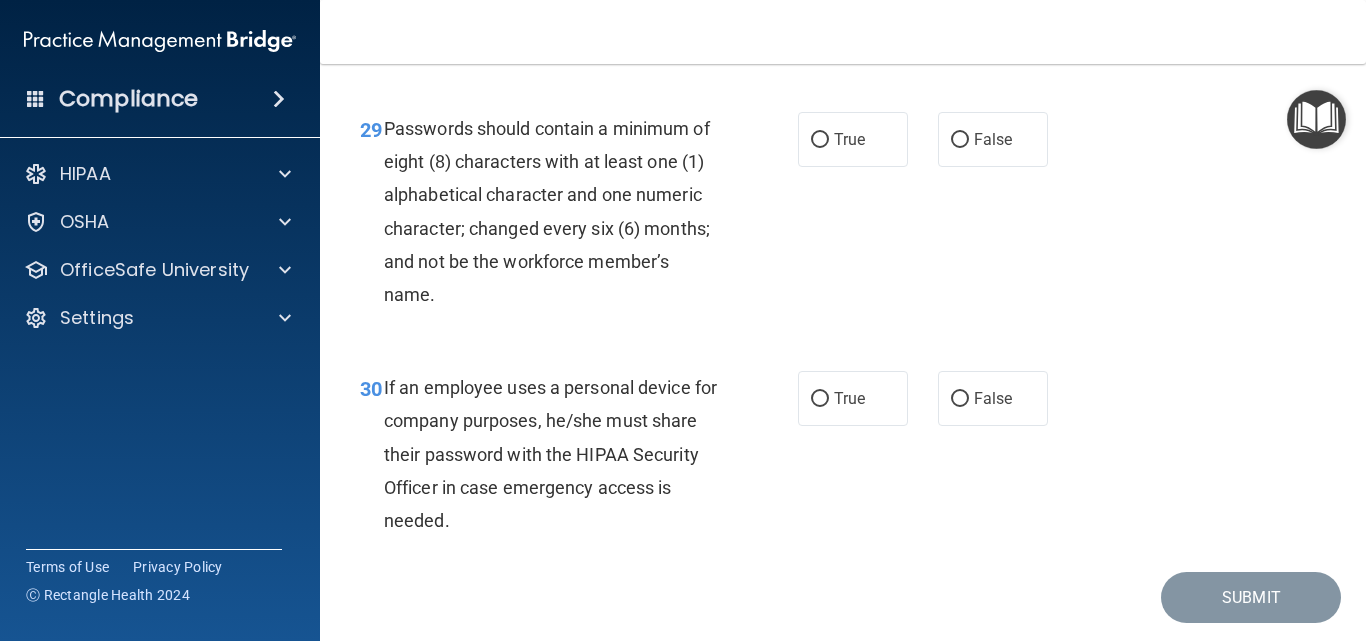 scroll, scrollTop: 6000, scrollLeft: 0, axis: vertical 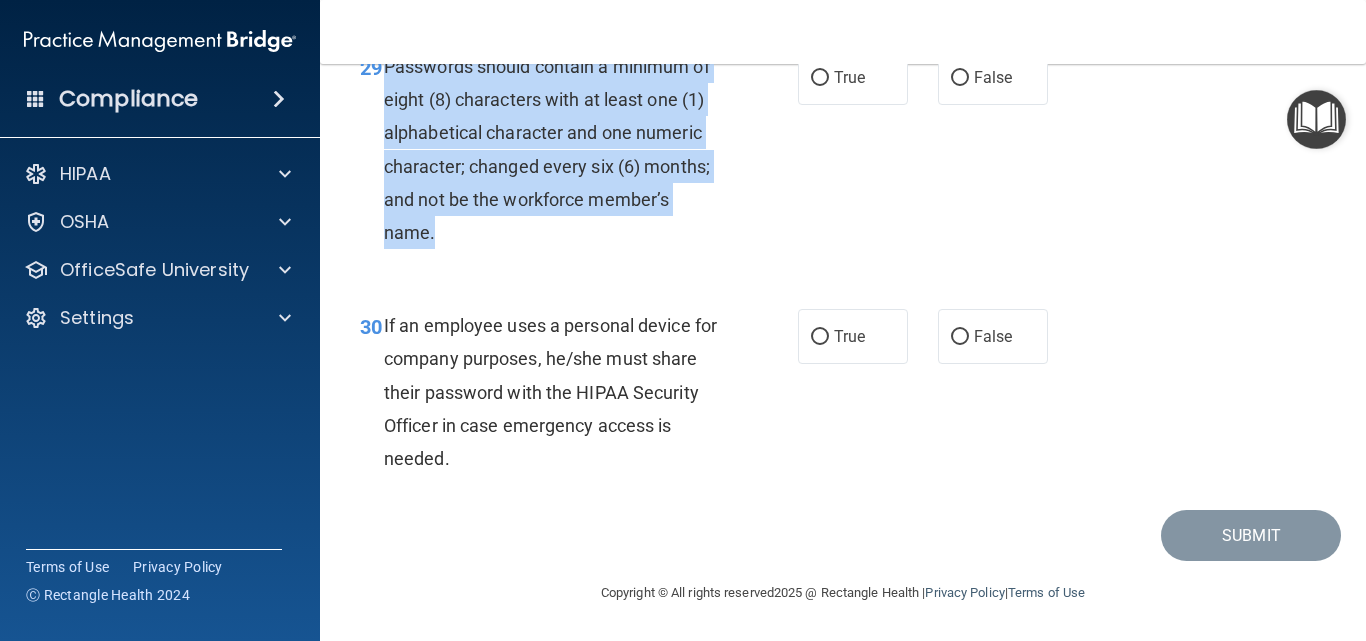 drag, startPoint x: 388, startPoint y: 95, endPoint x: 714, endPoint y: 266, distance: 368.12634 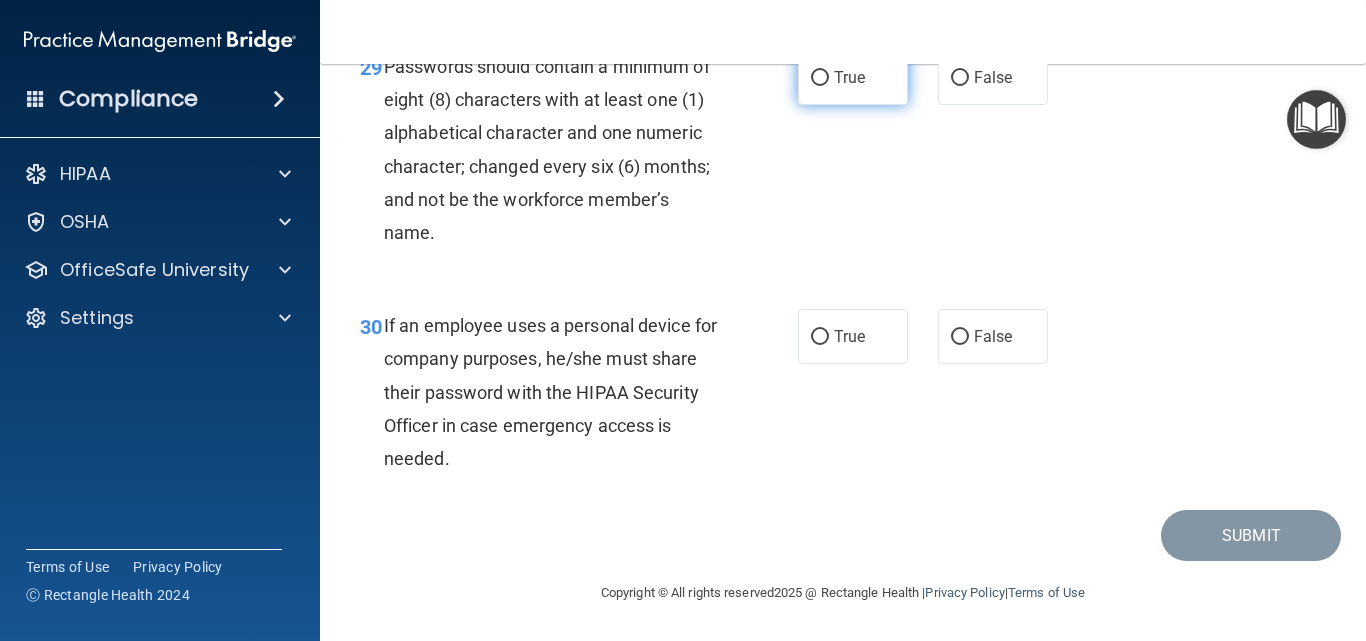 click on "True" at bounding box center (853, 77) 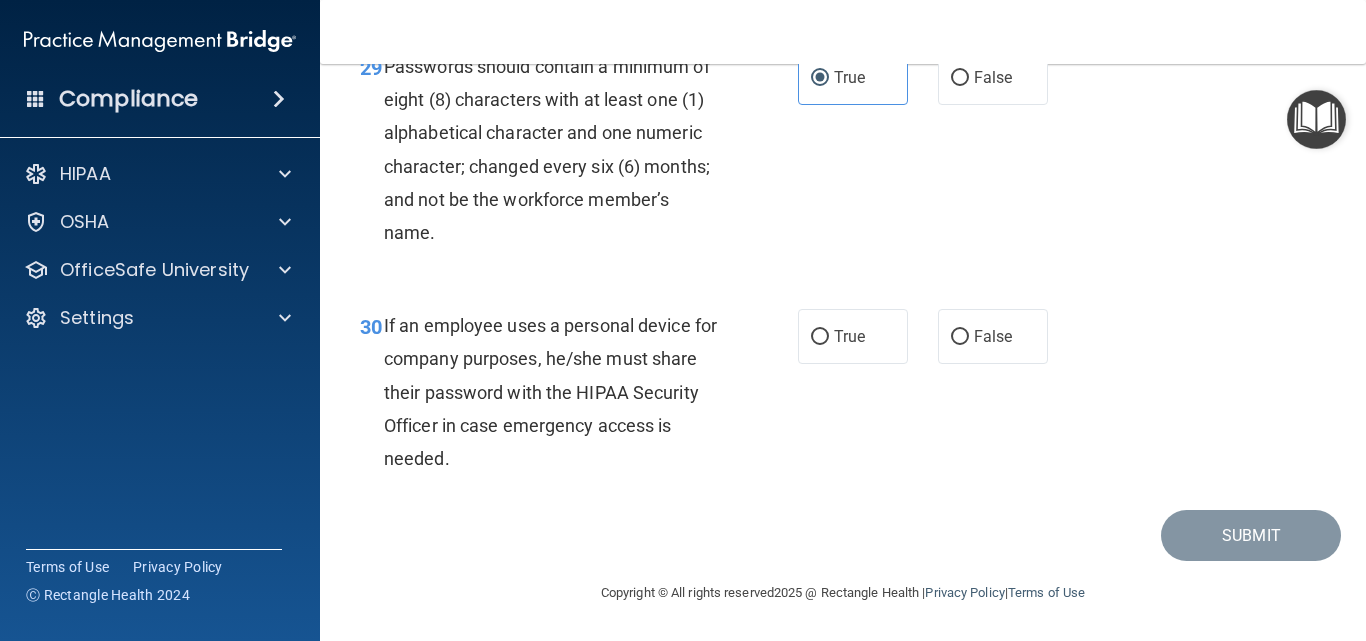scroll, scrollTop: 6040, scrollLeft: 0, axis: vertical 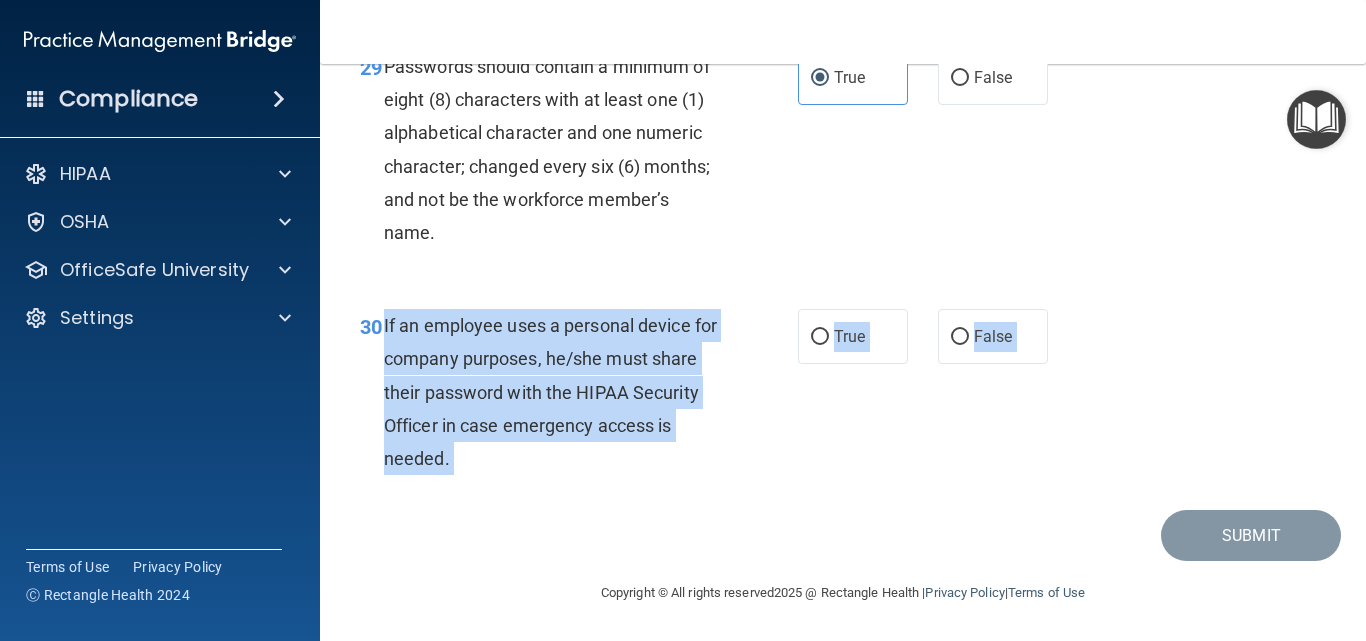 drag, startPoint x: 383, startPoint y: 317, endPoint x: 721, endPoint y: 556, distance: 413.96255 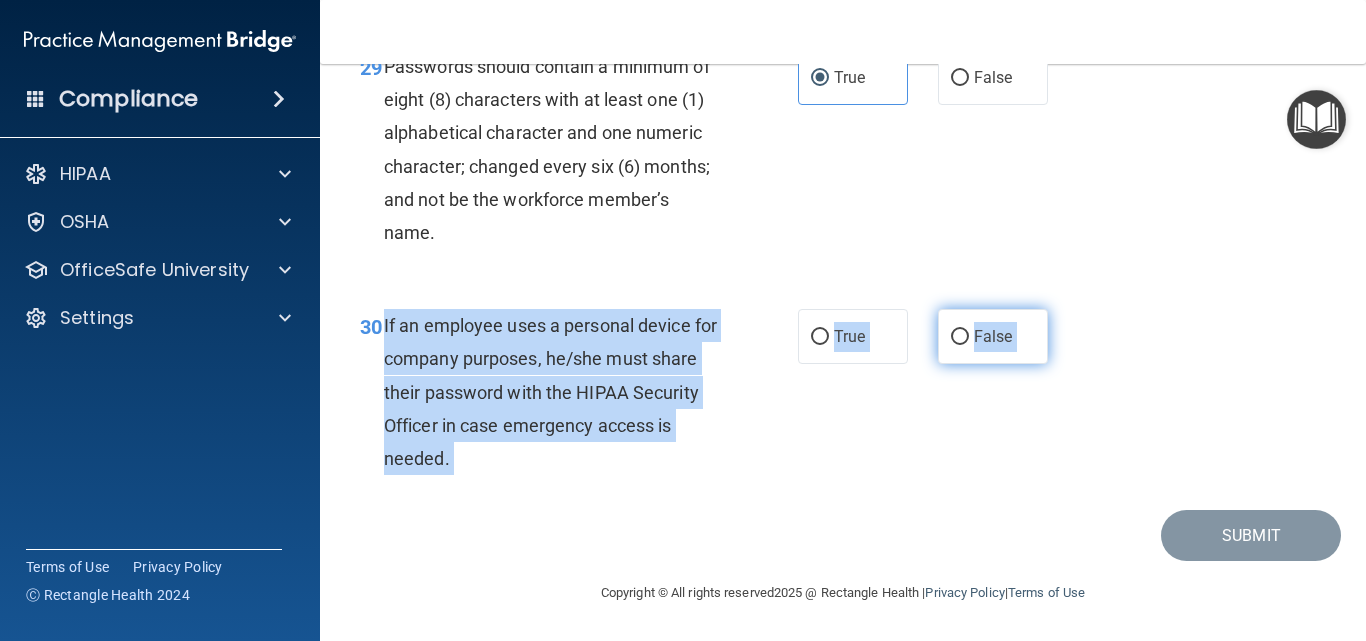 click on "False" at bounding box center (993, 336) 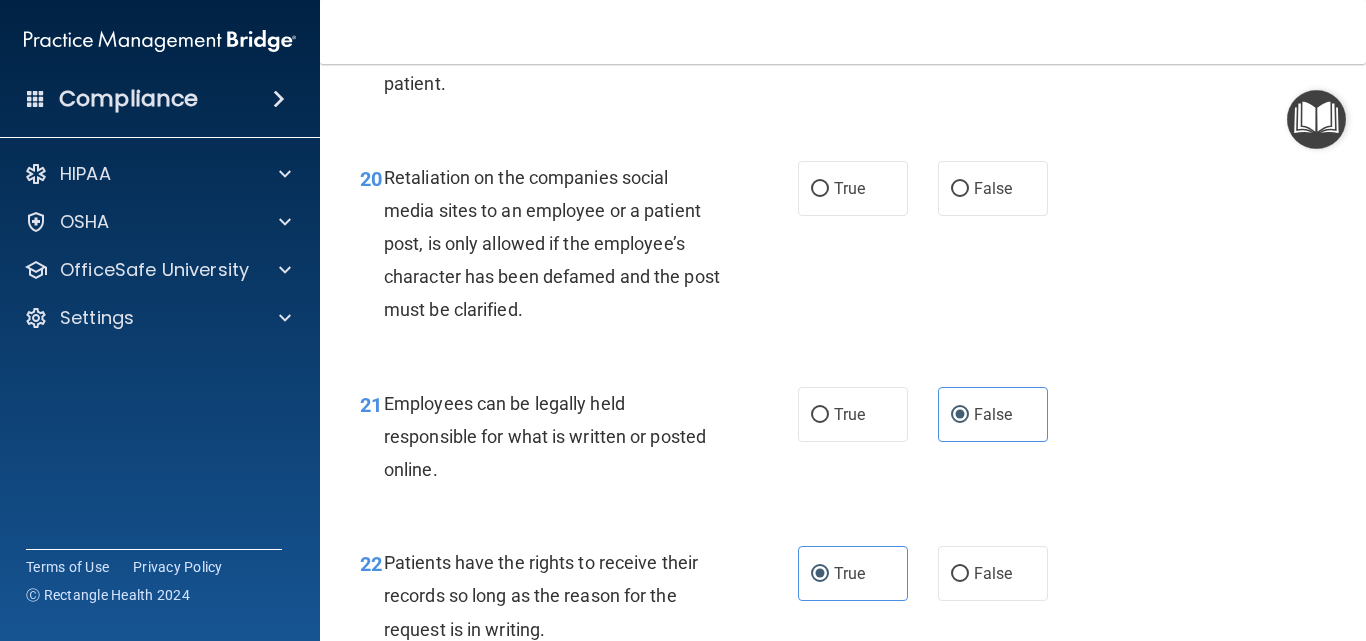 scroll, scrollTop: 4200, scrollLeft: 0, axis: vertical 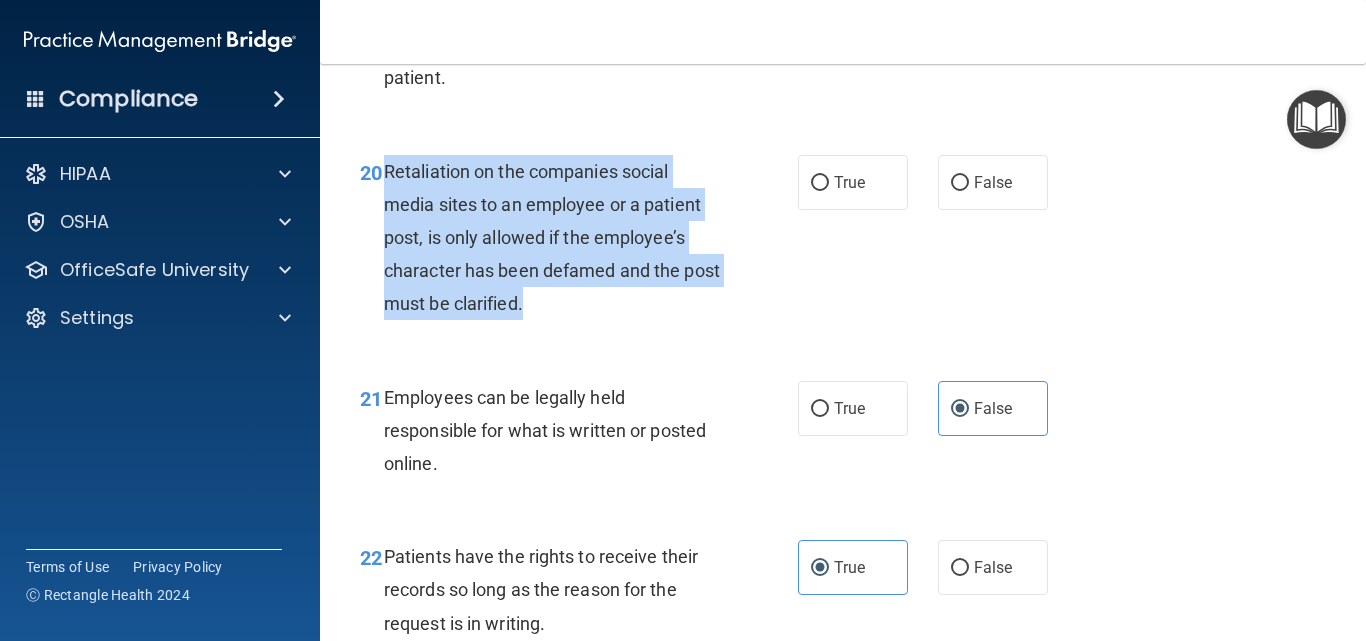 drag, startPoint x: 386, startPoint y: 199, endPoint x: 611, endPoint y: 328, distance: 259.3569 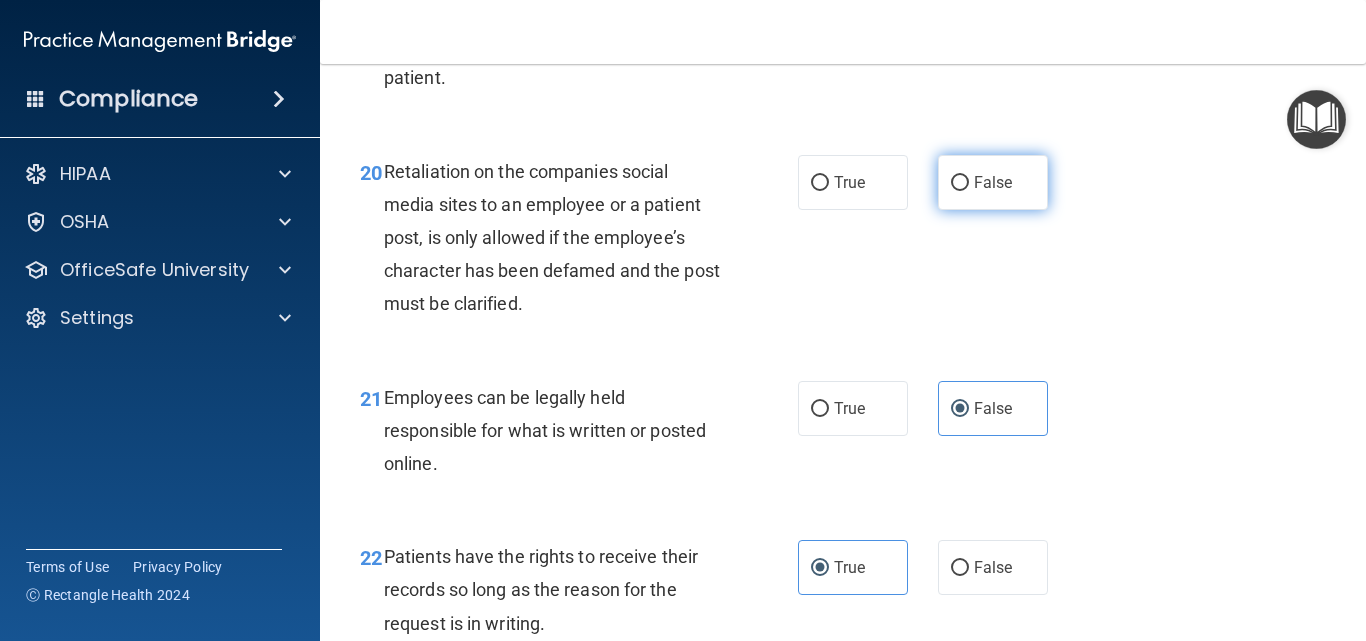 click on "False" at bounding box center (993, 182) 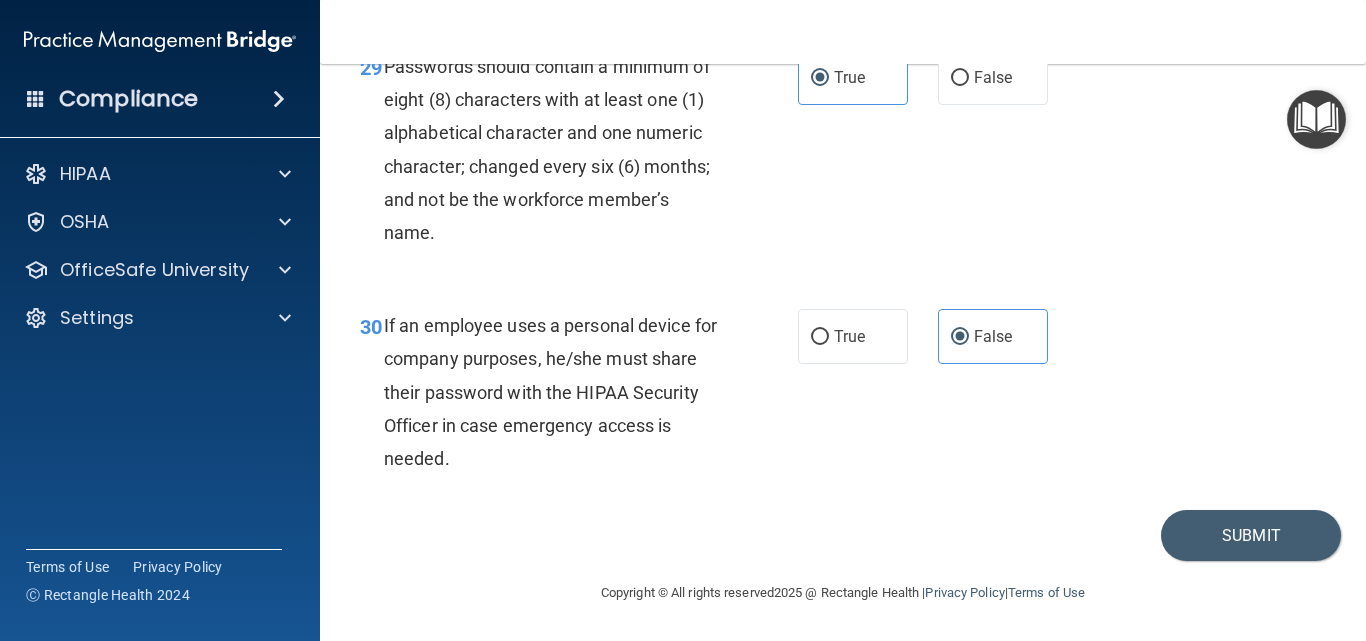 scroll, scrollTop: 6040, scrollLeft: 0, axis: vertical 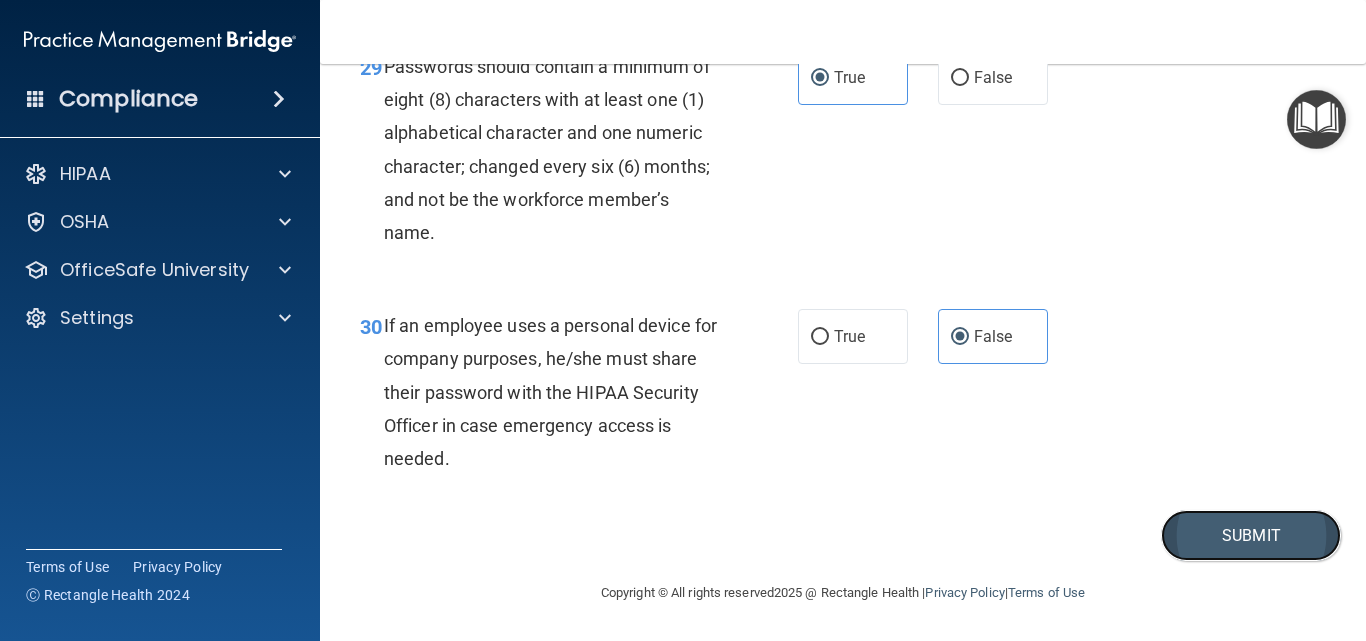 click on "Submit" at bounding box center [1251, 535] 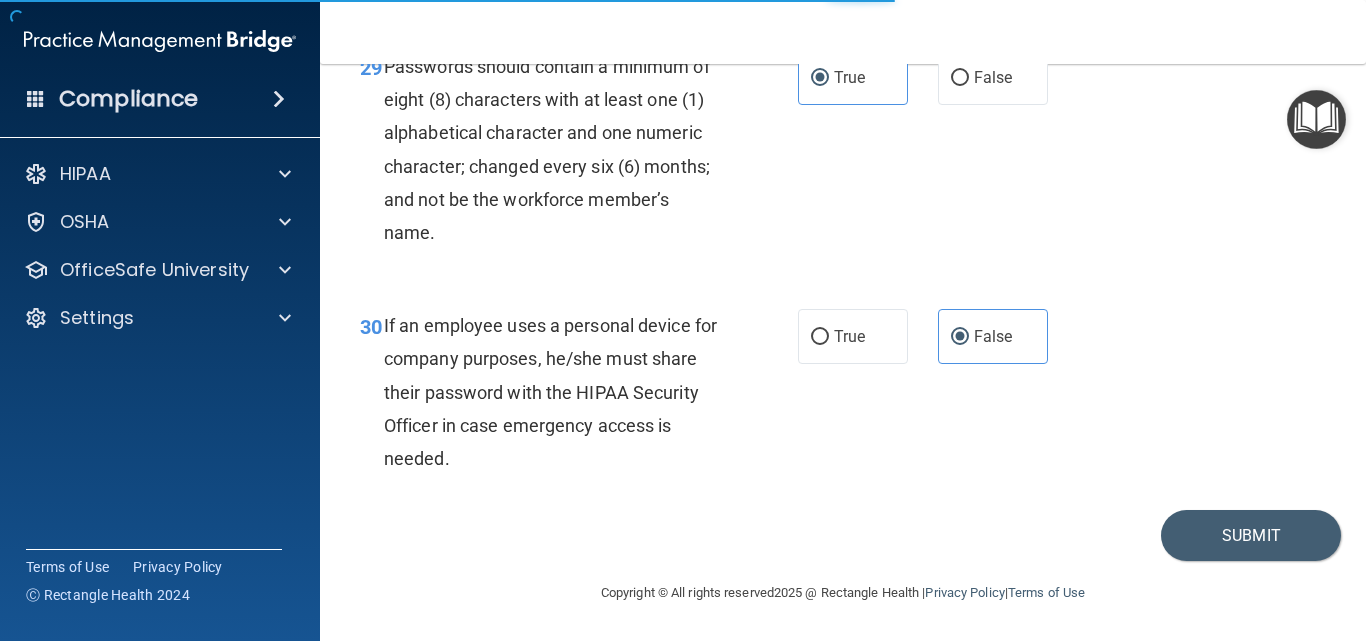 drag, startPoint x: 705, startPoint y: 341, endPoint x: 592, endPoint y: 278, distance: 129.37543 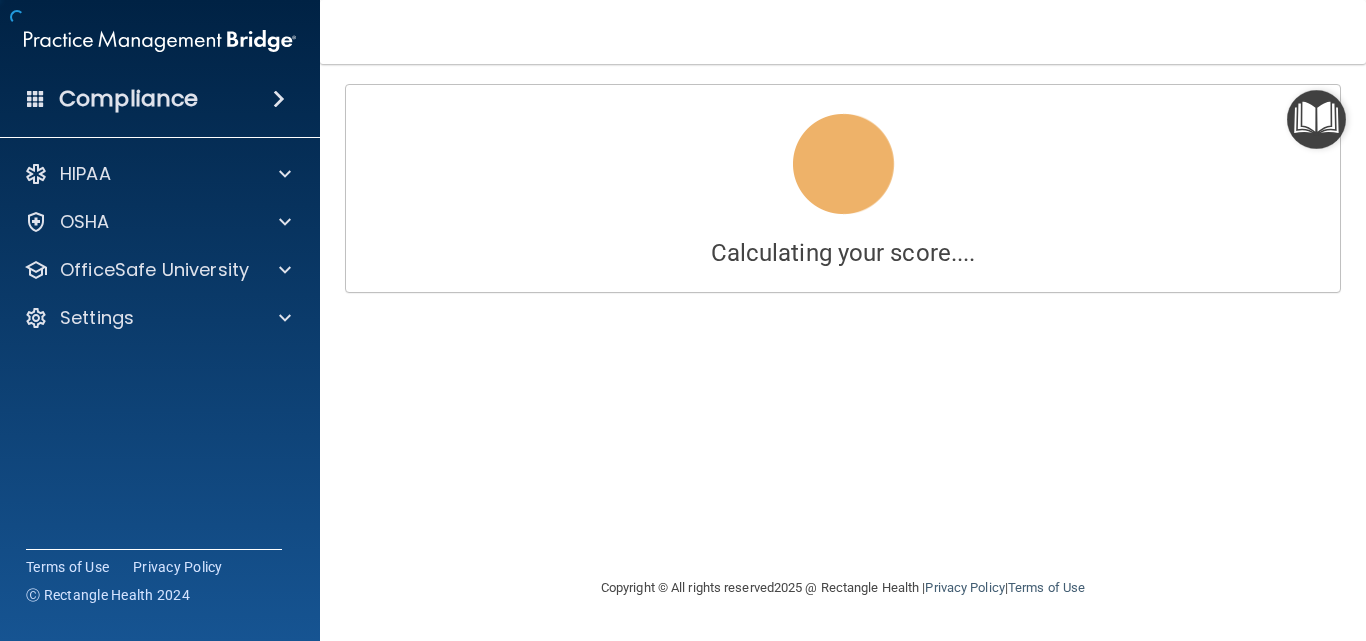 scroll, scrollTop: 0, scrollLeft: 0, axis: both 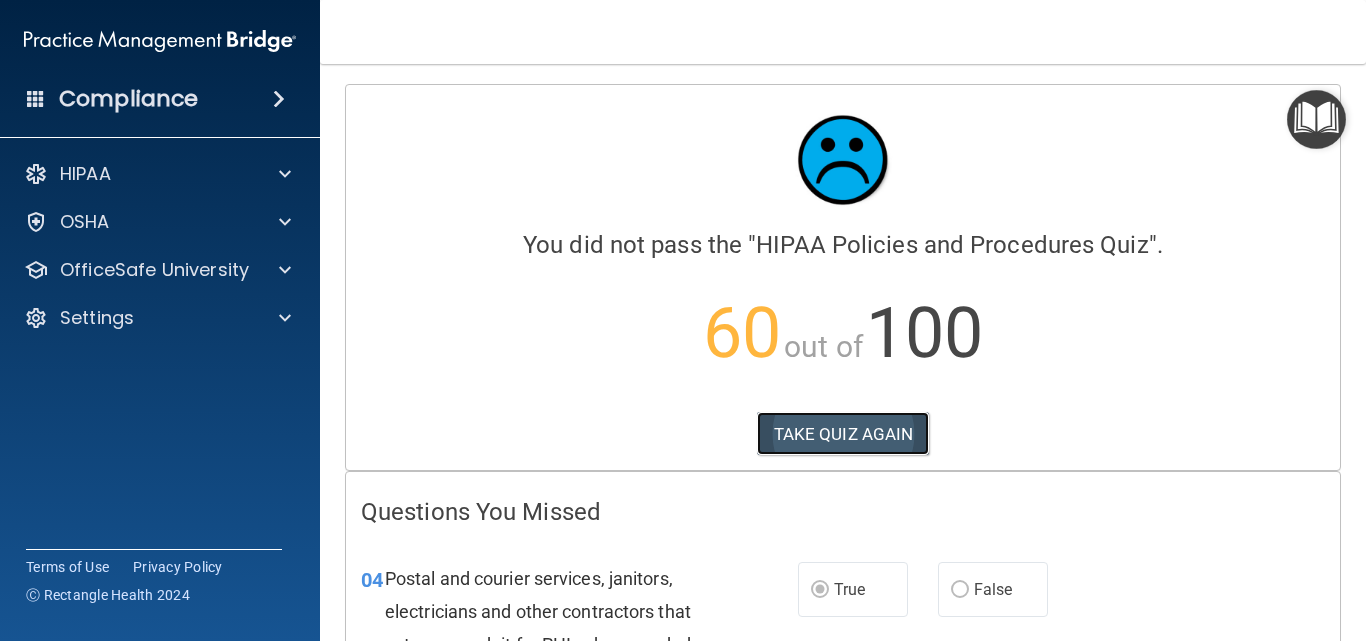 click on "TAKE QUIZ AGAIN" at bounding box center [843, 434] 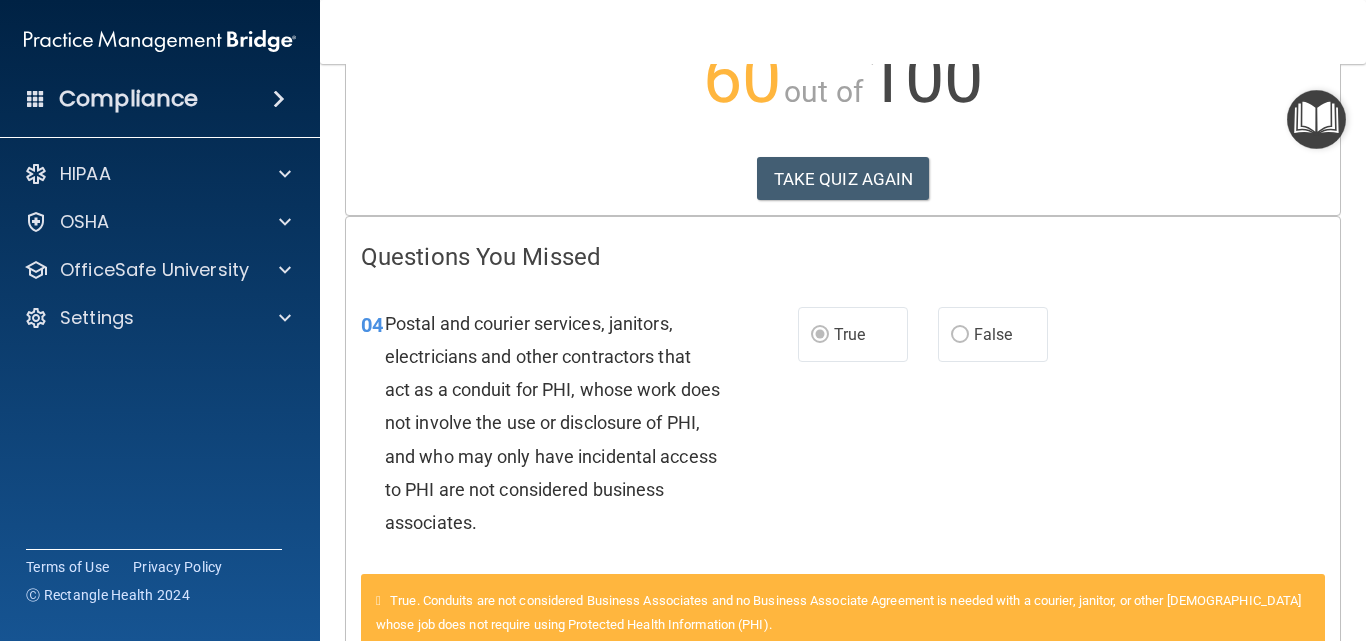 scroll, scrollTop: 300, scrollLeft: 0, axis: vertical 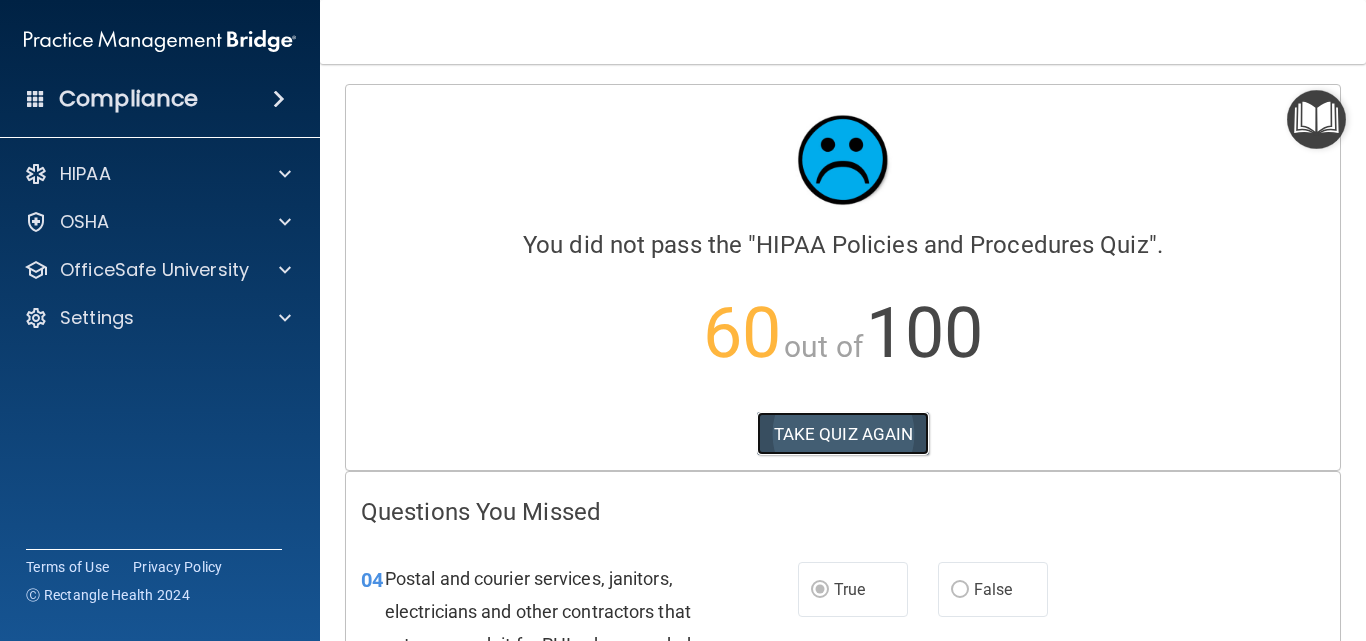click on "TAKE QUIZ AGAIN" at bounding box center [843, 434] 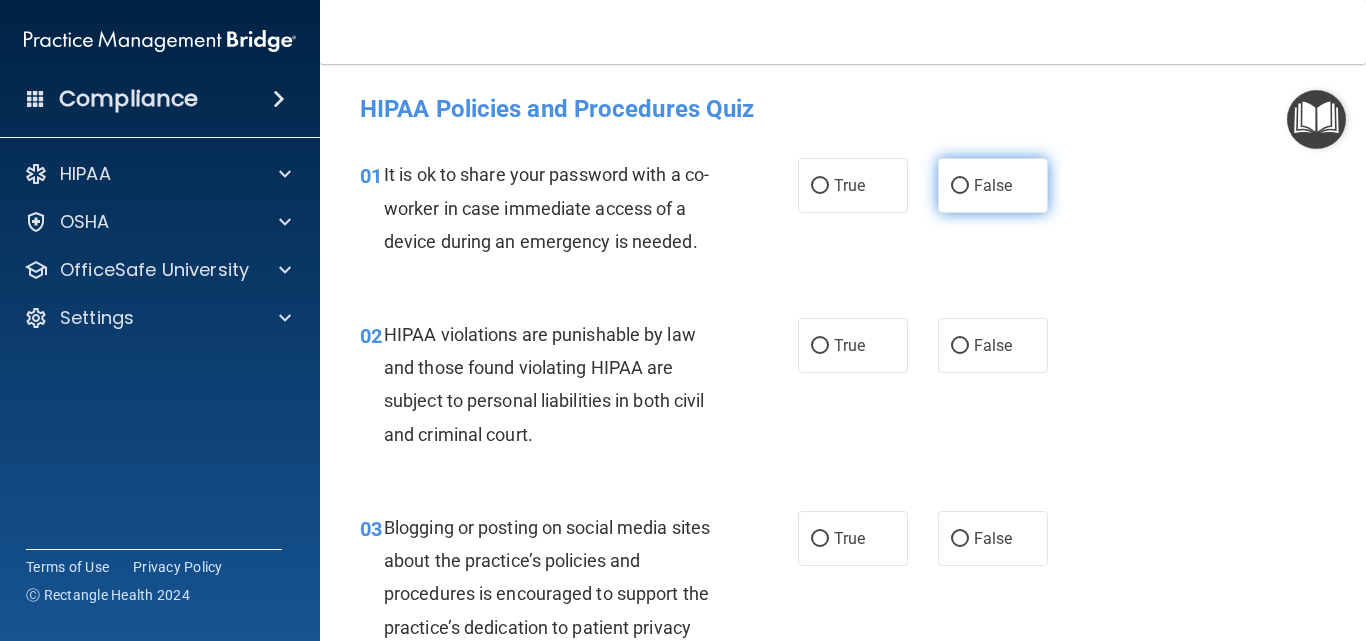 click on "False" at bounding box center (993, 185) 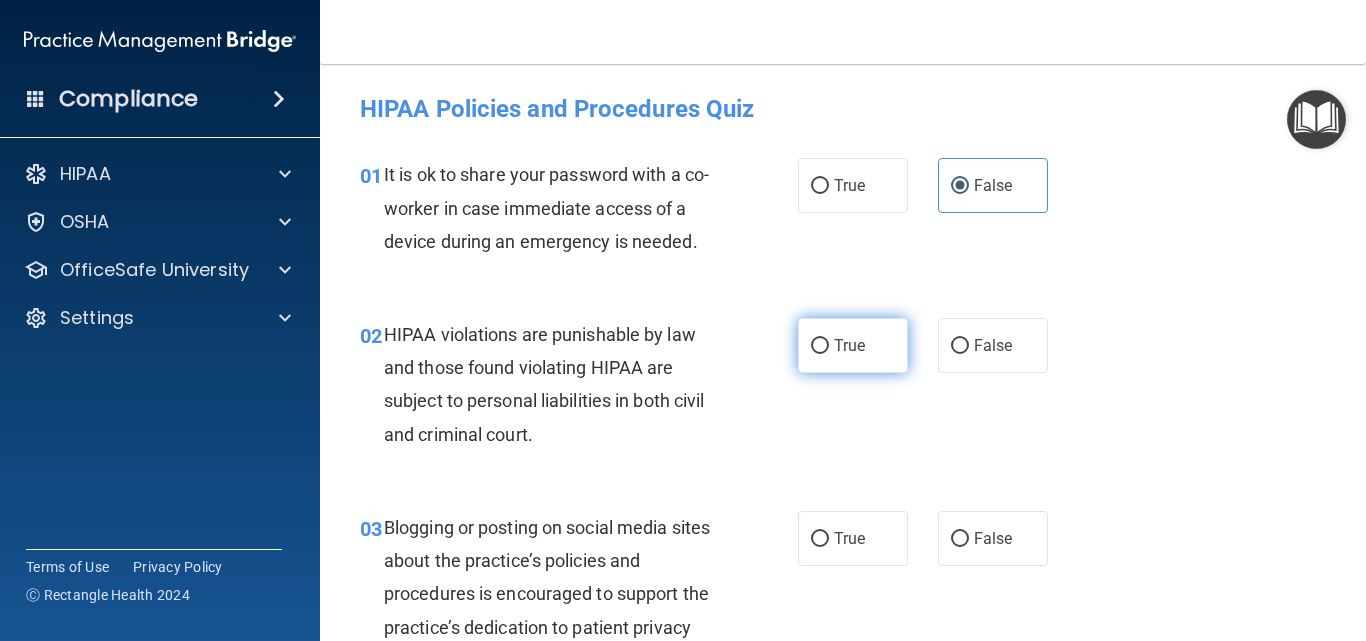 click on "True" at bounding box center [849, 345] 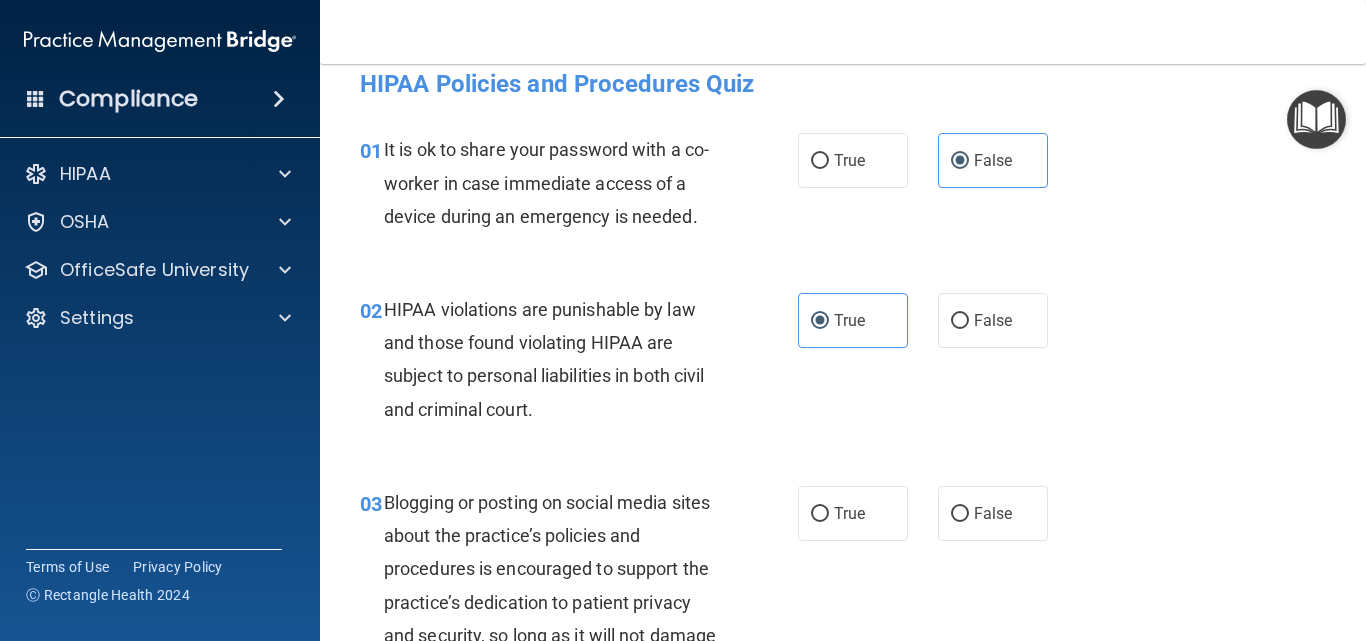 scroll, scrollTop: 100, scrollLeft: 0, axis: vertical 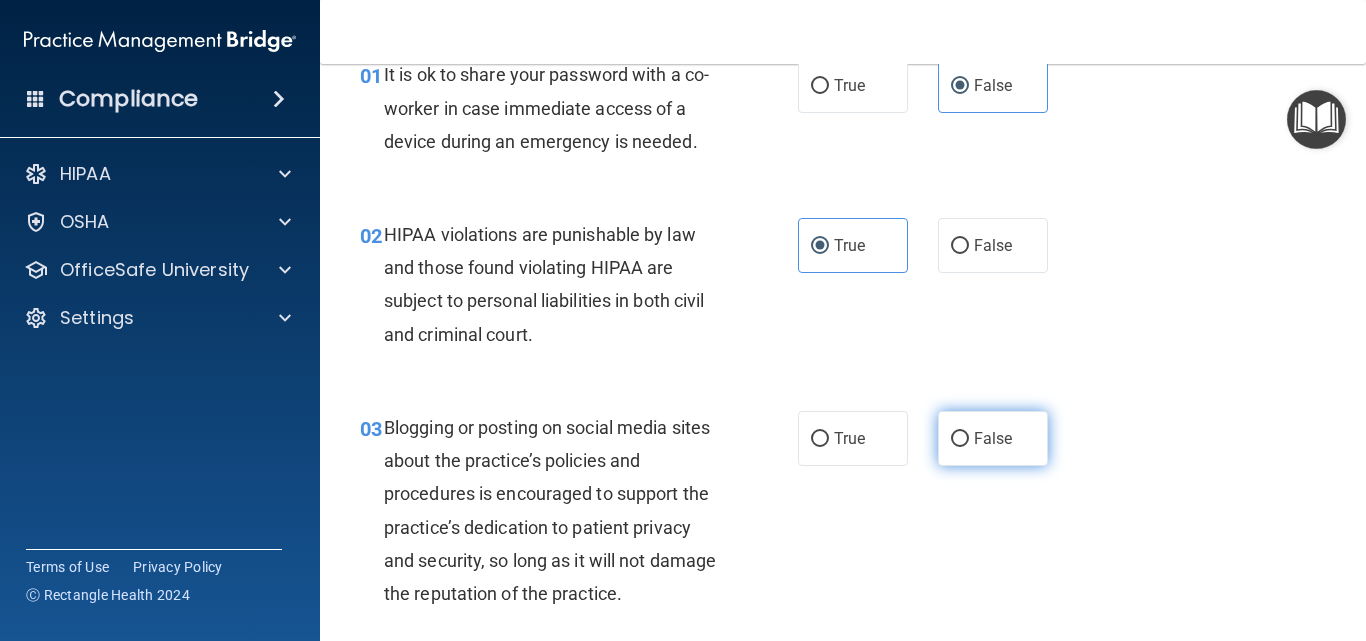 click on "False" at bounding box center (993, 438) 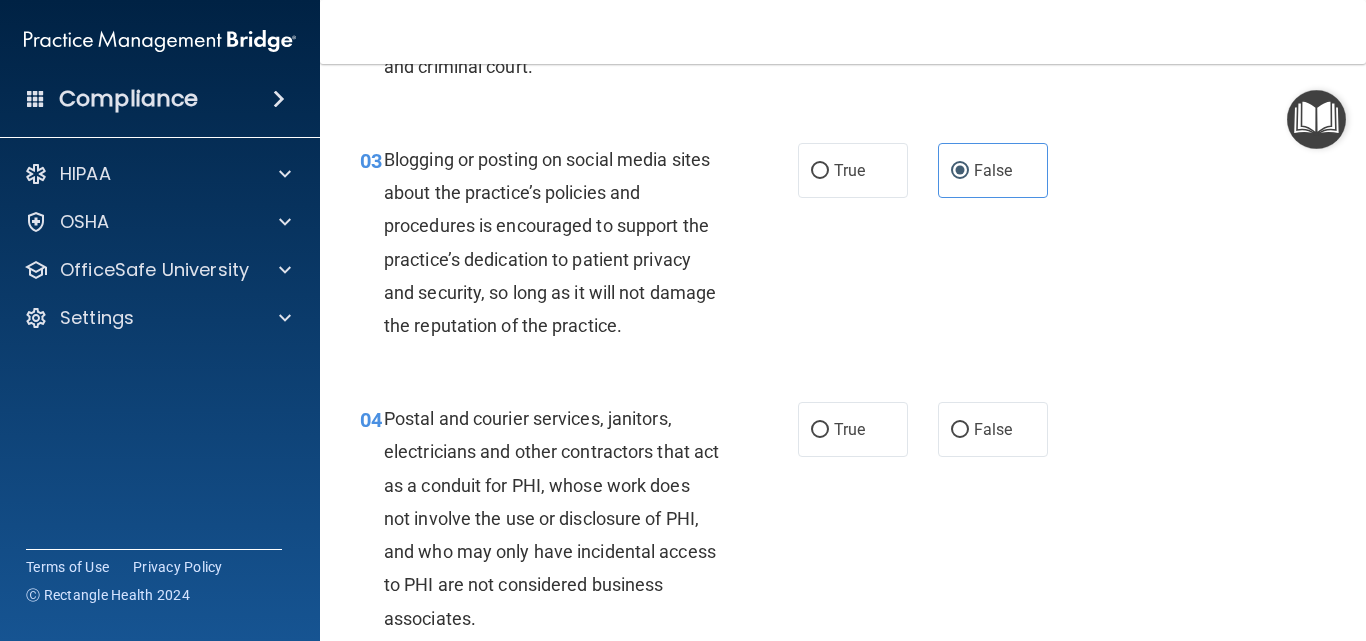 scroll, scrollTop: 500, scrollLeft: 0, axis: vertical 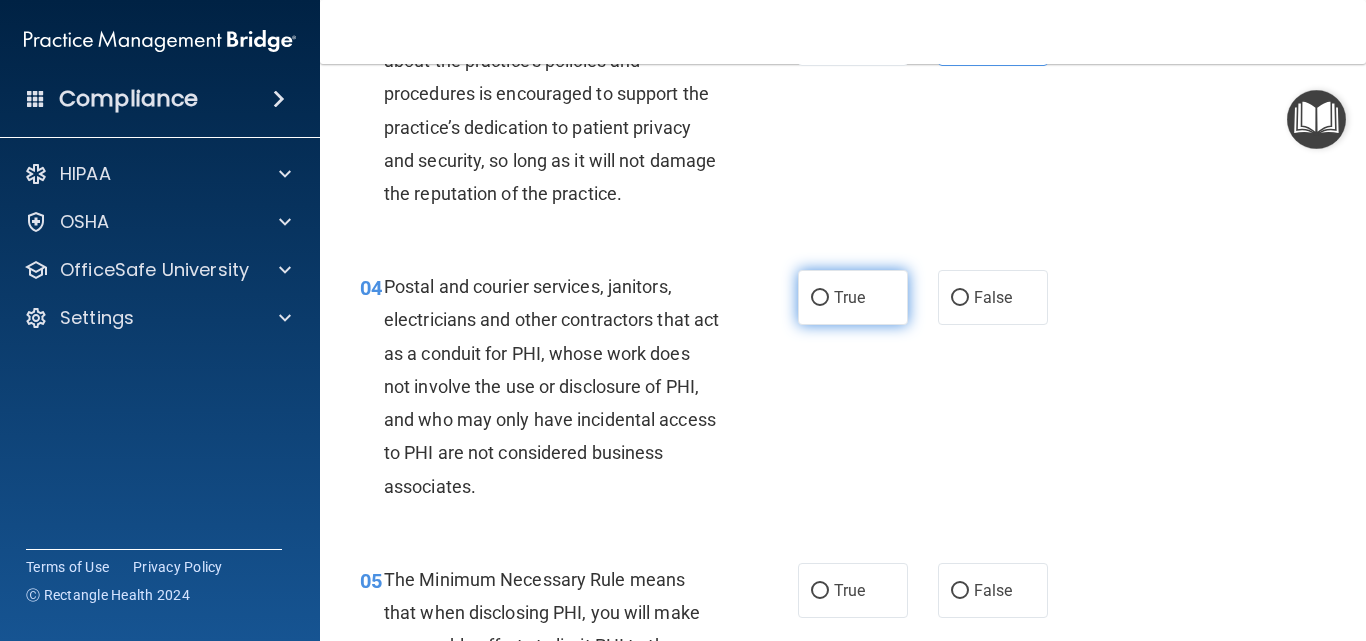 click on "True" at bounding box center (853, 297) 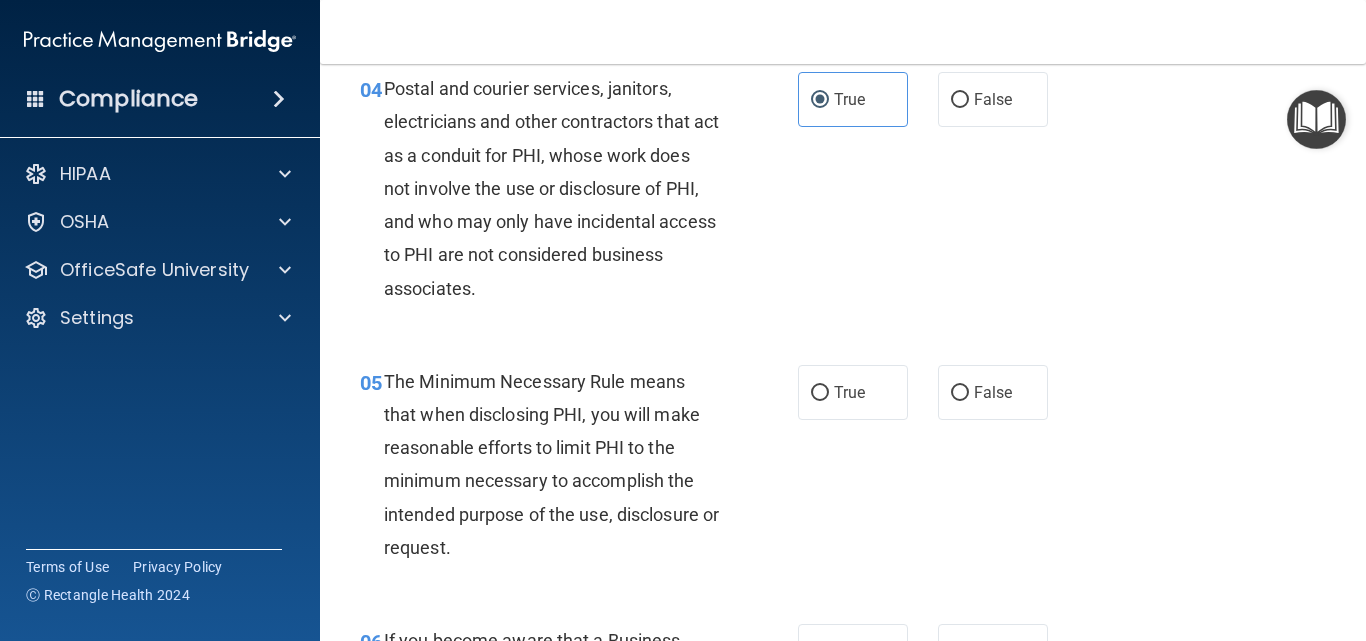 scroll, scrollTop: 700, scrollLeft: 0, axis: vertical 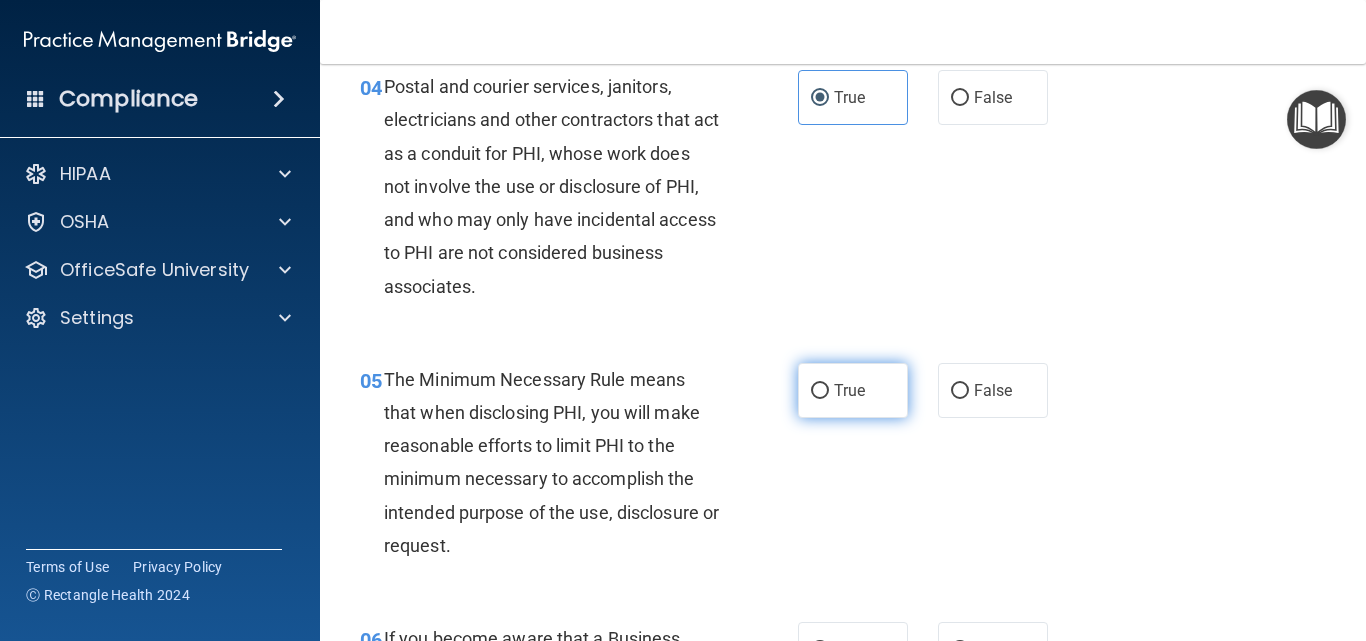 click on "True" at bounding box center (853, 390) 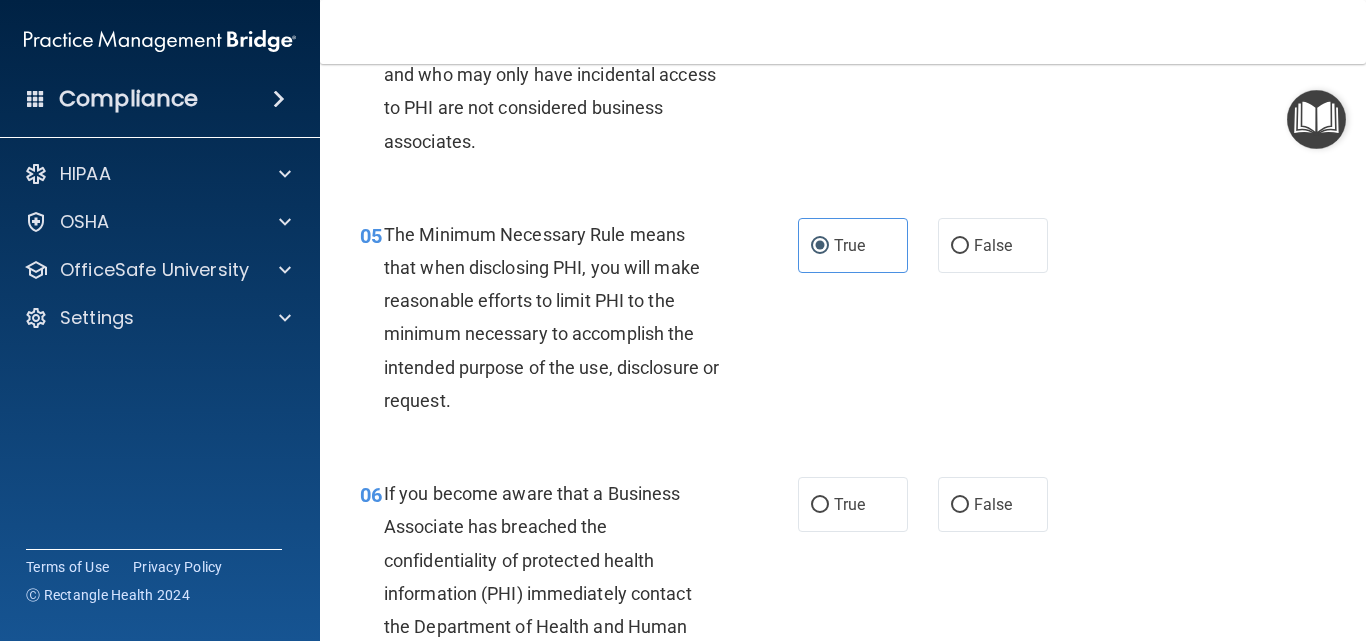 scroll, scrollTop: 900, scrollLeft: 0, axis: vertical 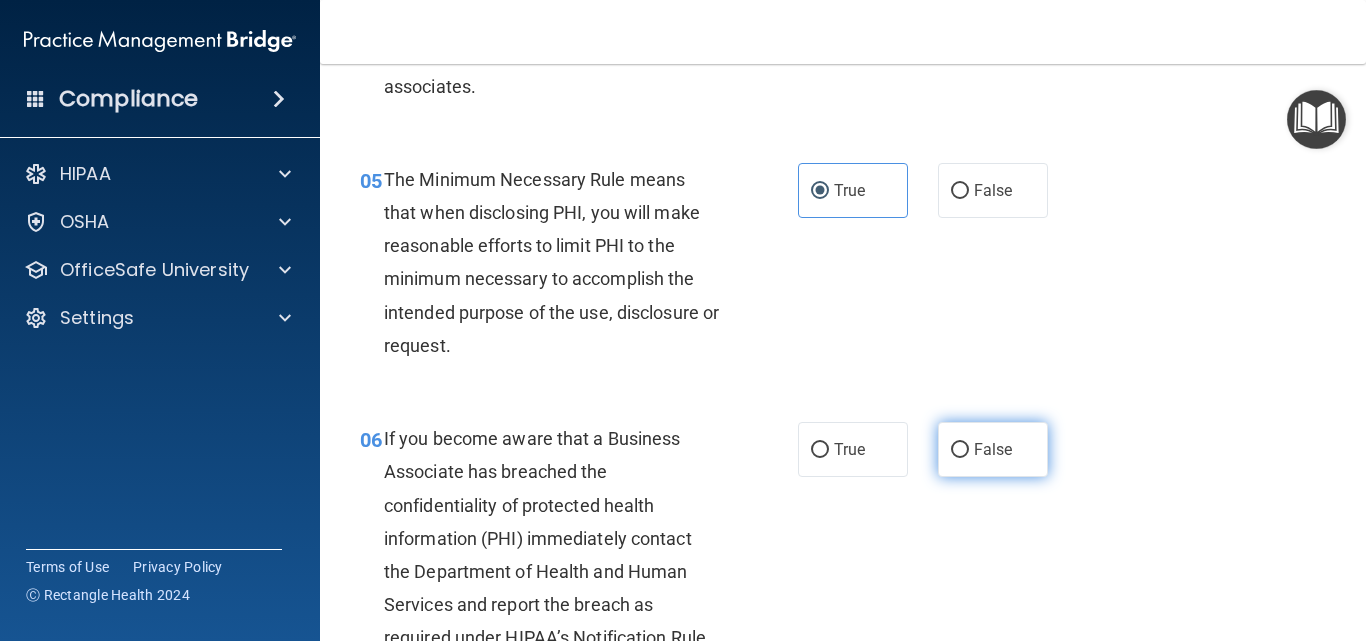 click on "False" at bounding box center (960, 450) 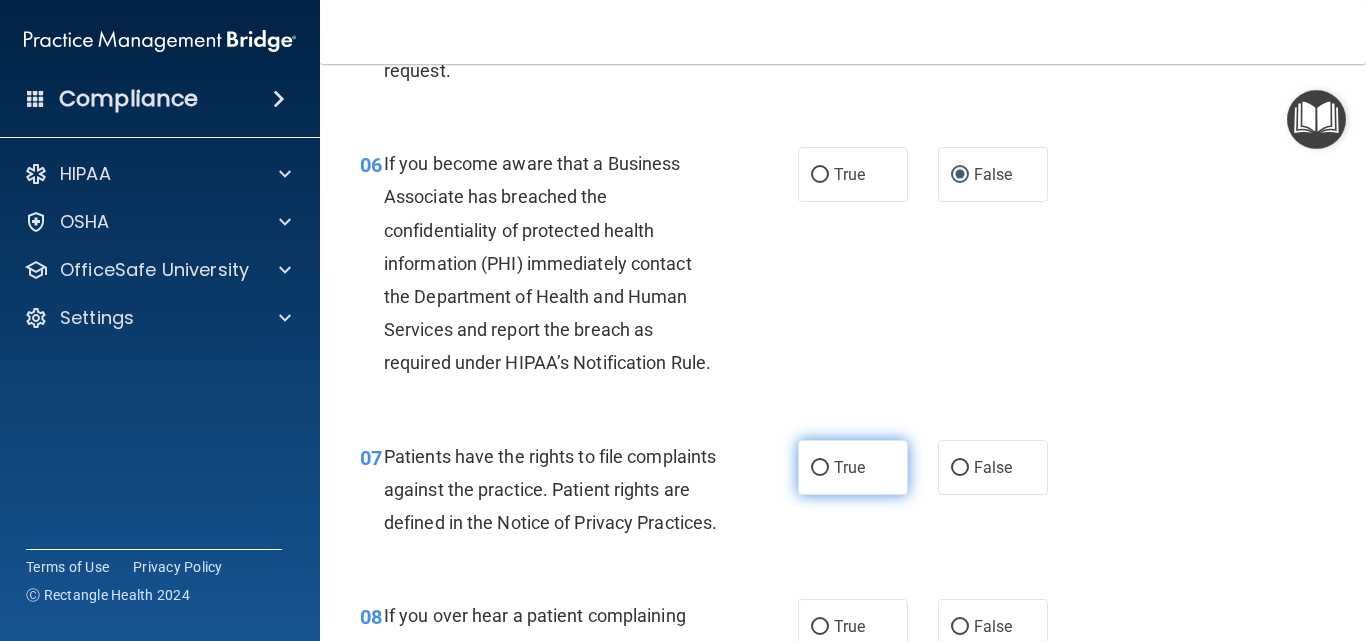scroll, scrollTop: 1200, scrollLeft: 0, axis: vertical 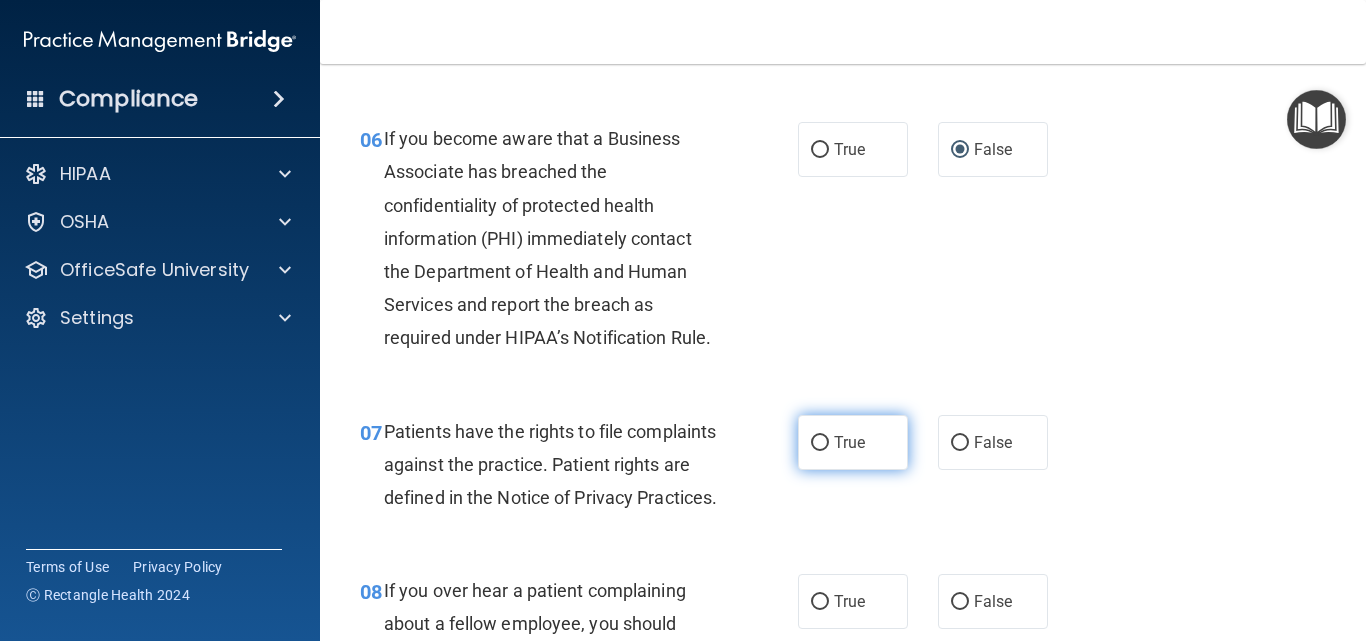 click on "True" at bounding box center [853, 442] 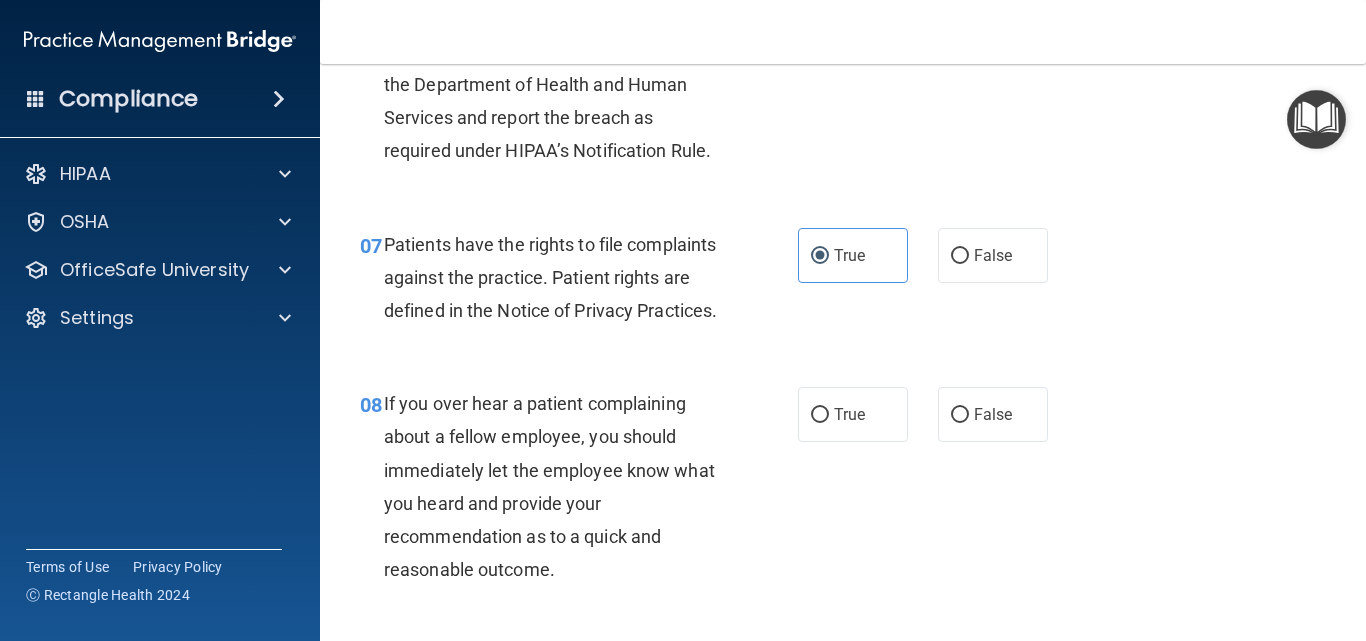 scroll, scrollTop: 1400, scrollLeft: 0, axis: vertical 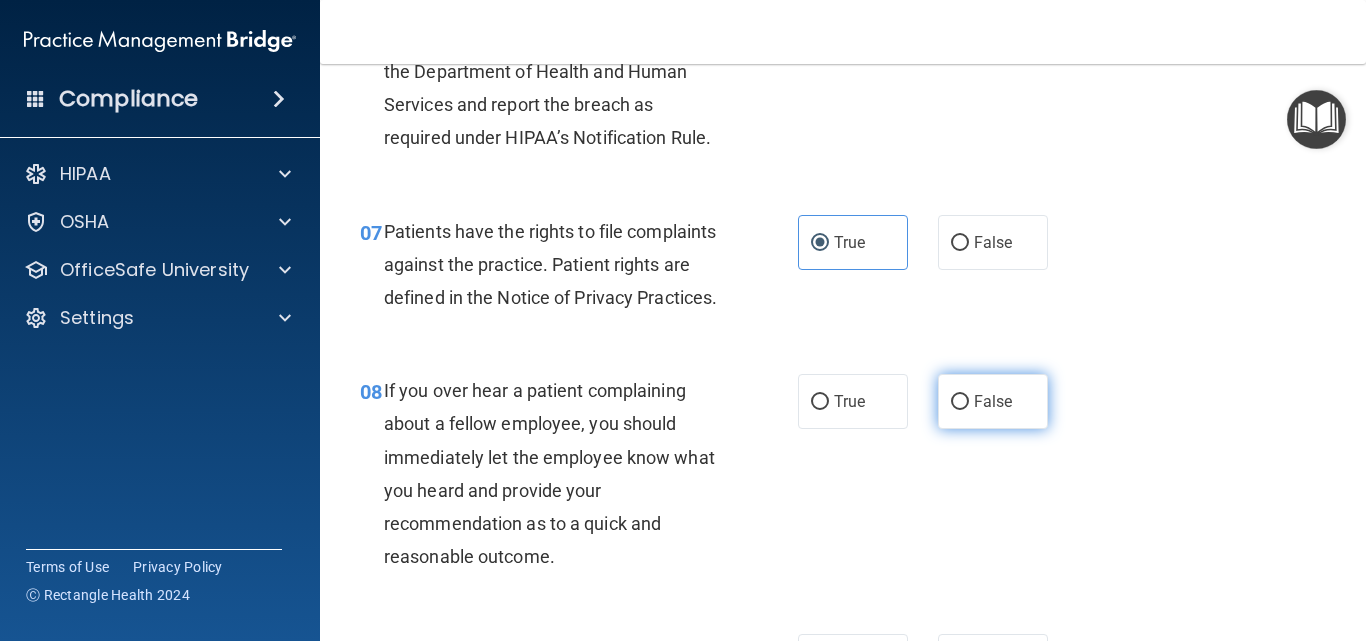 click on "False" at bounding box center (993, 401) 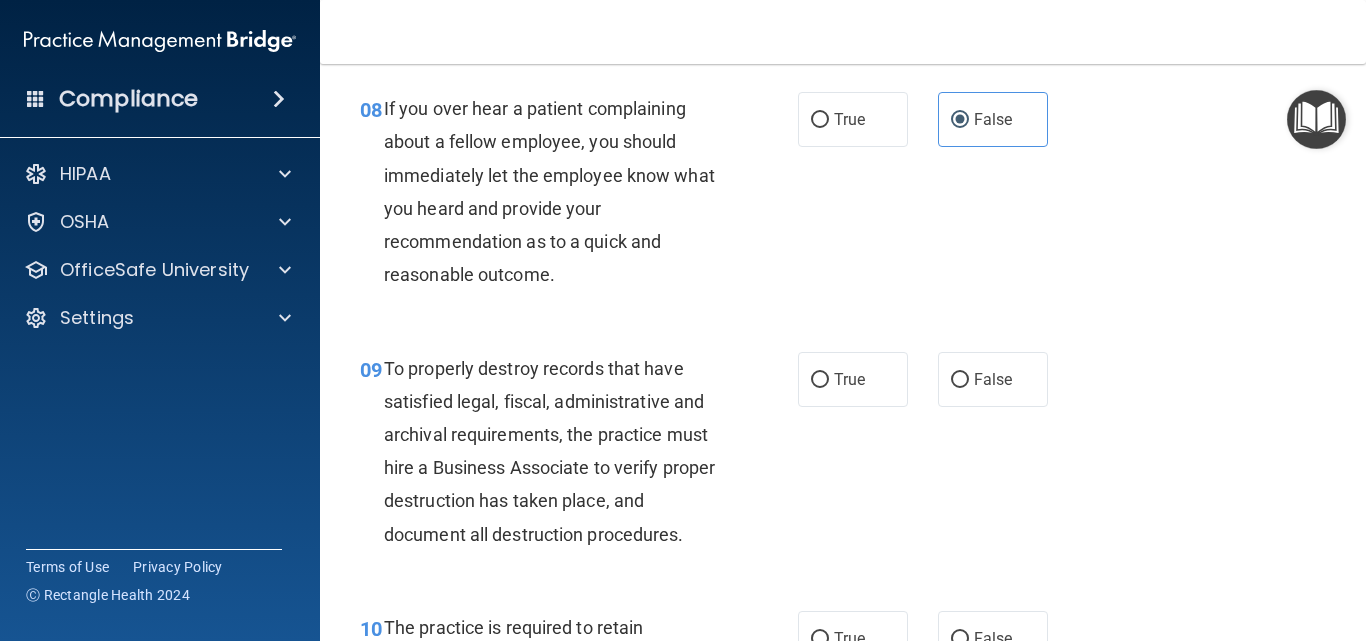 scroll, scrollTop: 1700, scrollLeft: 0, axis: vertical 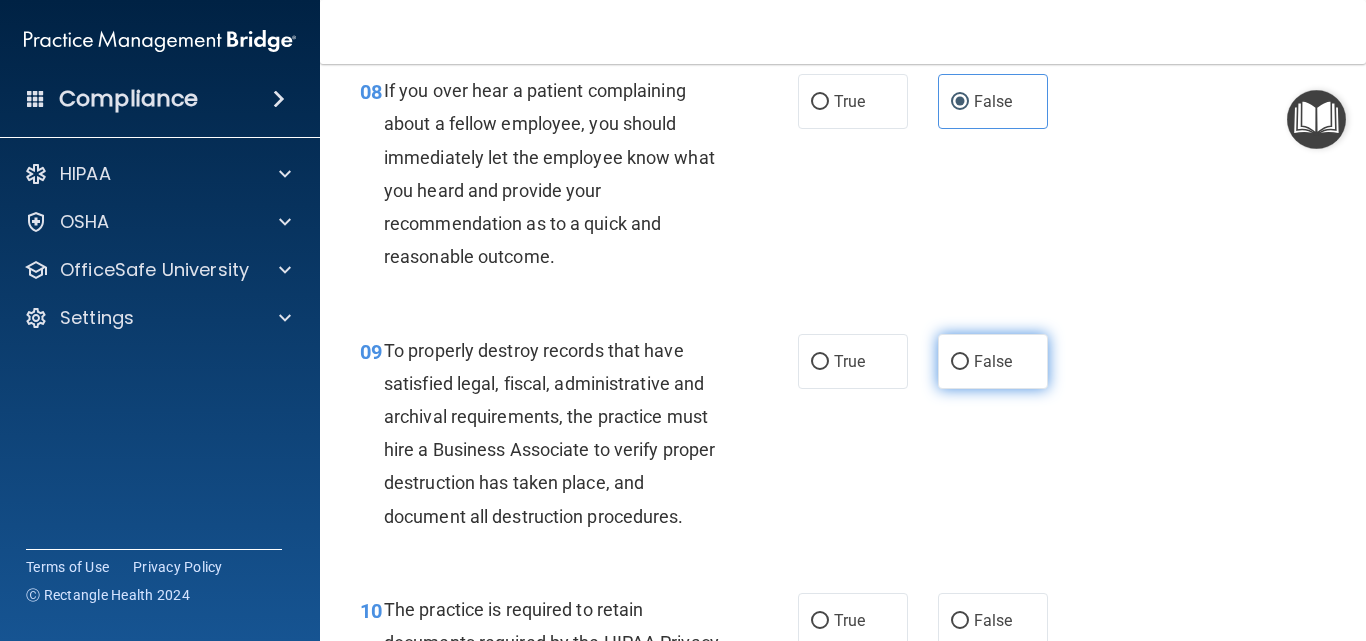 click on "False" at bounding box center [993, 361] 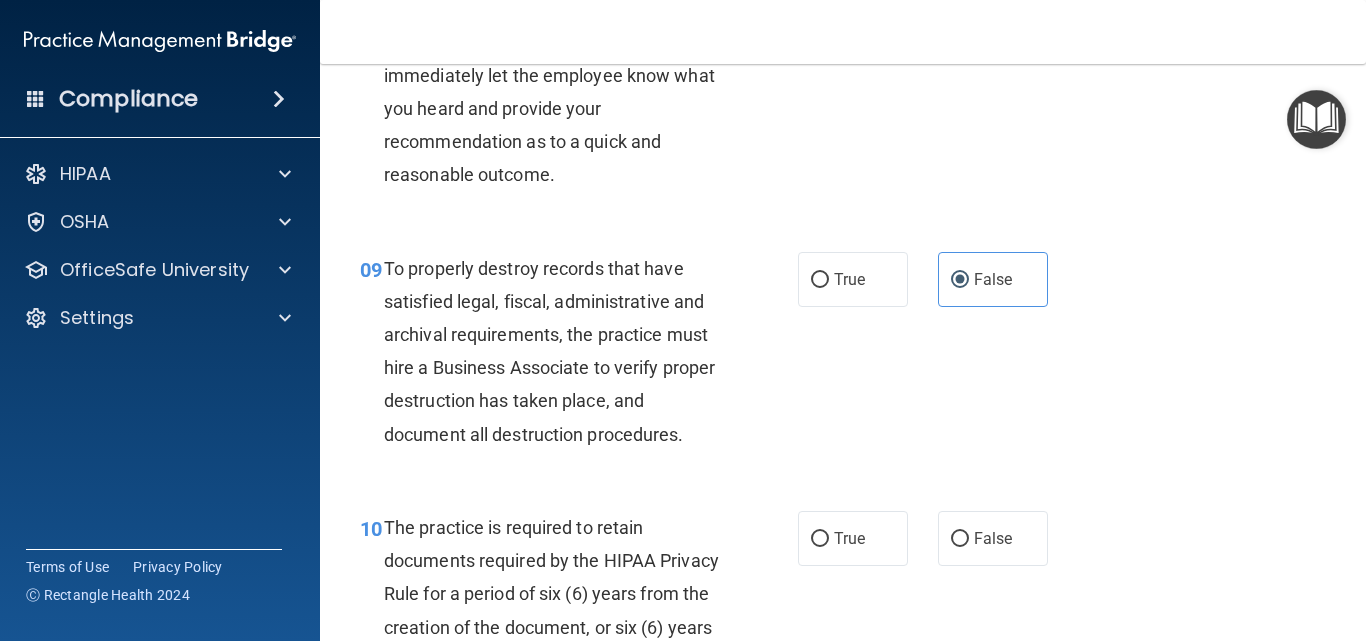 scroll, scrollTop: 1900, scrollLeft: 0, axis: vertical 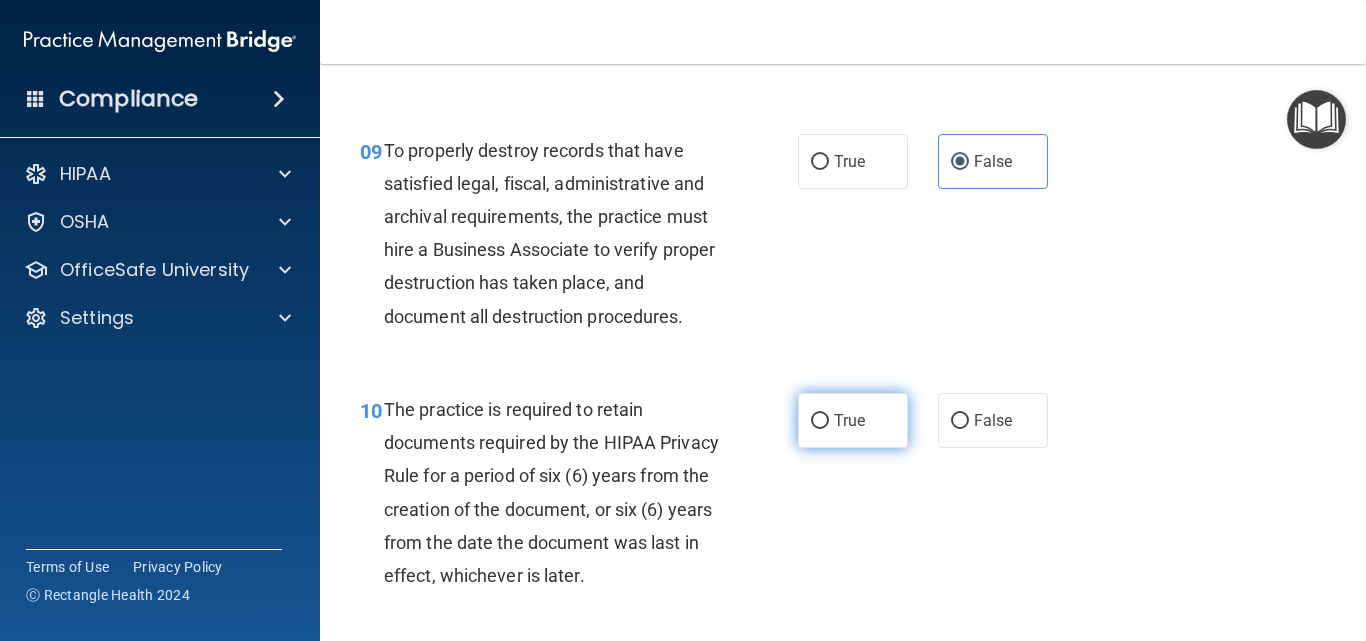 drag, startPoint x: 841, startPoint y: 437, endPoint x: 881, endPoint y: 437, distance: 40 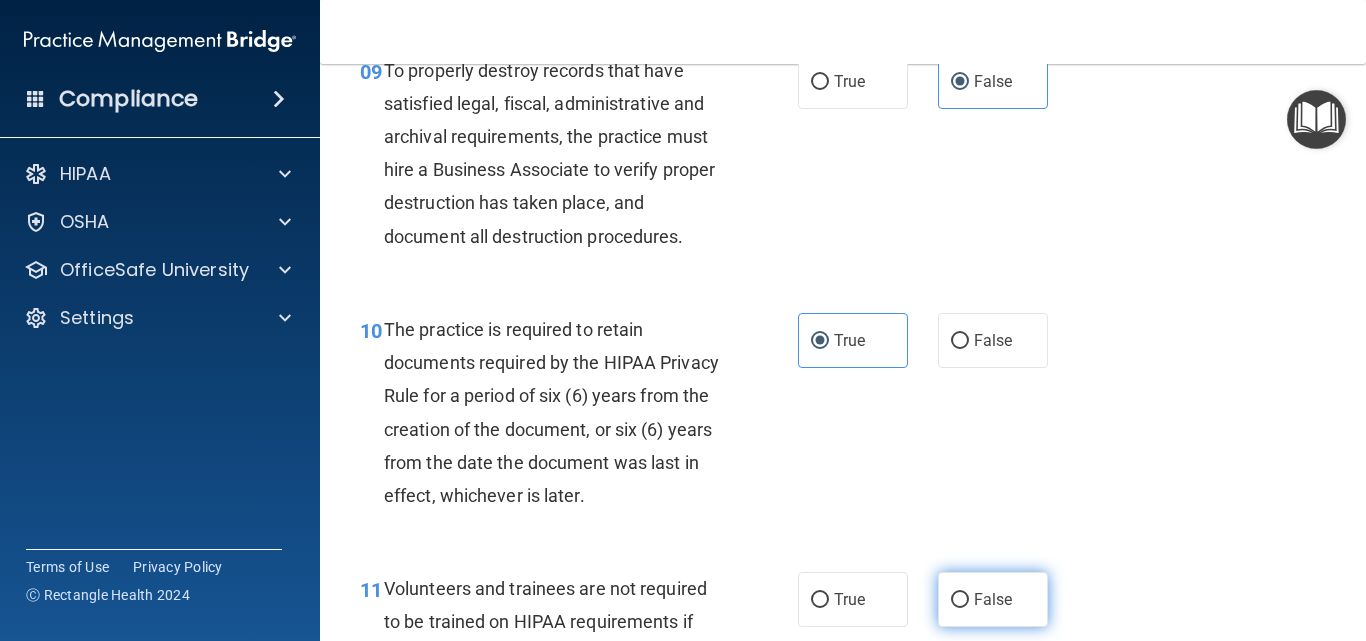 scroll, scrollTop: 2100, scrollLeft: 0, axis: vertical 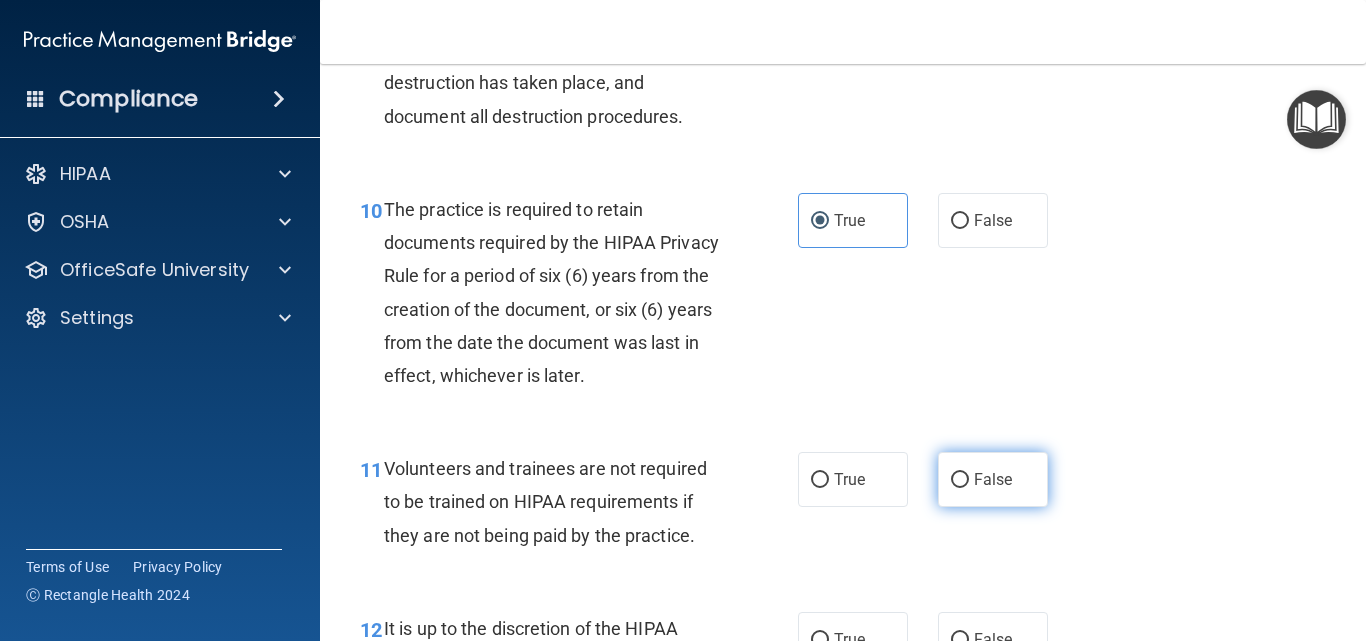 click on "False" at bounding box center [993, 479] 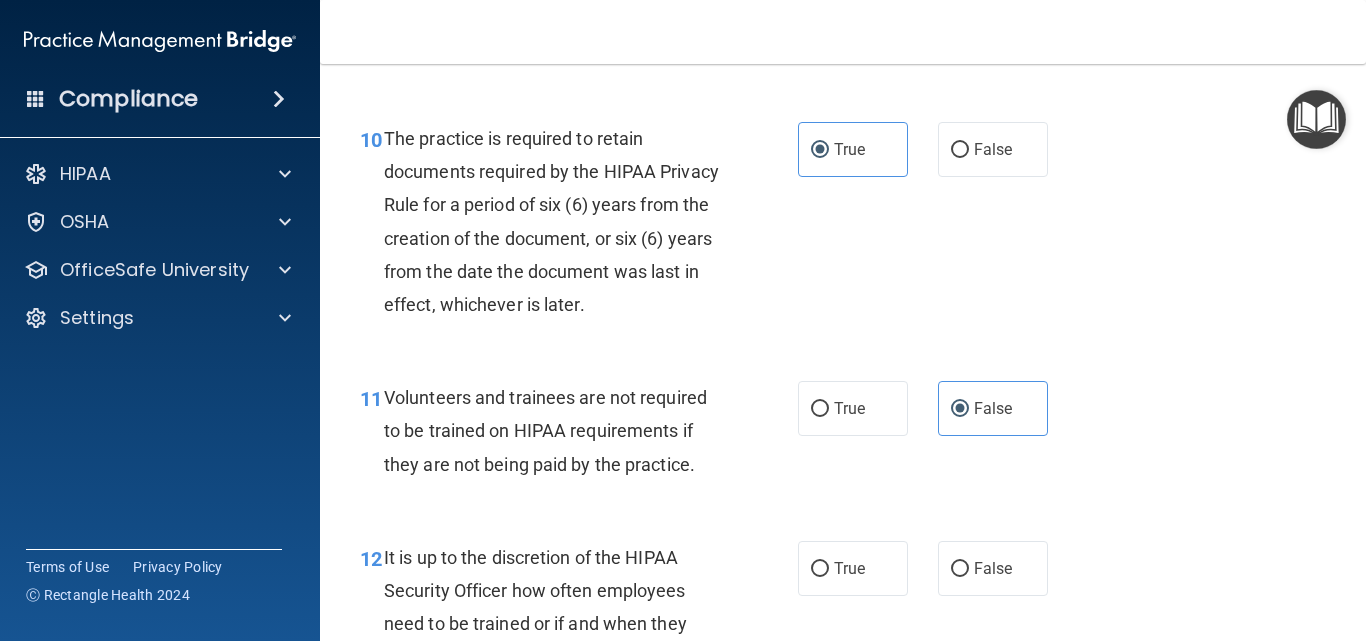scroll, scrollTop: 2400, scrollLeft: 0, axis: vertical 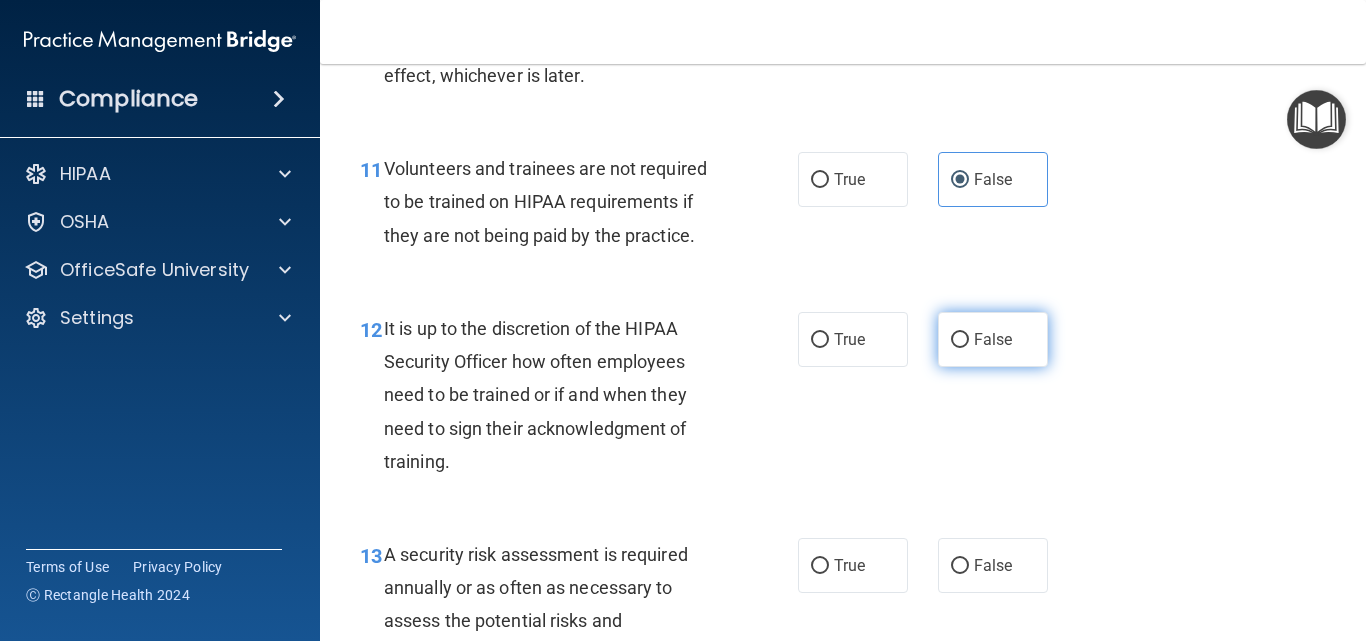 click on "False" at bounding box center [993, 339] 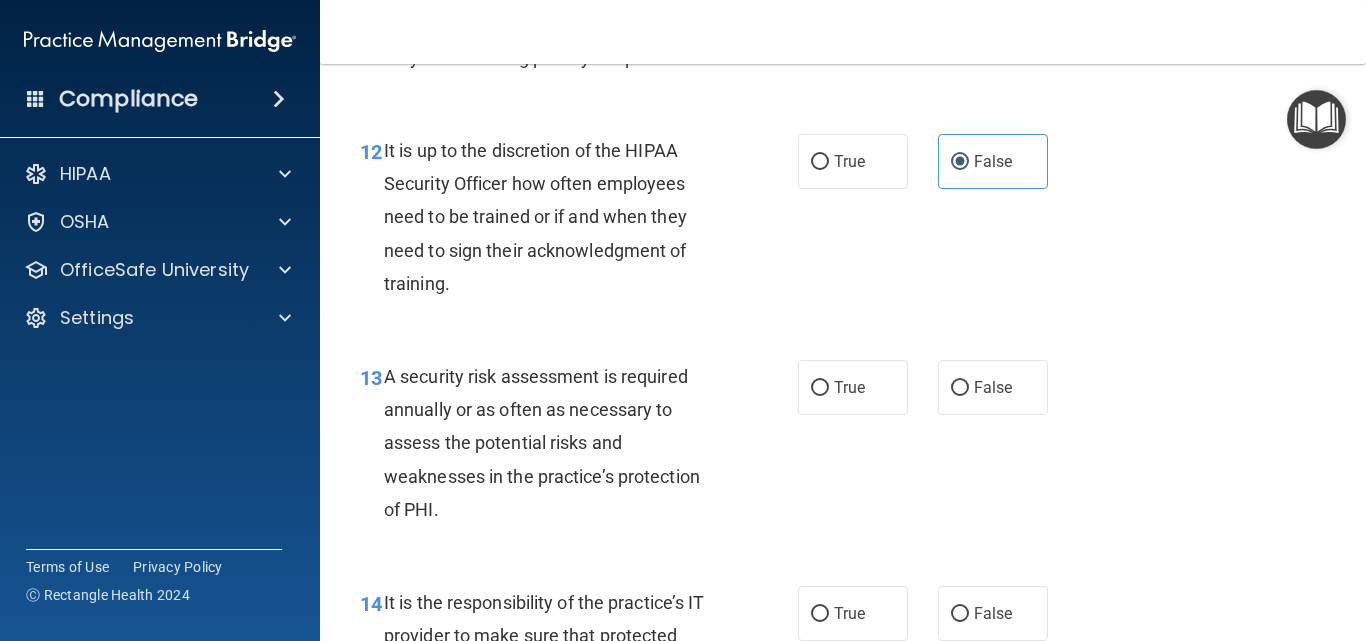 scroll, scrollTop: 2600, scrollLeft: 0, axis: vertical 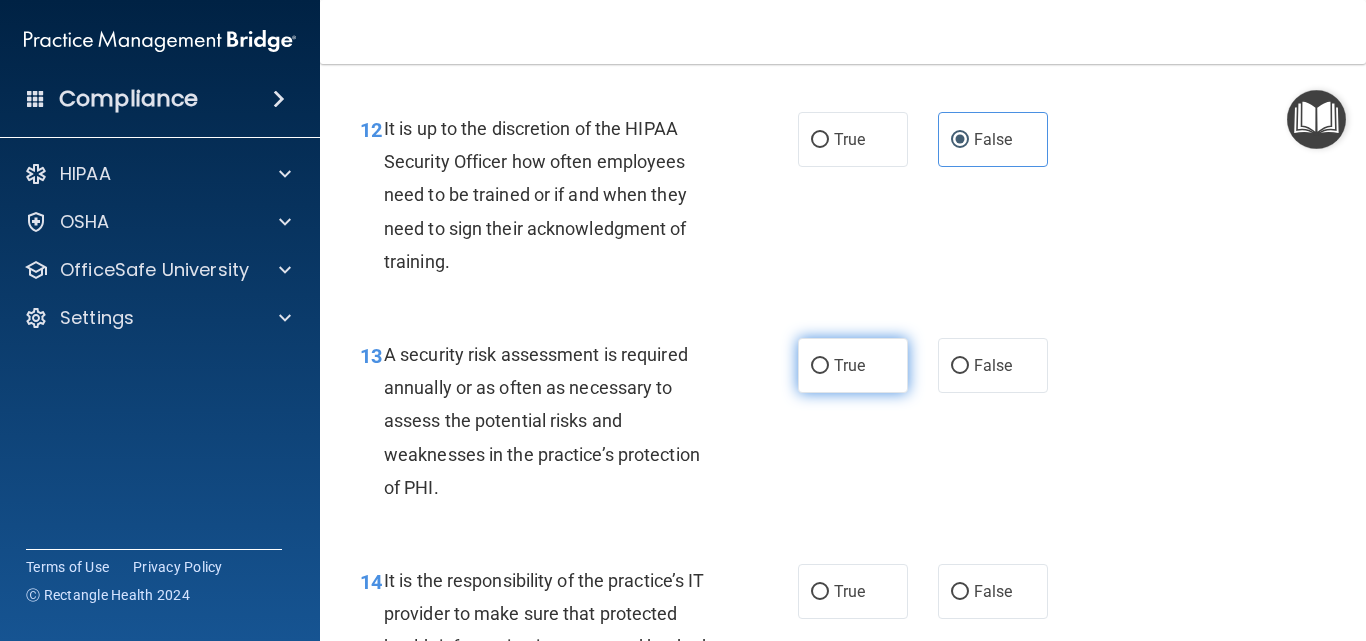click on "True" at bounding box center (853, 365) 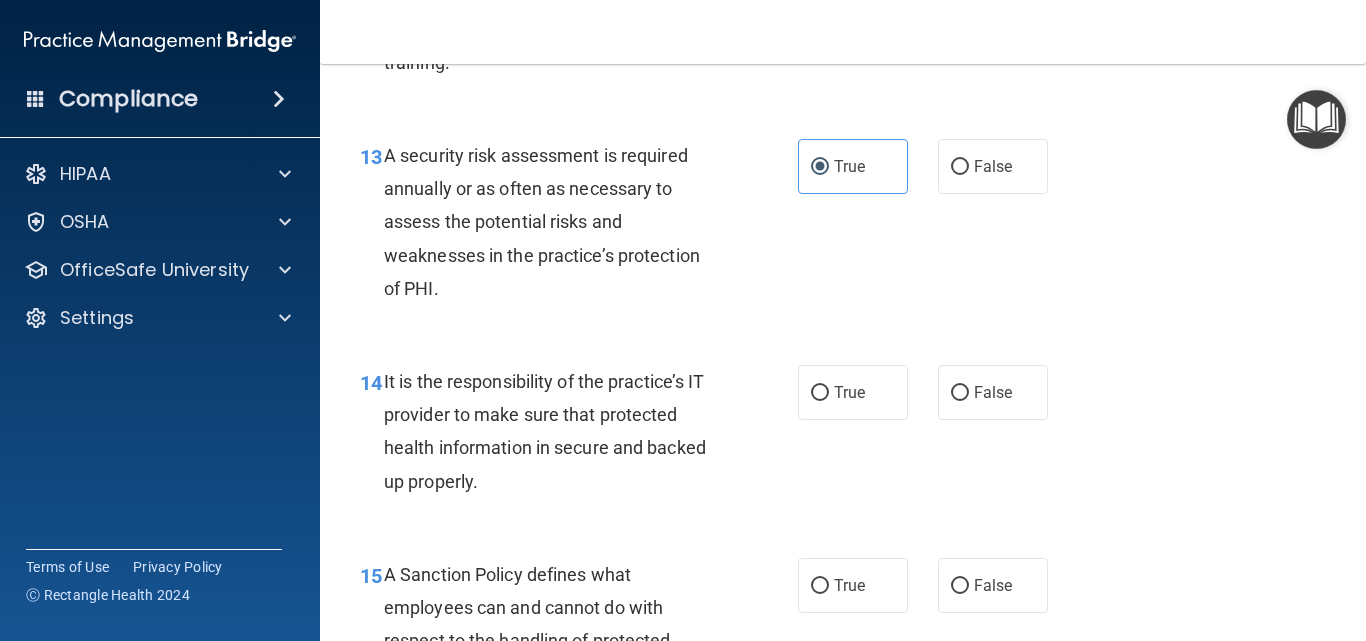scroll, scrollTop: 2800, scrollLeft: 0, axis: vertical 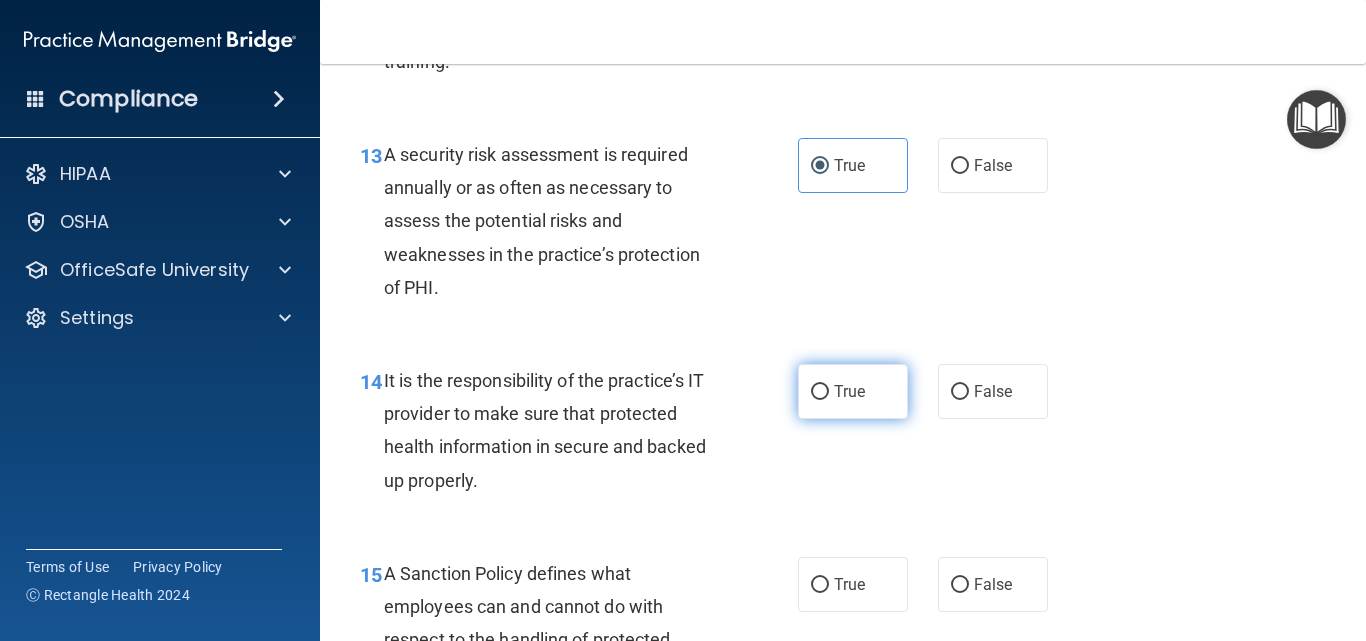 click on "True" at bounding box center [853, 391] 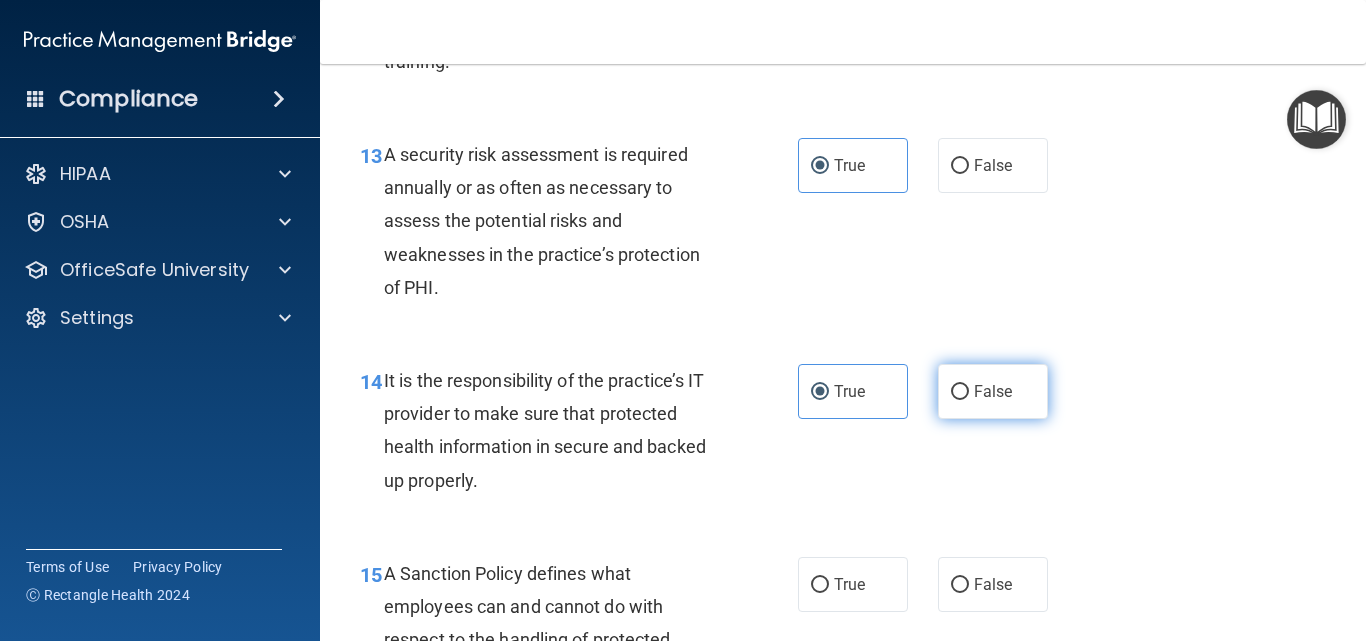 click on "False" at bounding box center [993, 391] 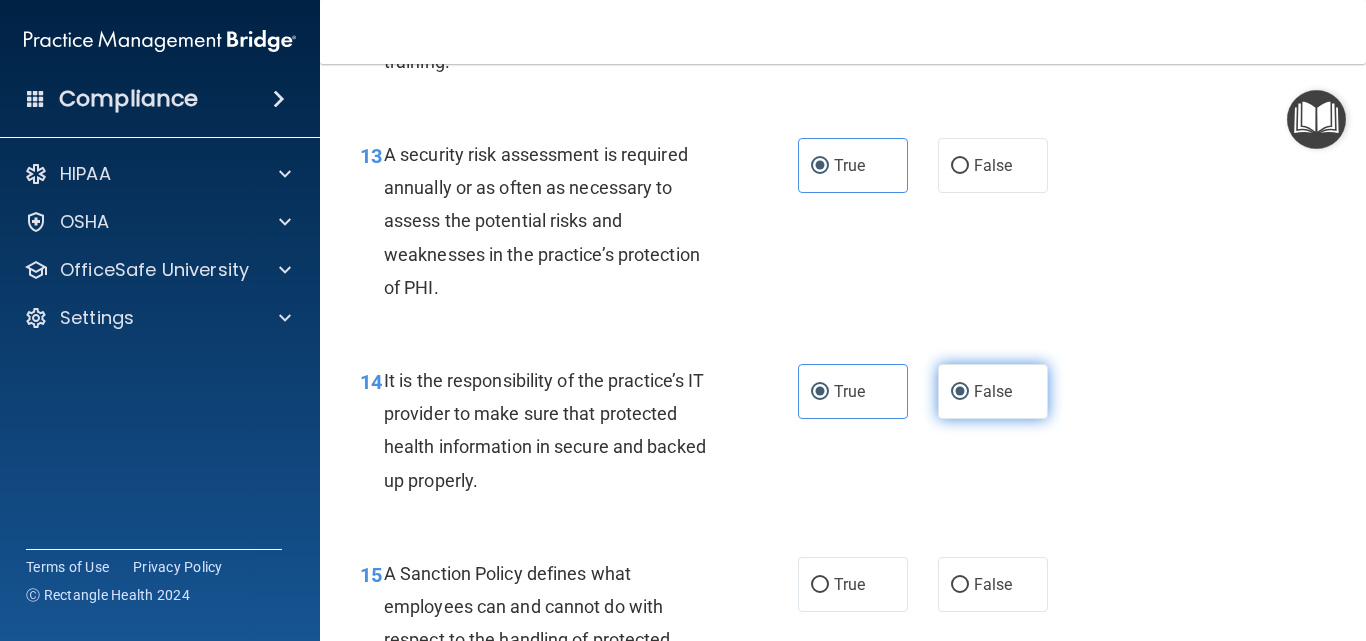 radio on "false" 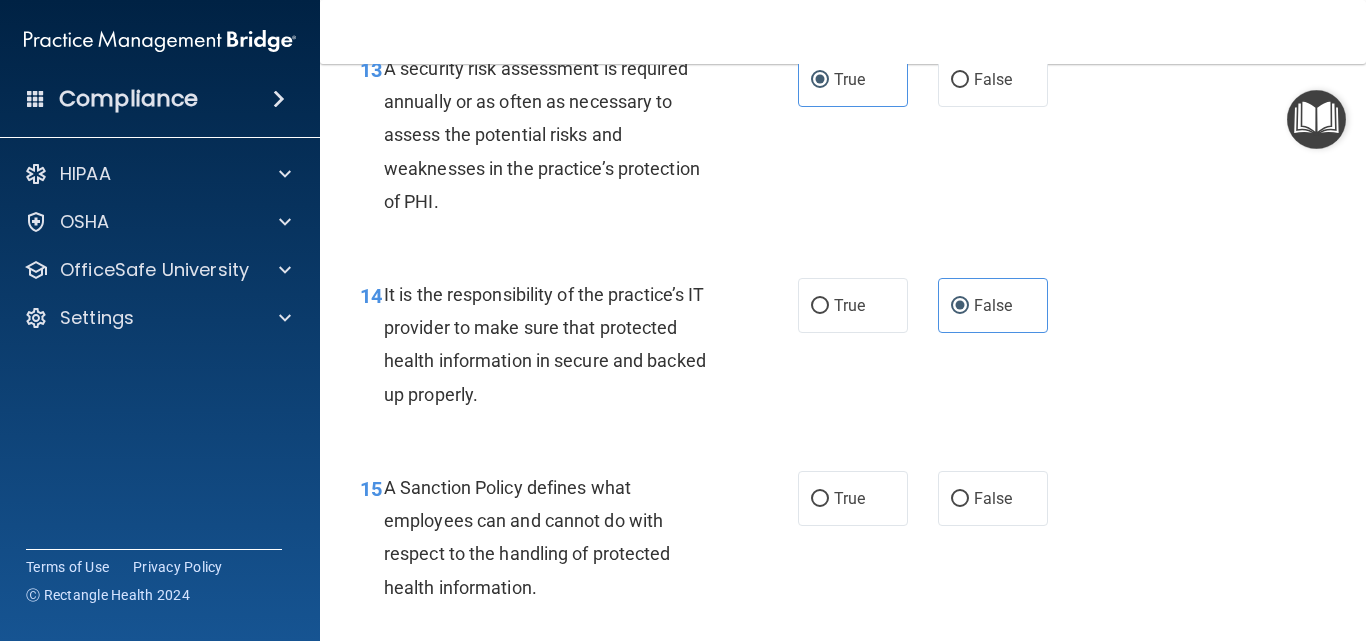 scroll, scrollTop: 3000, scrollLeft: 0, axis: vertical 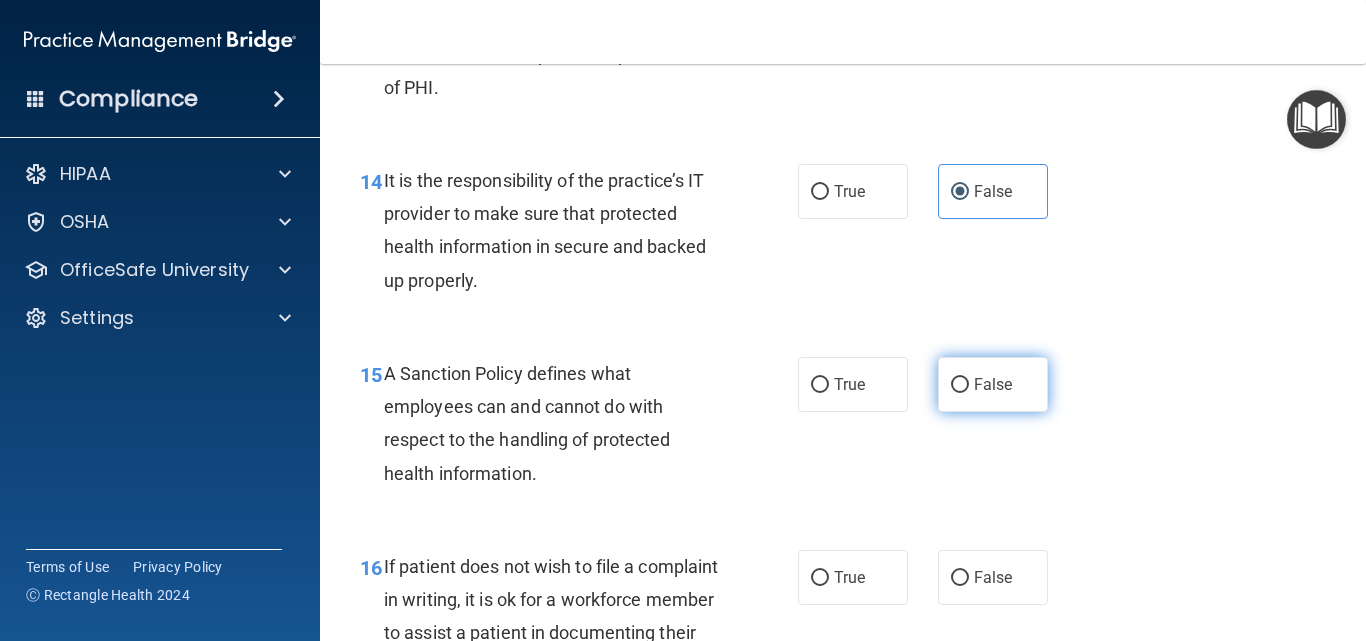 click on "False" at bounding box center [993, 384] 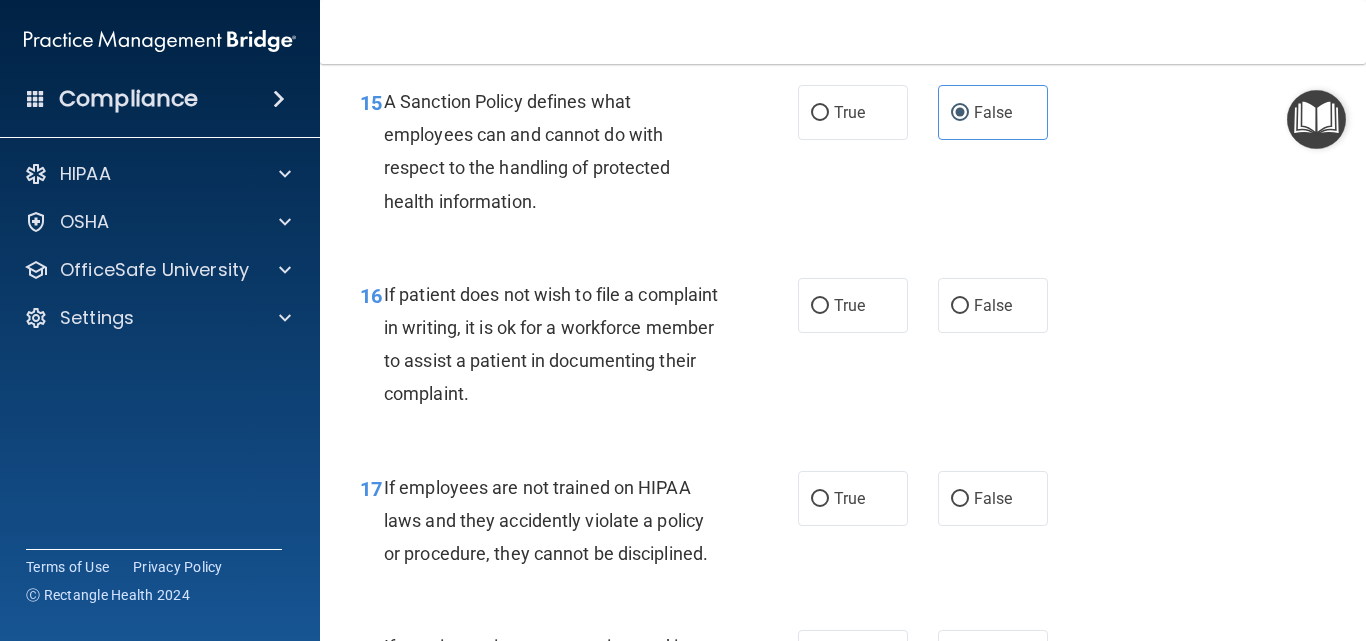 scroll, scrollTop: 3300, scrollLeft: 0, axis: vertical 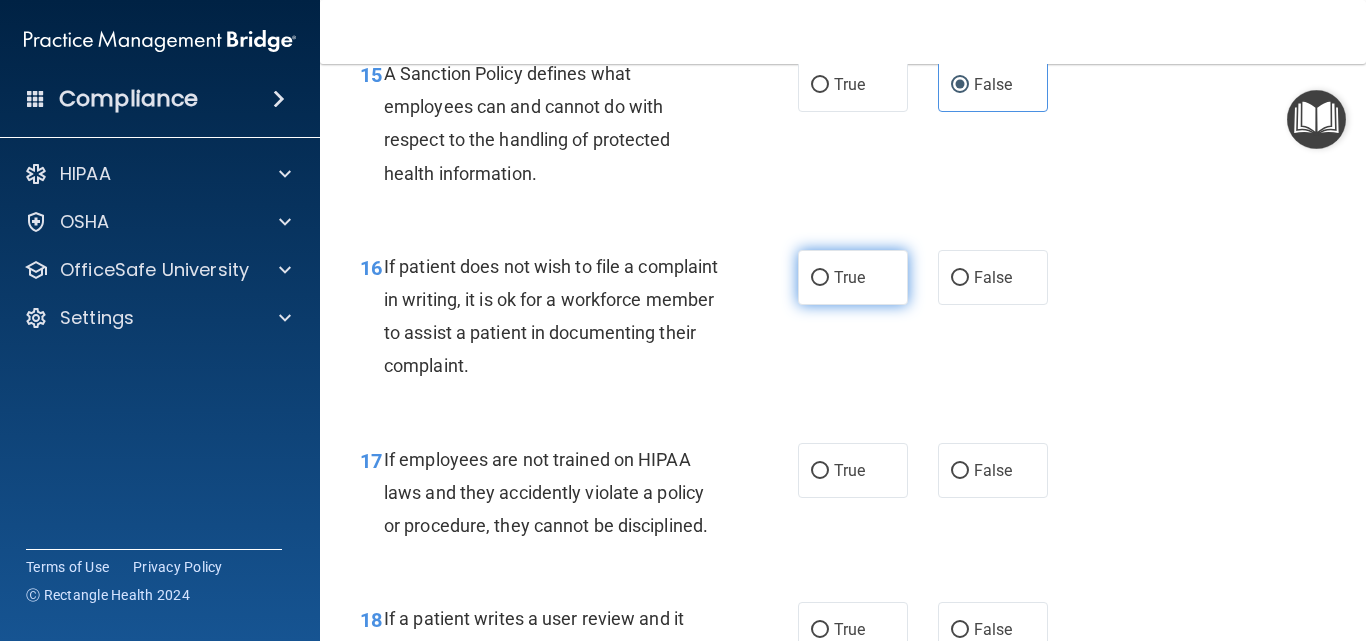 click on "True" at bounding box center (853, 277) 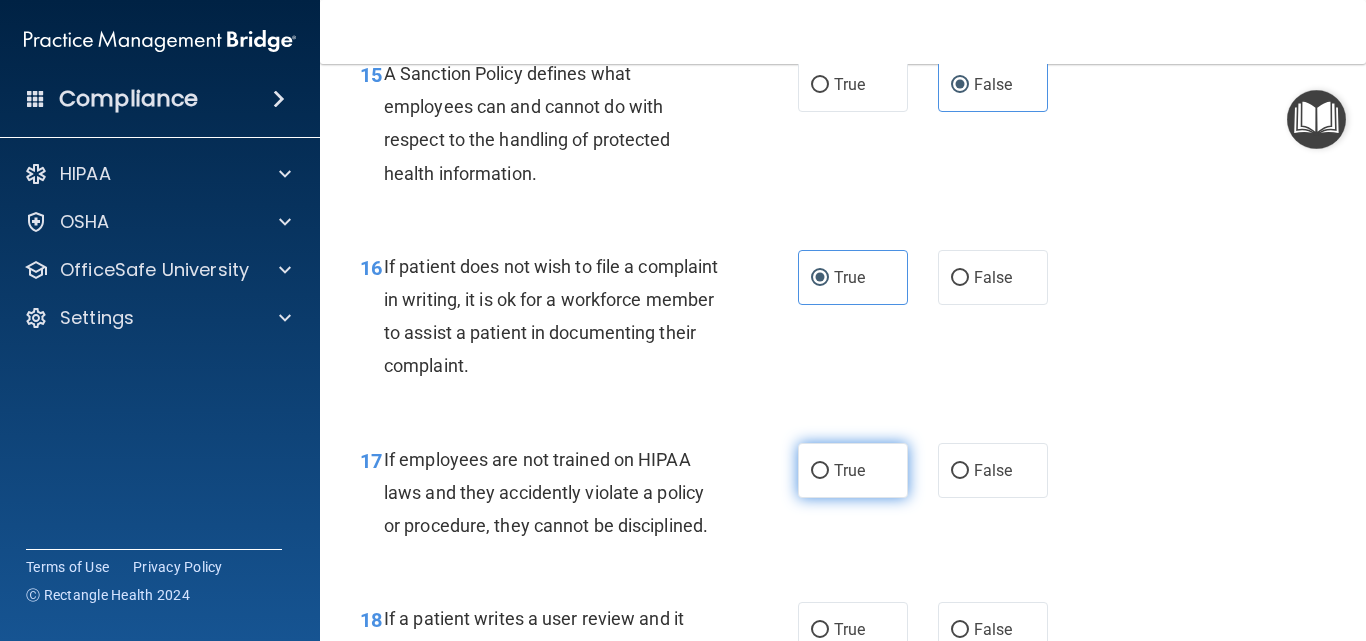 click on "True" at bounding box center (849, 470) 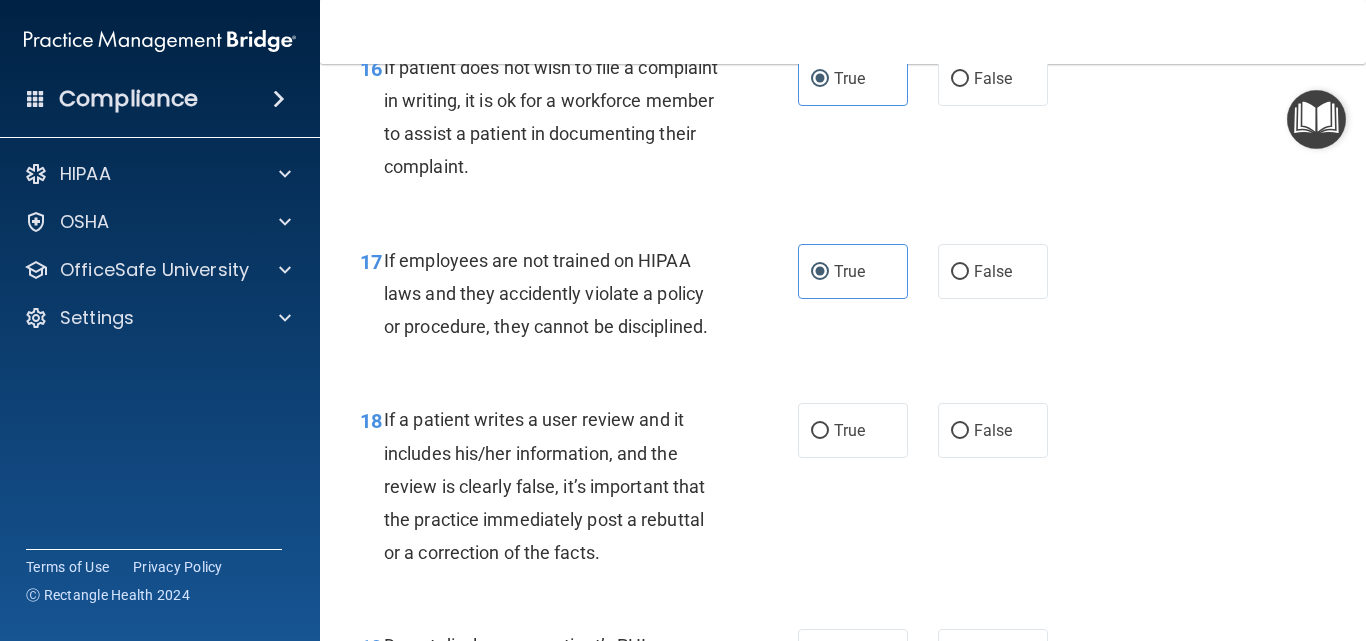 scroll, scrollTop: 3500, scrollLeft: 0, axis: vertical 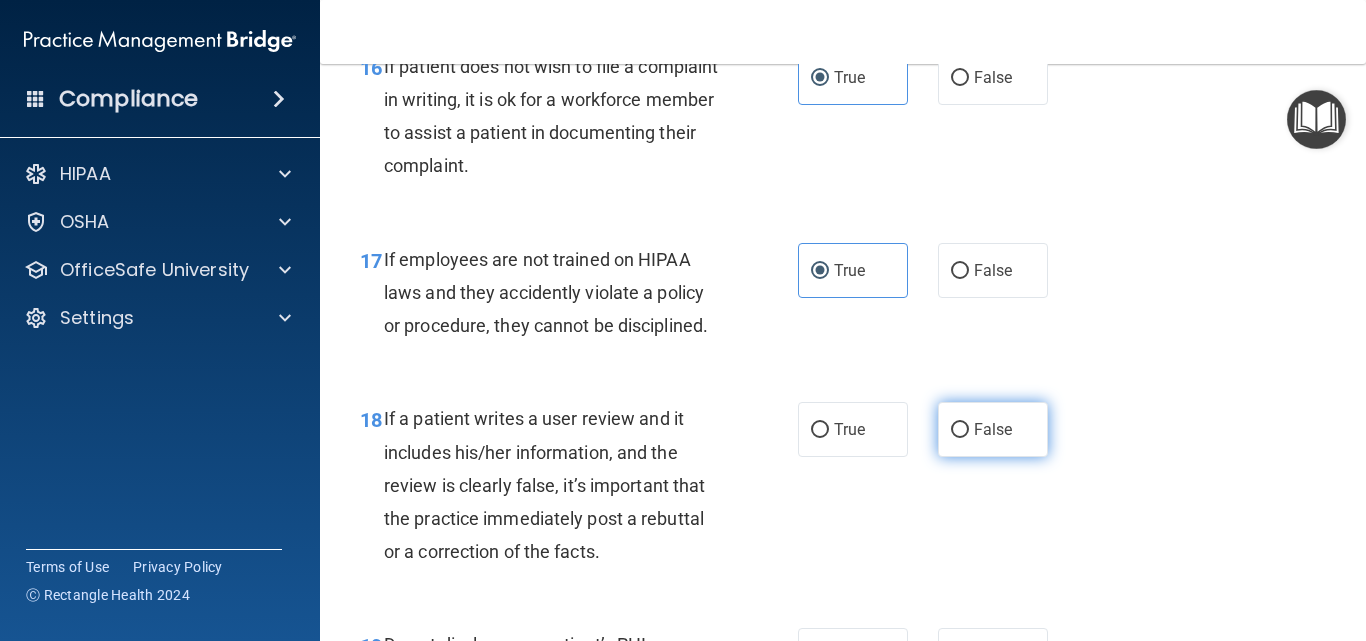 click on "False" at bounding box center (993, 429) 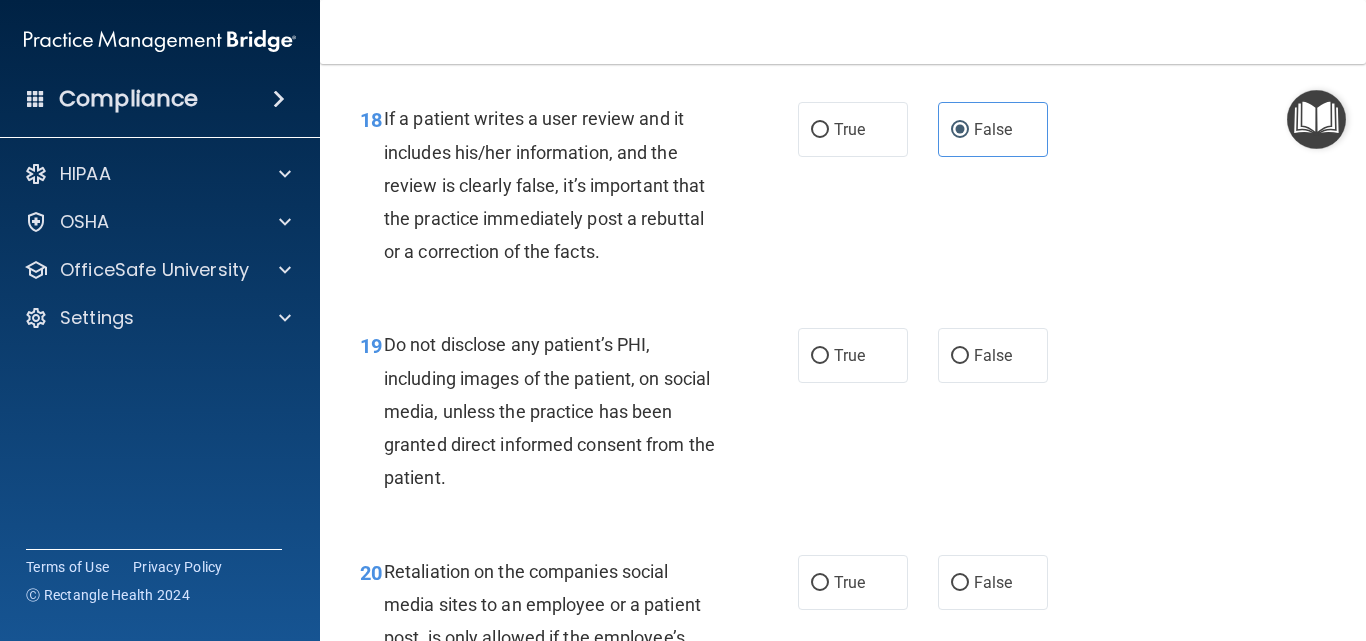 scroll, scrollTop: 3900, scrollLeft: 0, axis: vertical 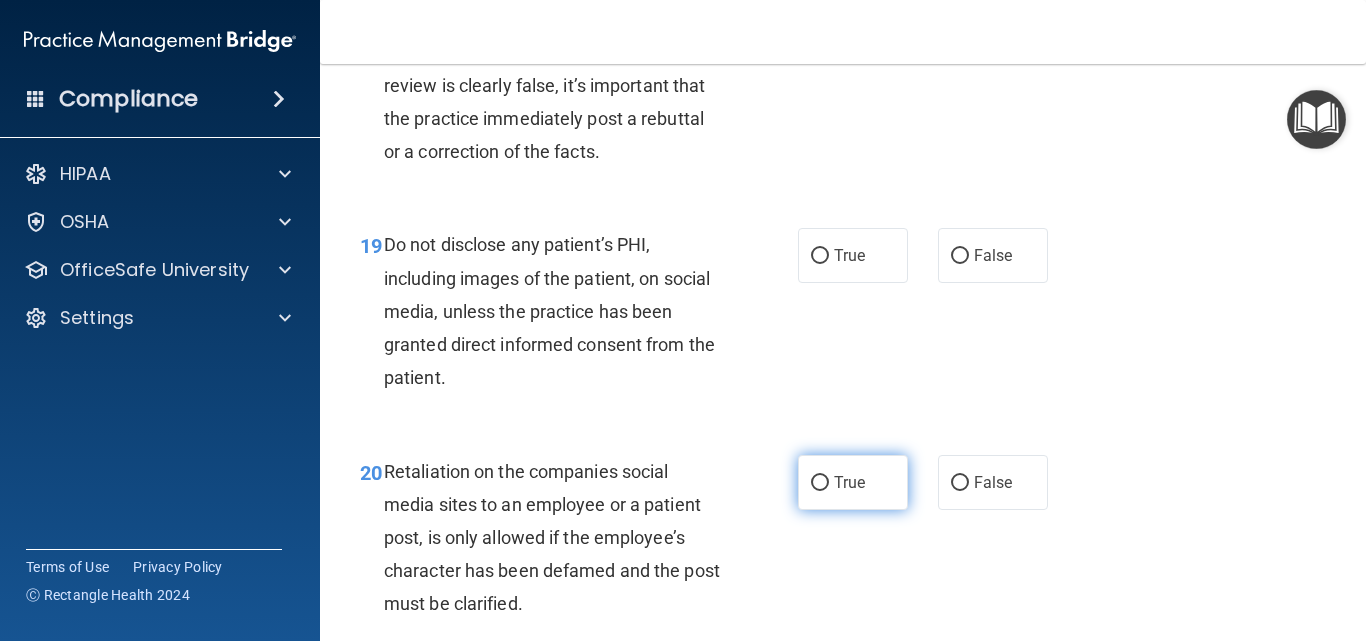 click on "True" at bounding box center (853, 482) 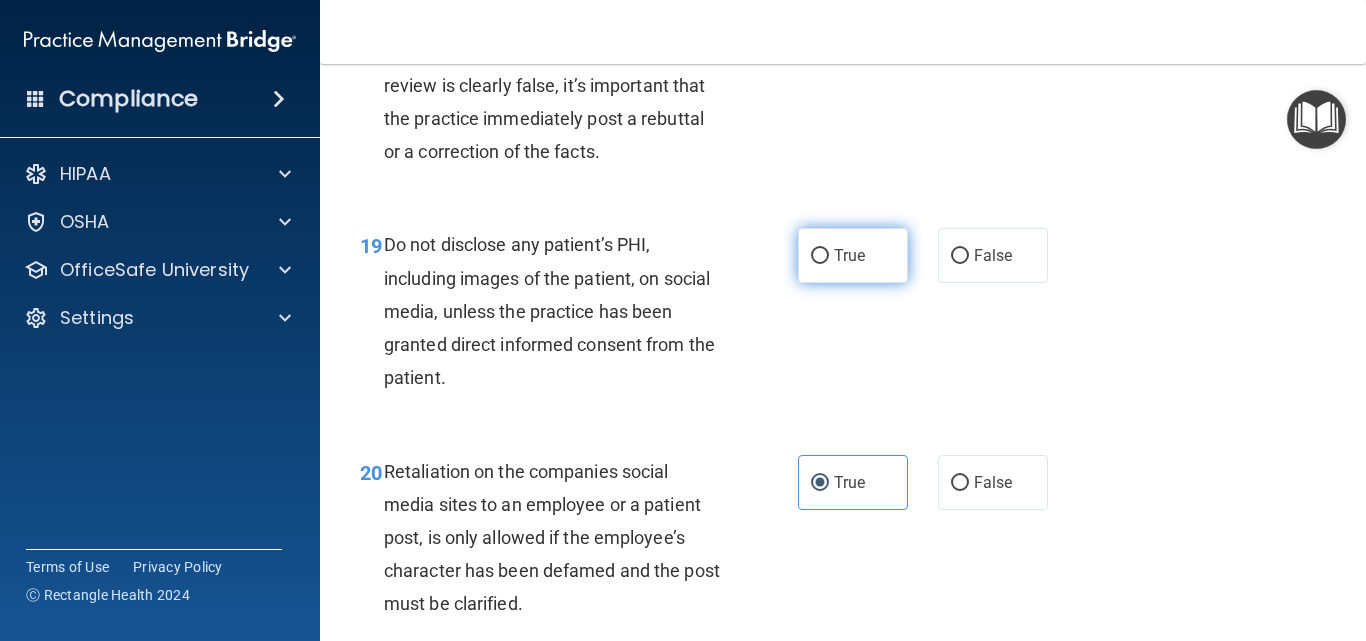 click on "True" at bounding box center (853, 255) 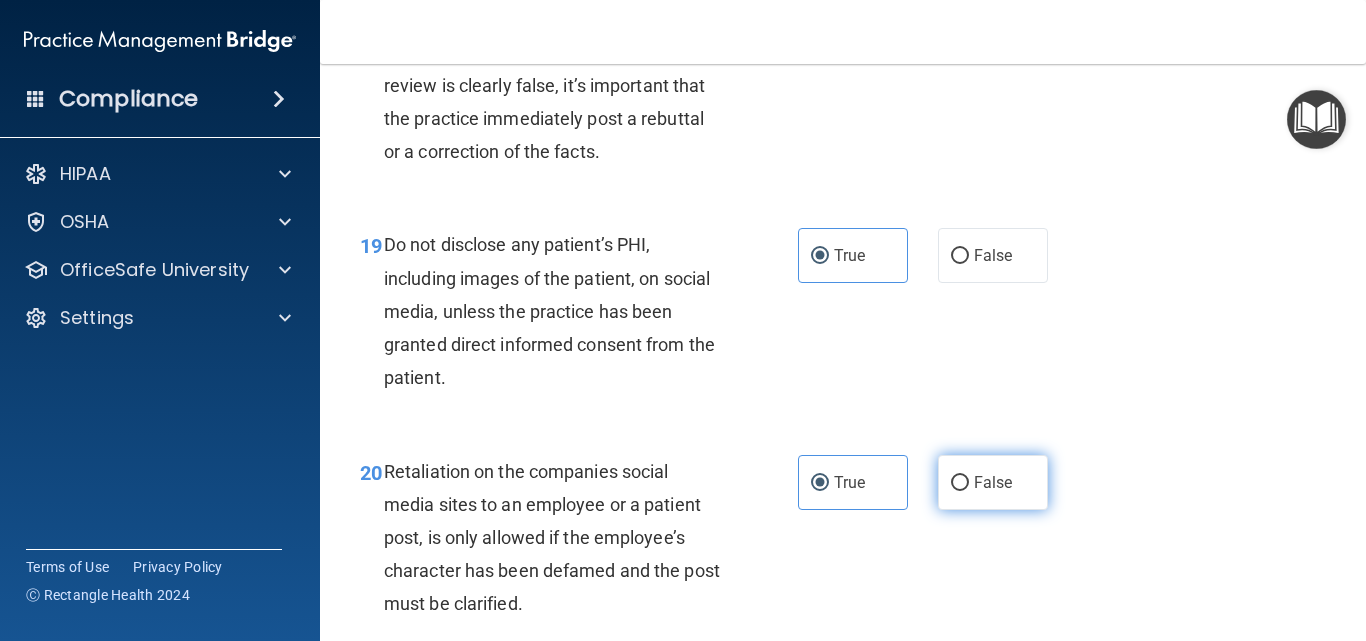 click on "False" at bounding box center [993, 482] 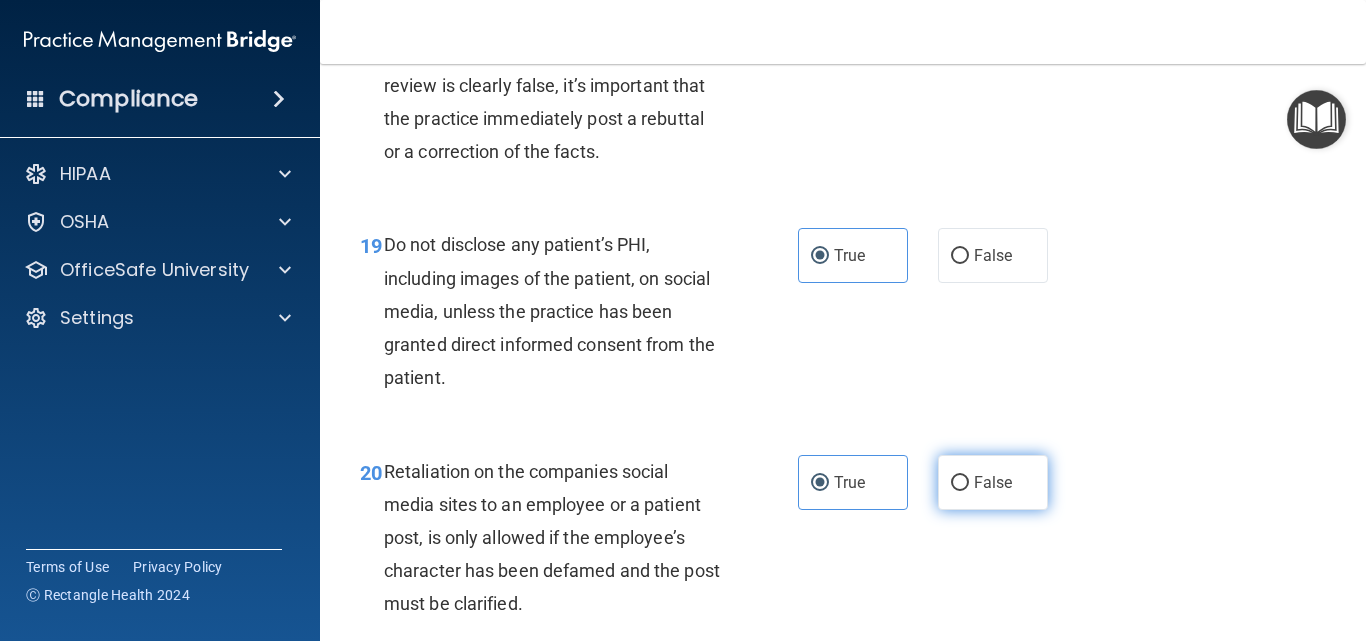 radio on "true" 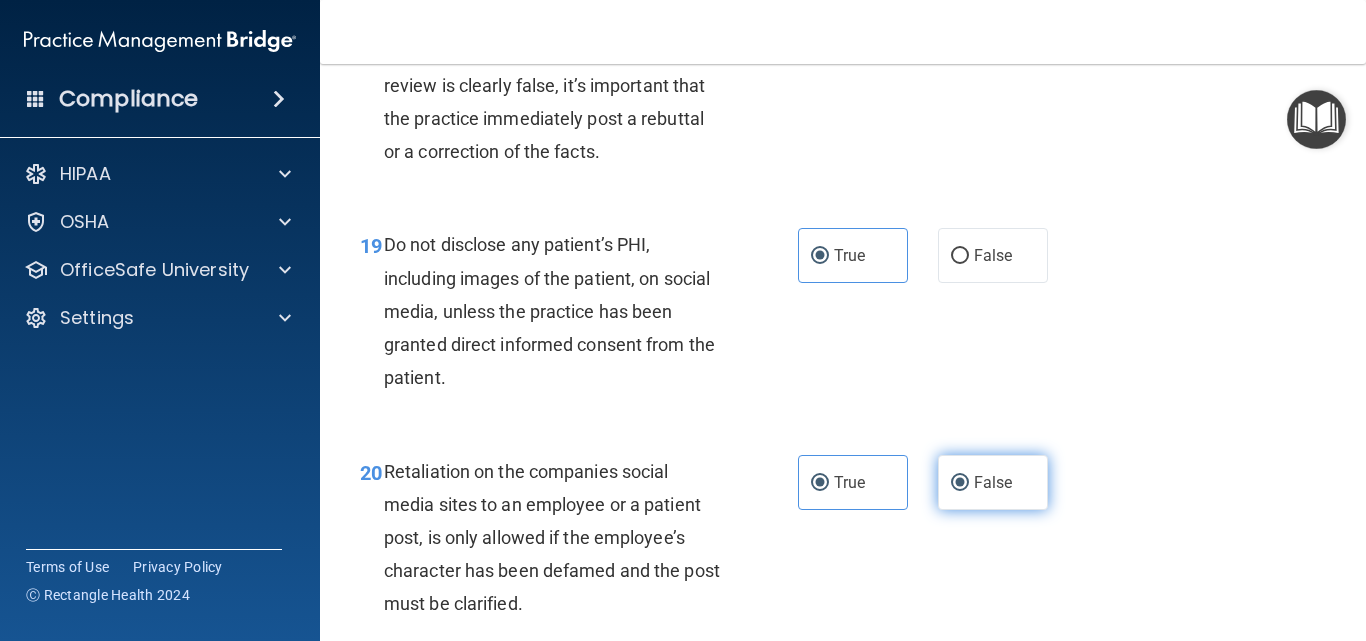 radio on "false" 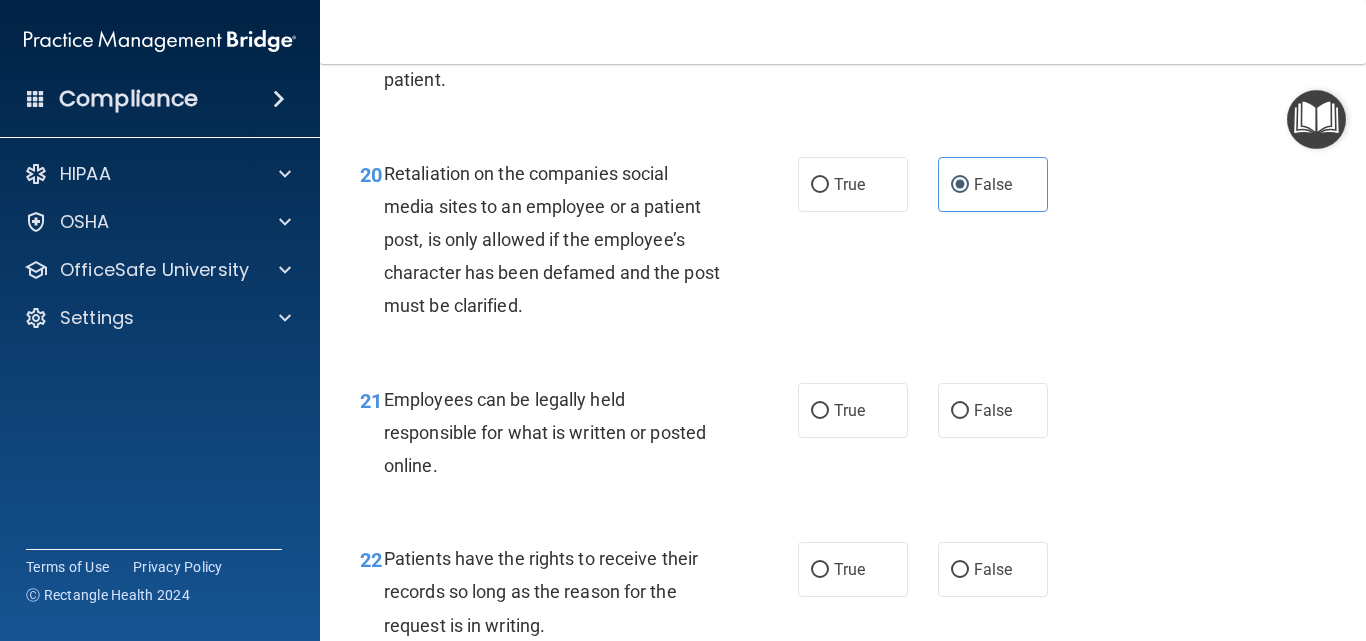 scroll, scrollTop: 4200, scrollLeft: 0, axis: vertical 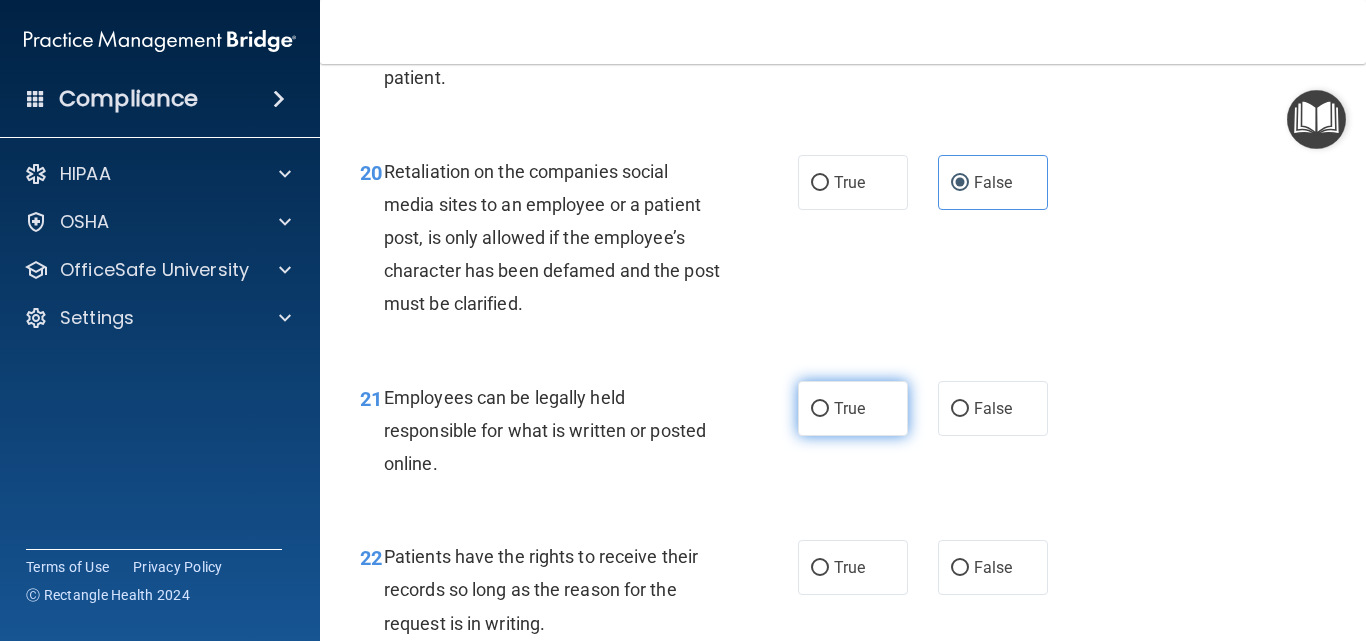 click on "True" at bounding box center (849, 408) 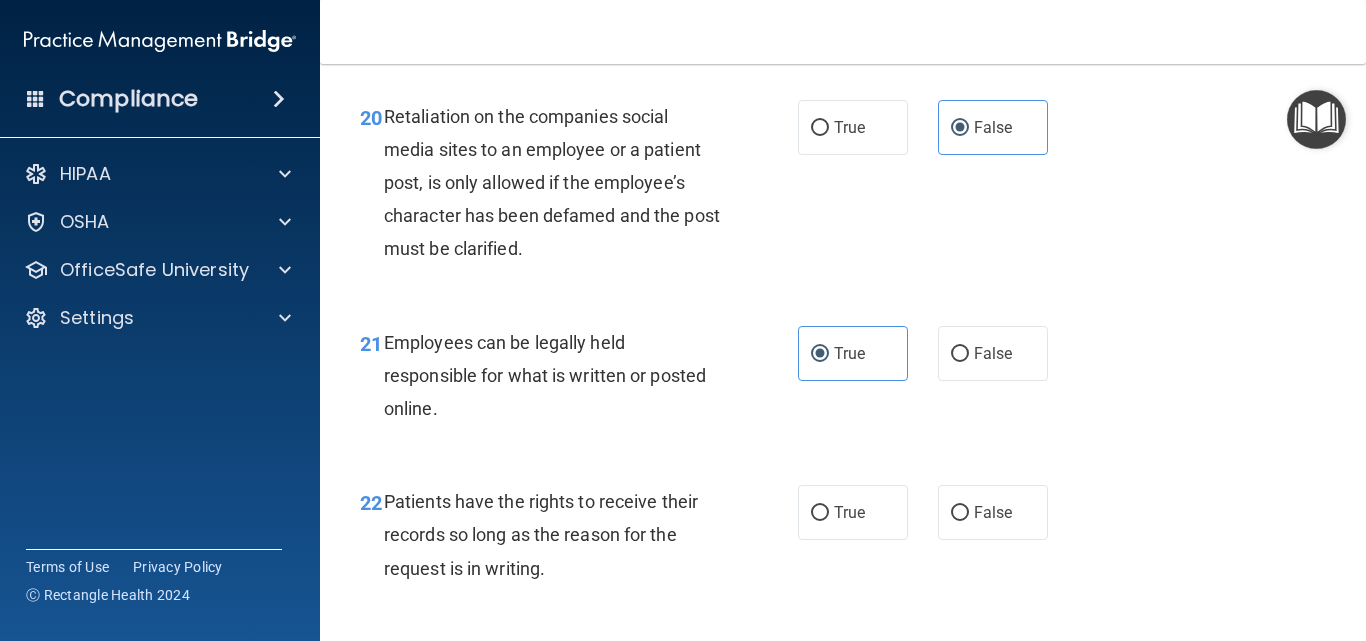 scroll, scrollTop: 4300, scrollLeft: 0, axis: vertical 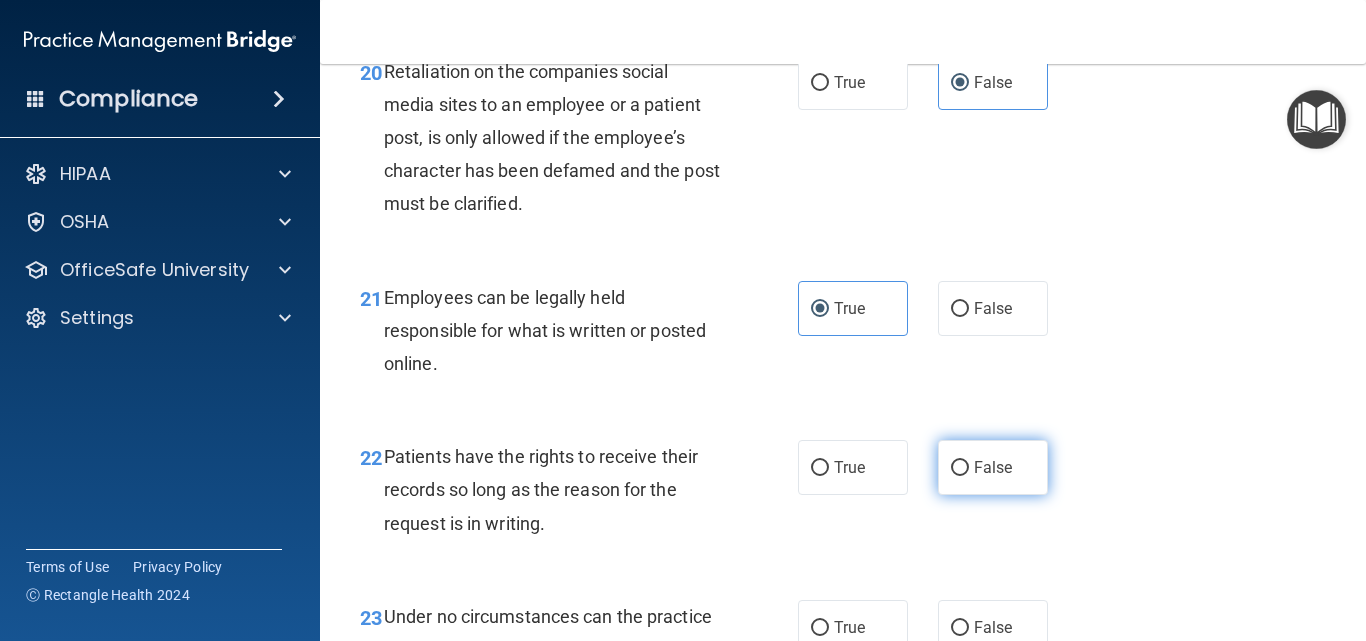 click on "False" at bounding box center (993, 467) 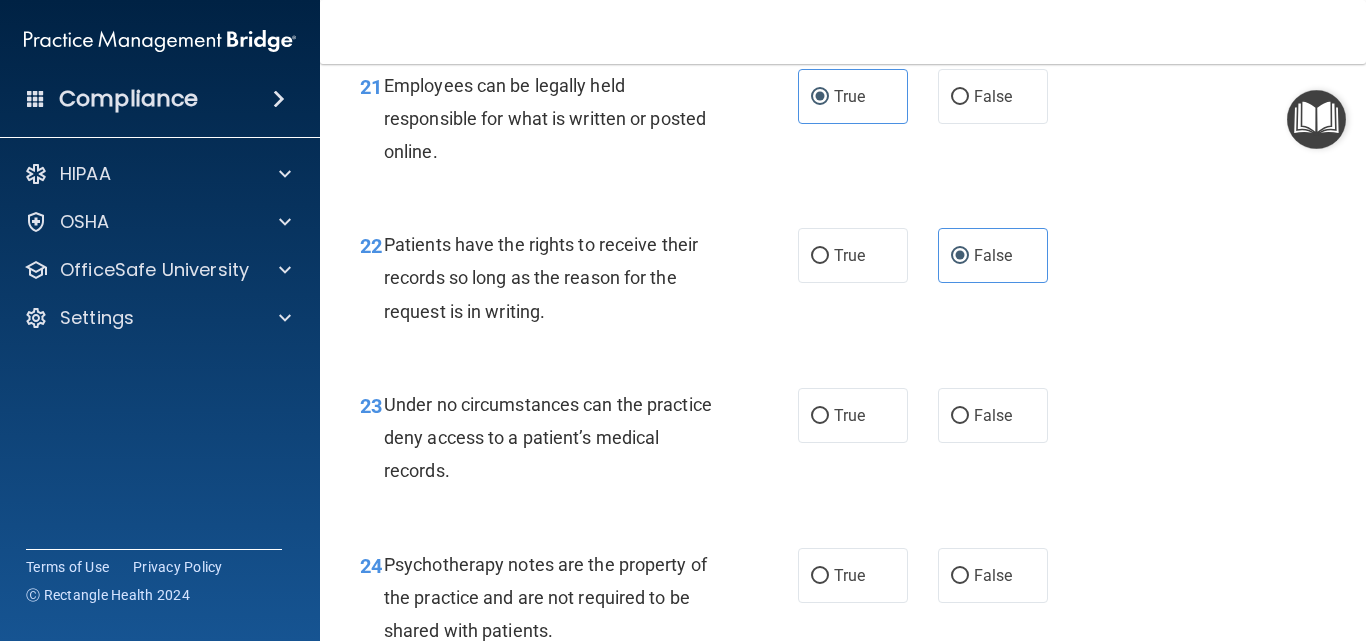 scroll, scrollTop: 4600, scrollLeft: 0, axis: vertical 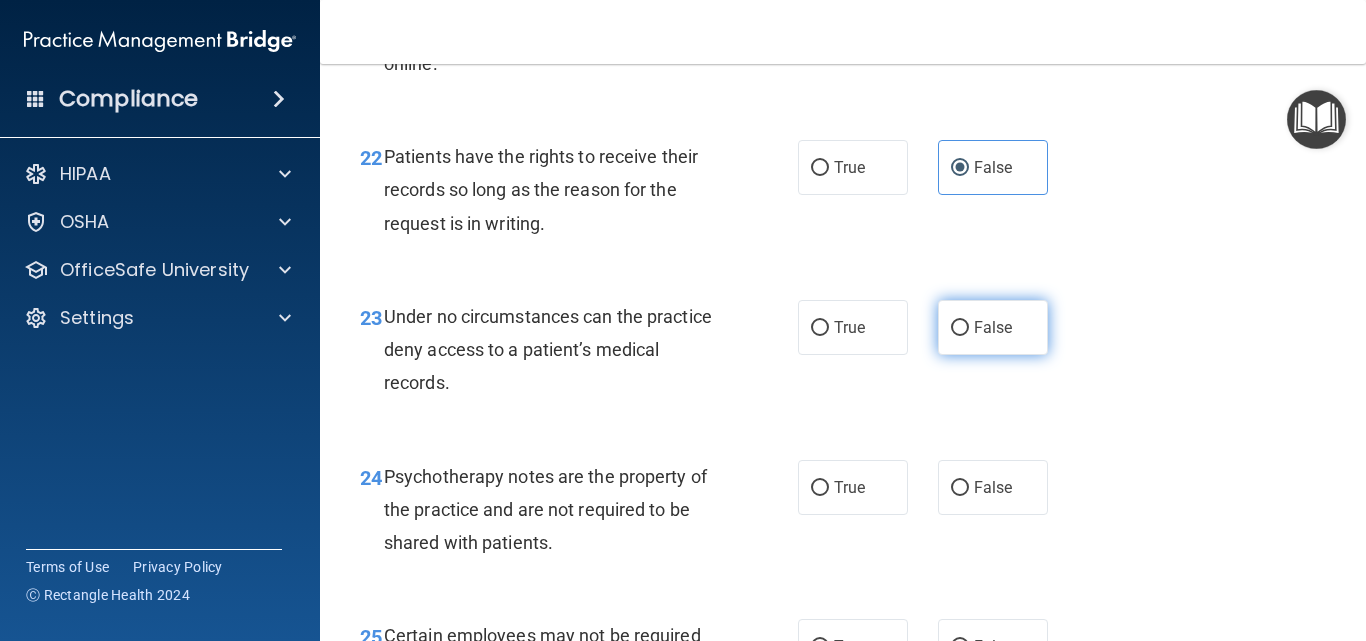 click on "False" at bounding box center (993, 327) 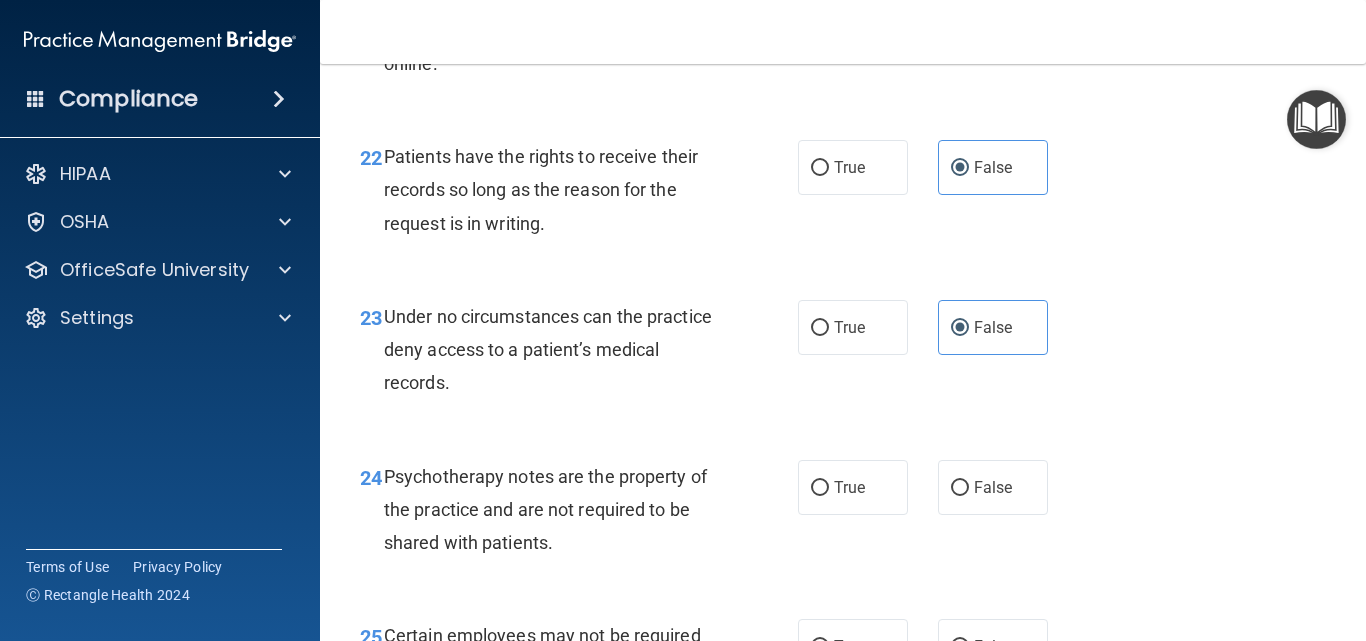 scroll, scrollTop: 4800, scrollLeft: 0, axis: vertical 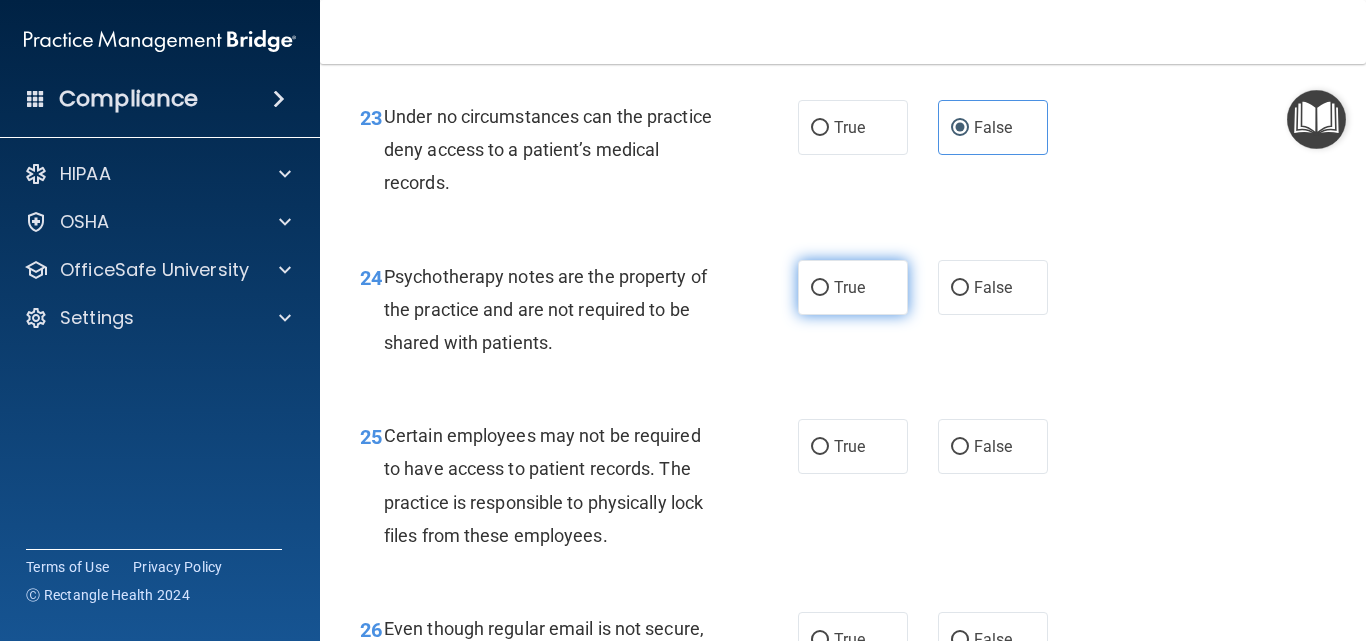 click on "True" at bounding box center [853, 287] 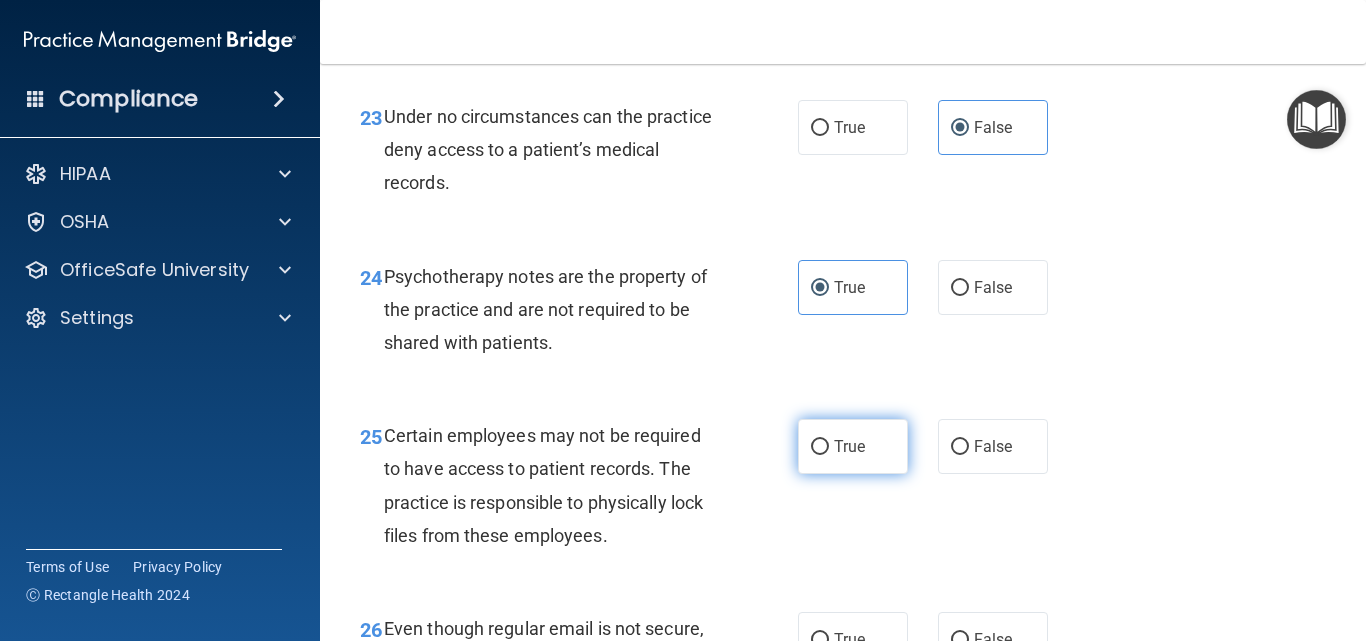 click on "True" at bounding box center [853, 446] 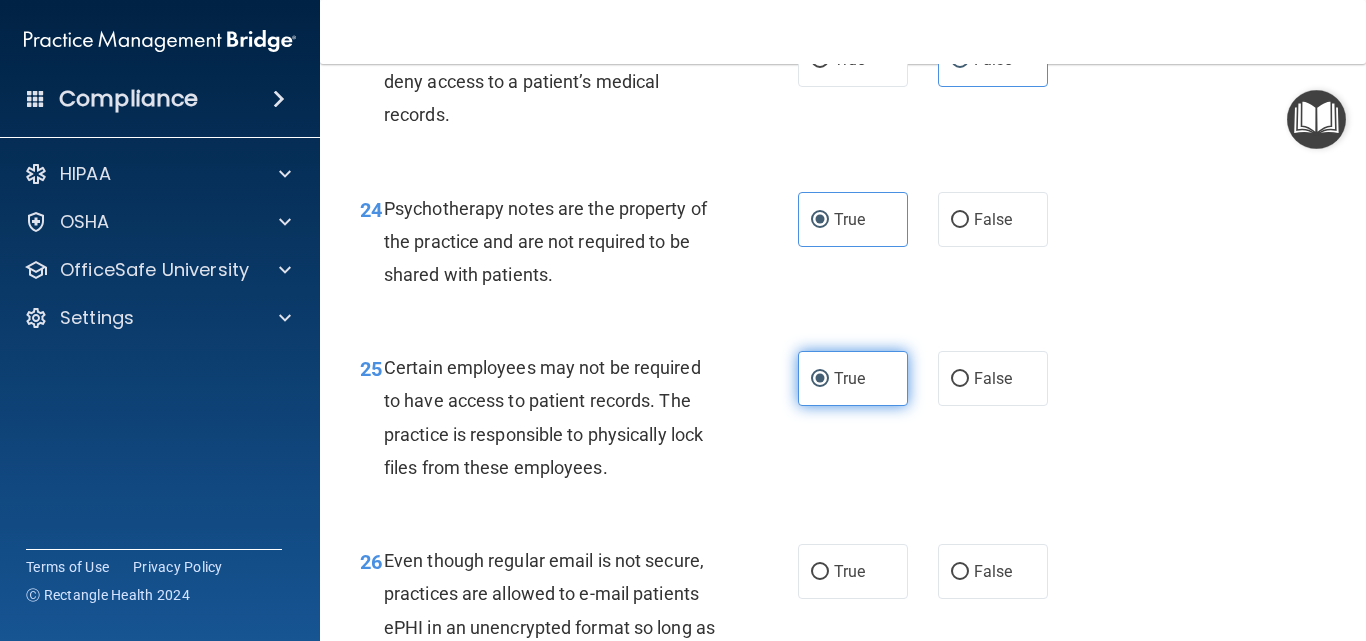 scroll, scrollTop: 5000, scrollLeft: 0, axis: vertical 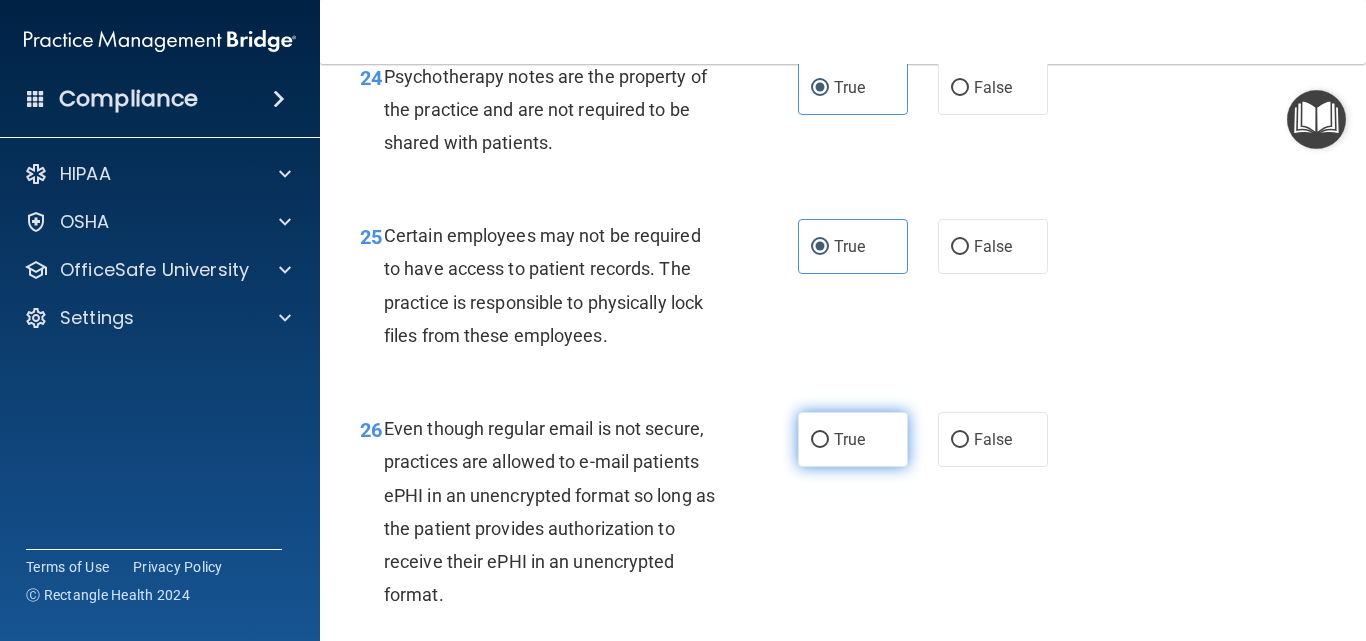 click on "True" at bounding box center (849, 439) 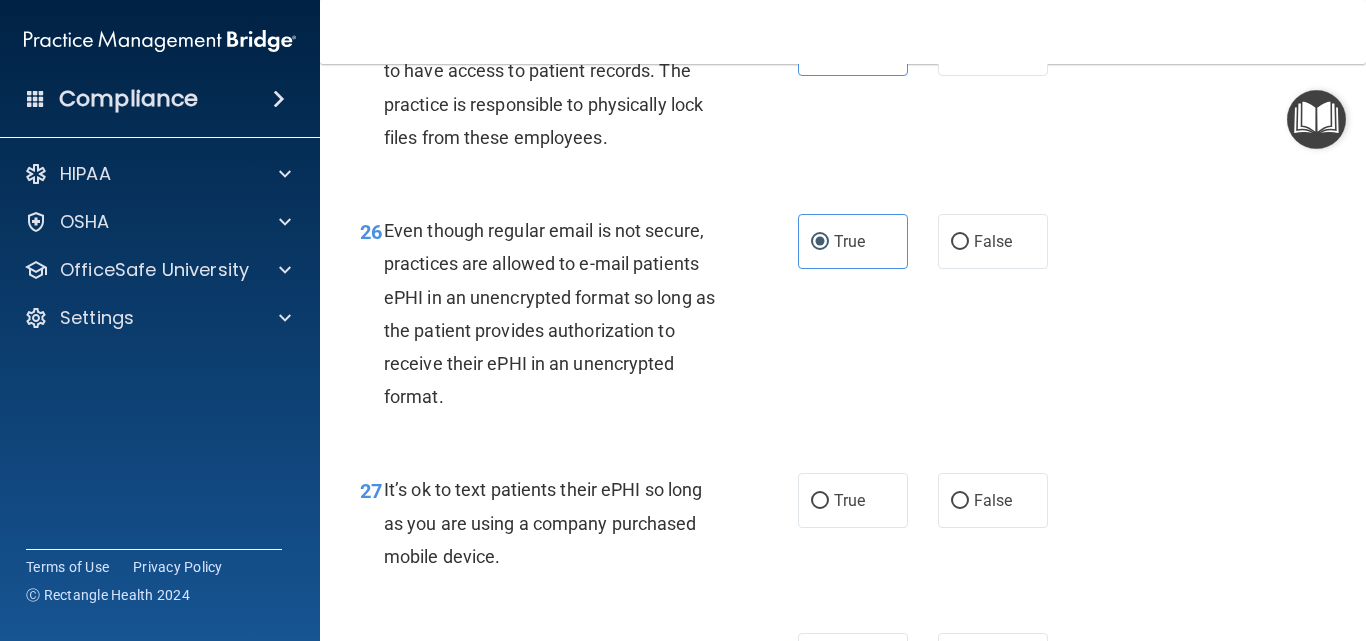 scroll, scrollTop: 5200, scrollLeft: 0, axis: vertical 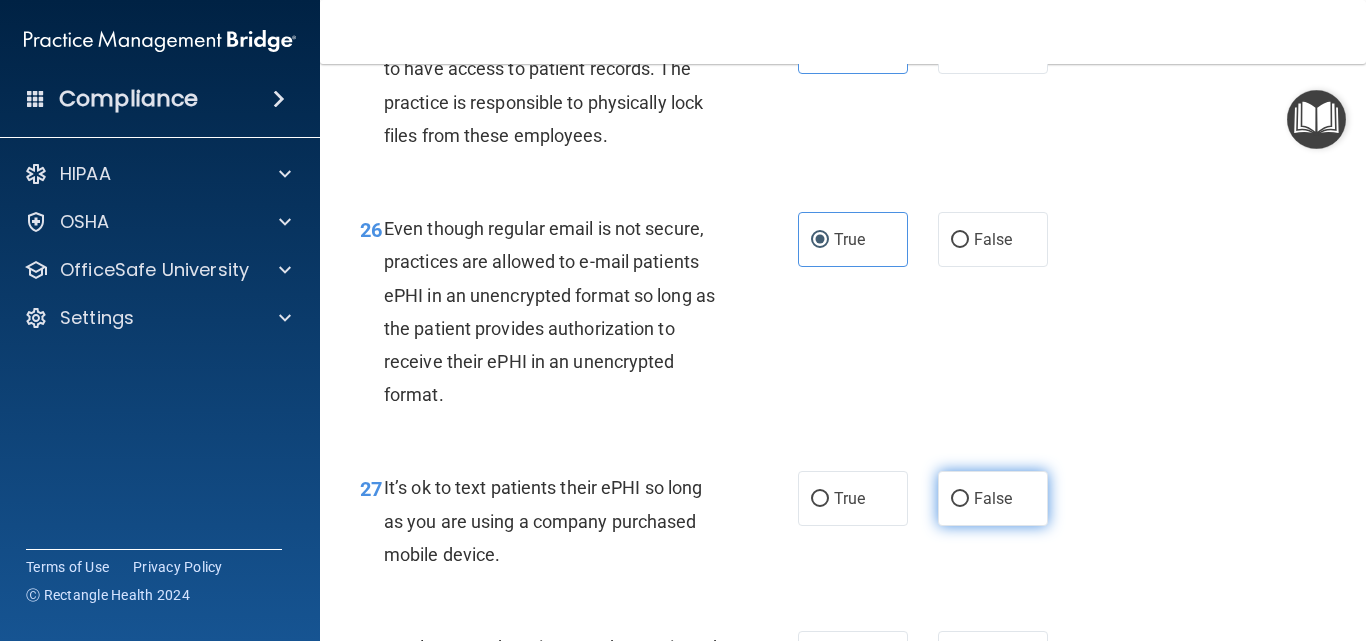 click on "False" at bounding box center [993, 498] 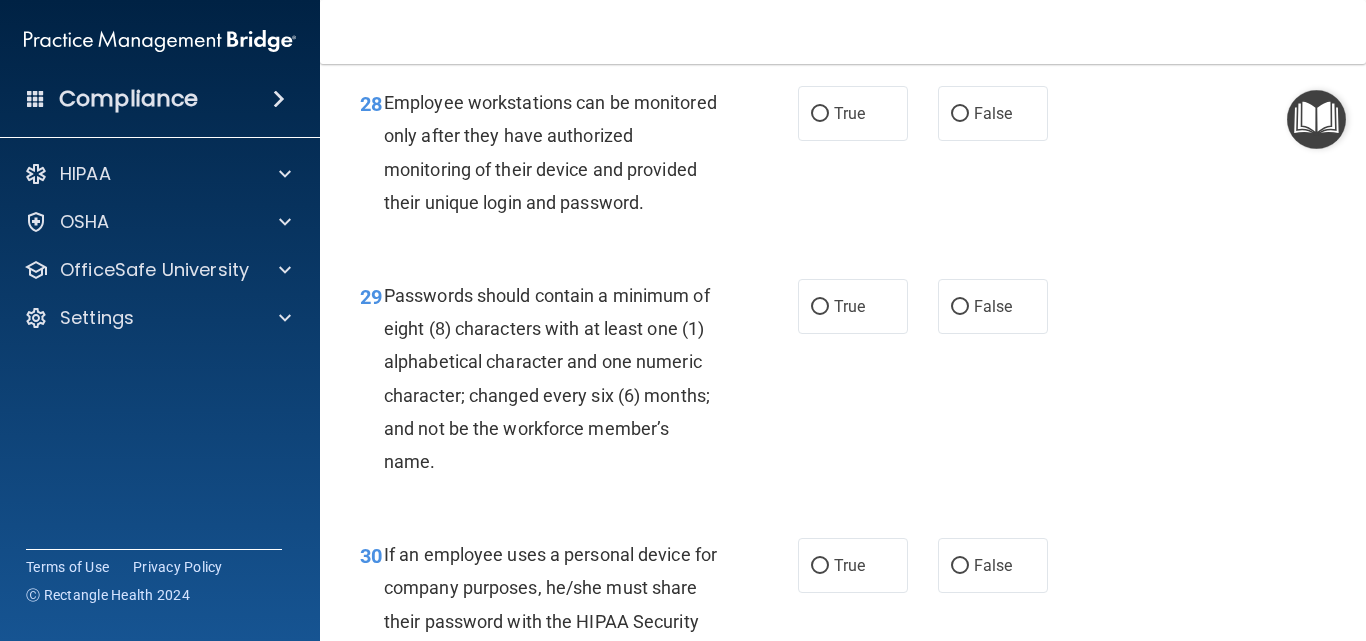 scroll, scrollTop: 5700, scrollLeft: 0, axis: vertical 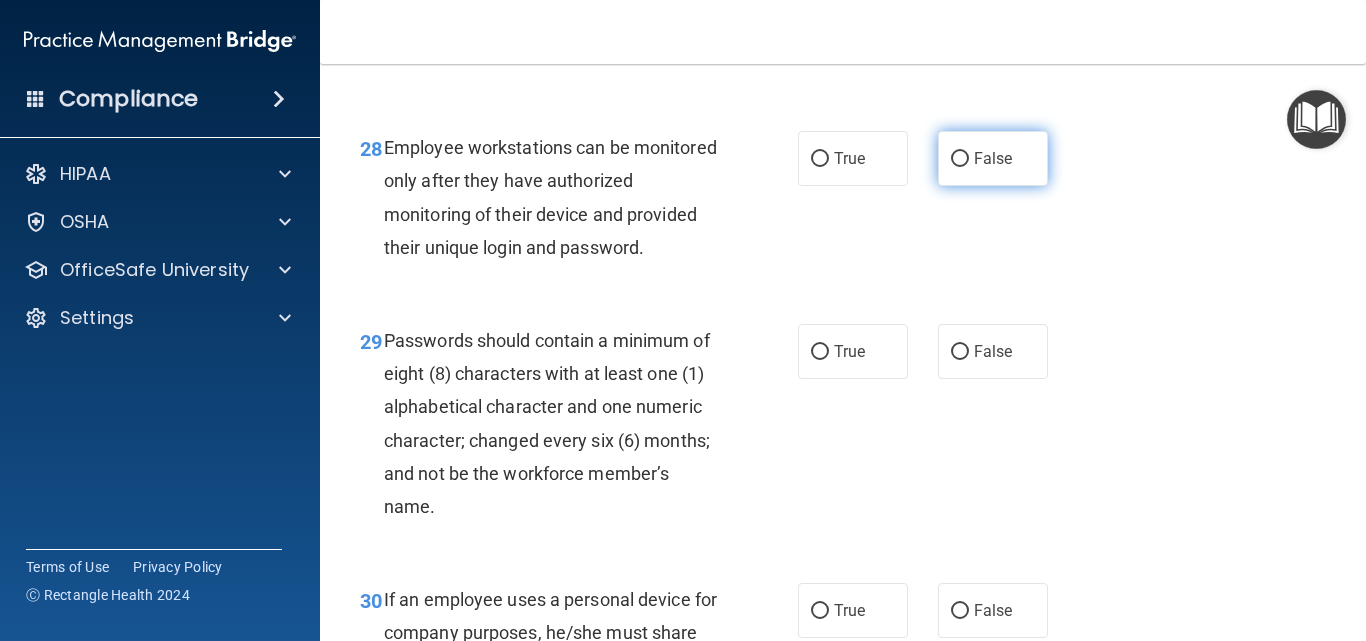 click on "False" at bounding box center [993, 158] 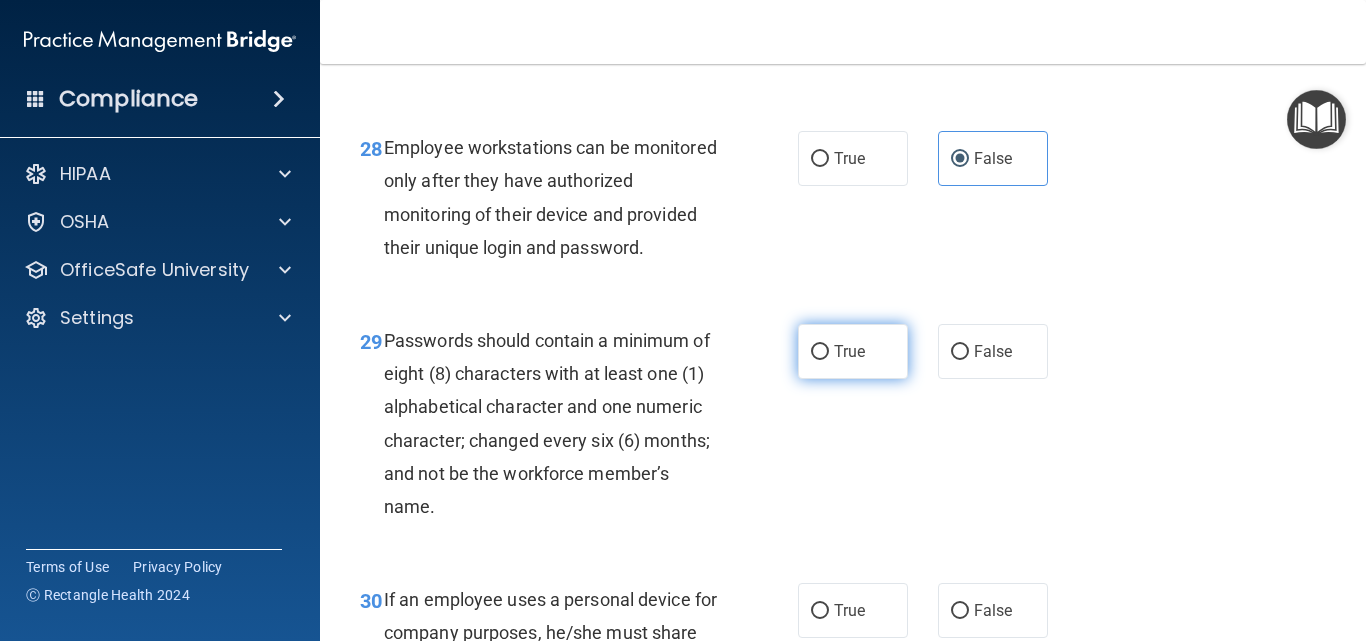 click on "True" at bounding box center (849, 351) 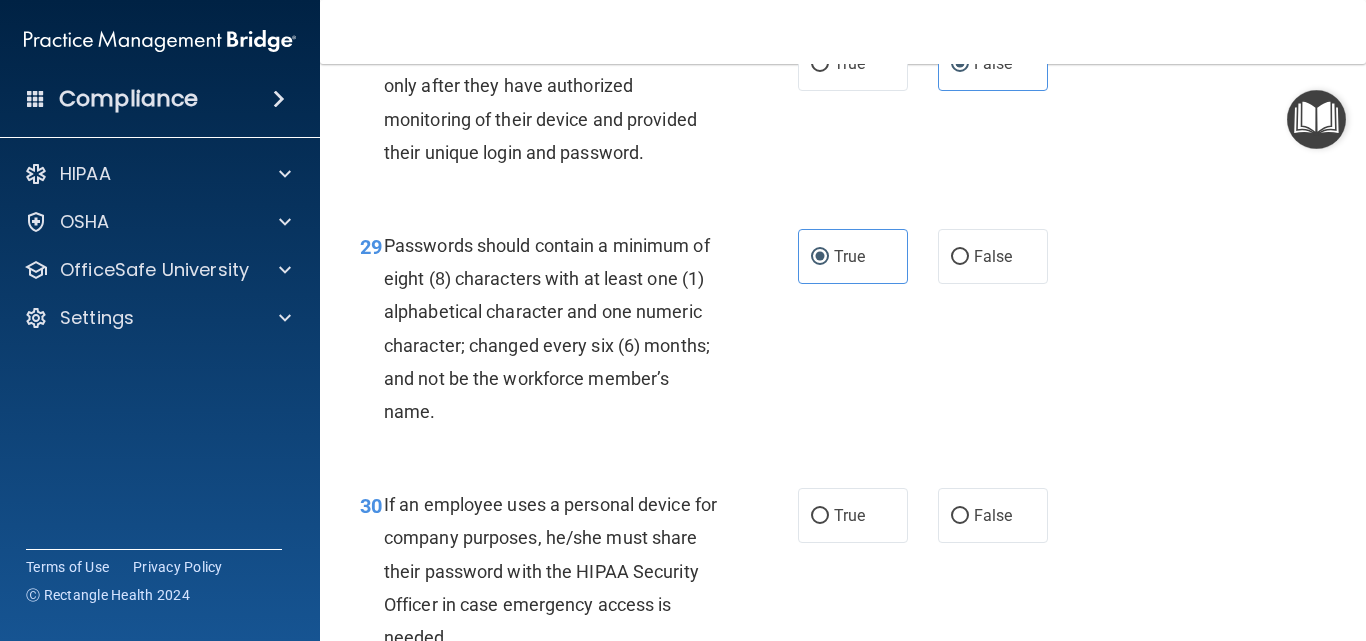 scroll, scrollTop: 5900, scrollLeft: 0, axis: vertical 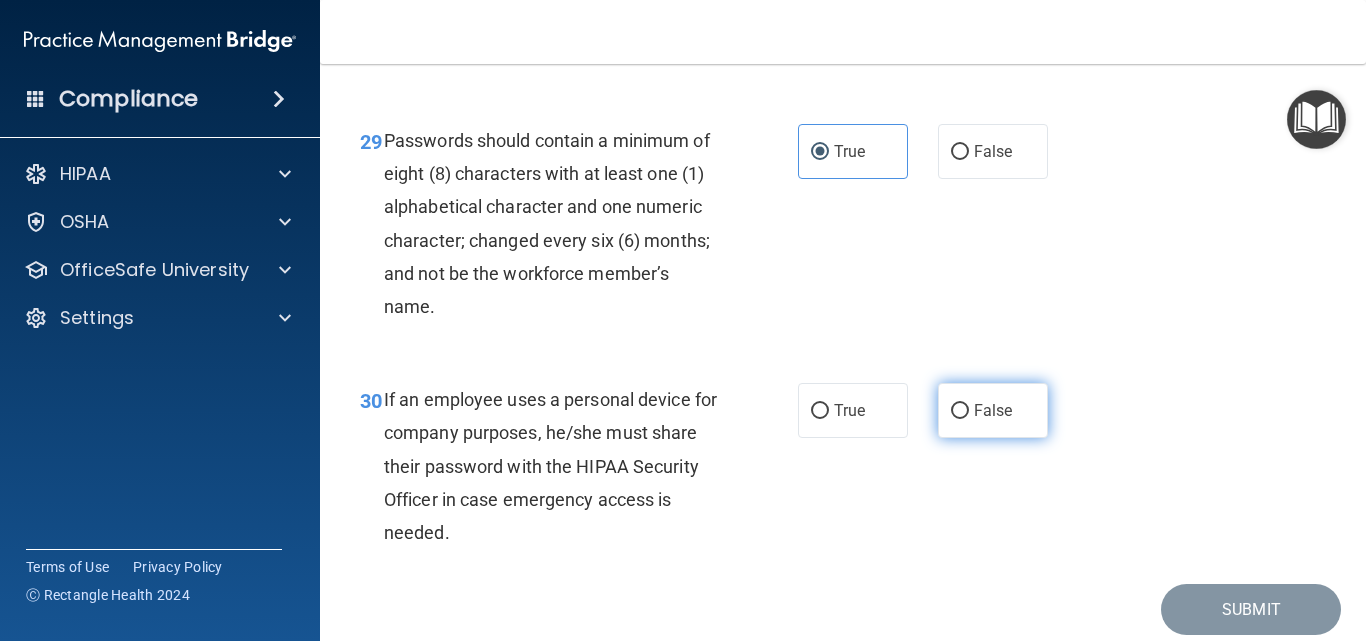 click on "False" at bounding box center [993, 410] 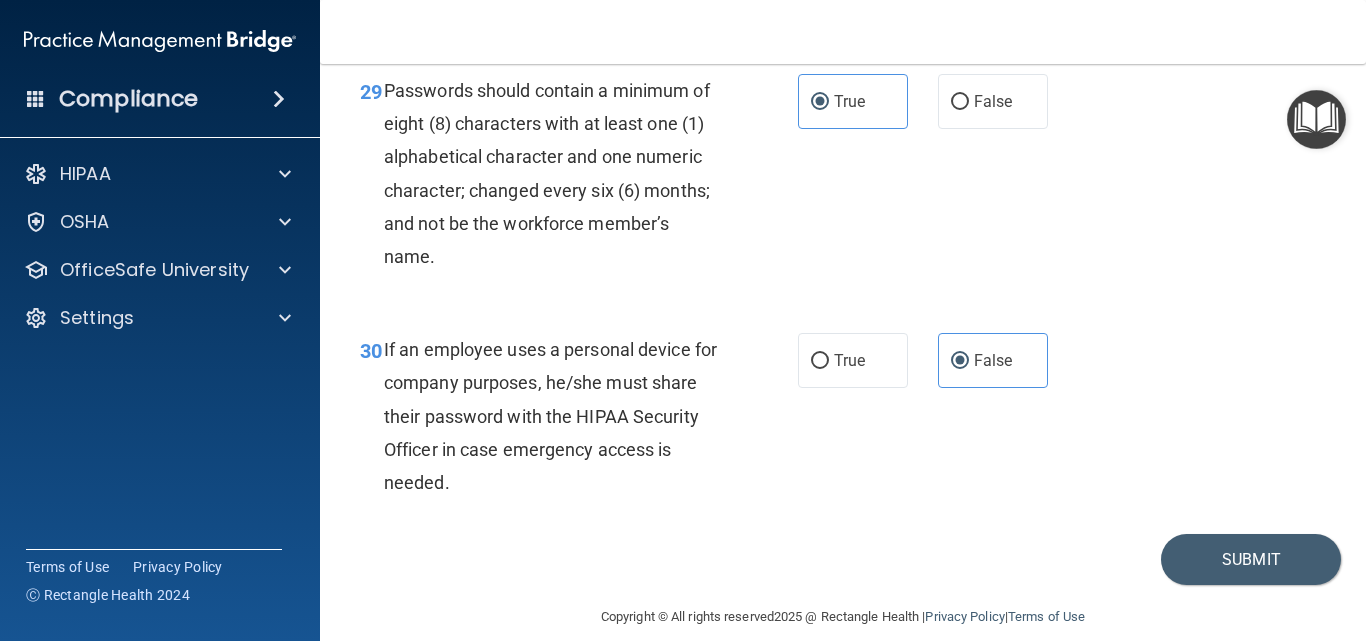 scroll, scrollTop: 6040, scrollLeft: 0, axis: vertical 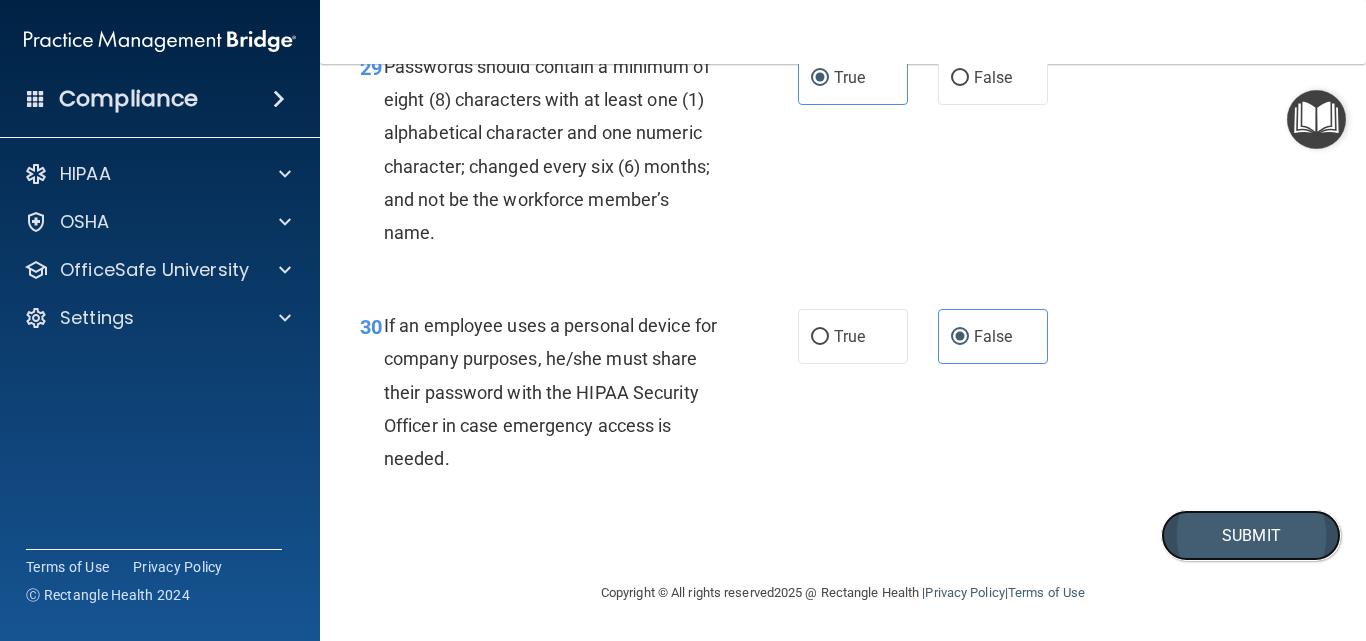 click on "Submit" at bounding box center (1251, 535) 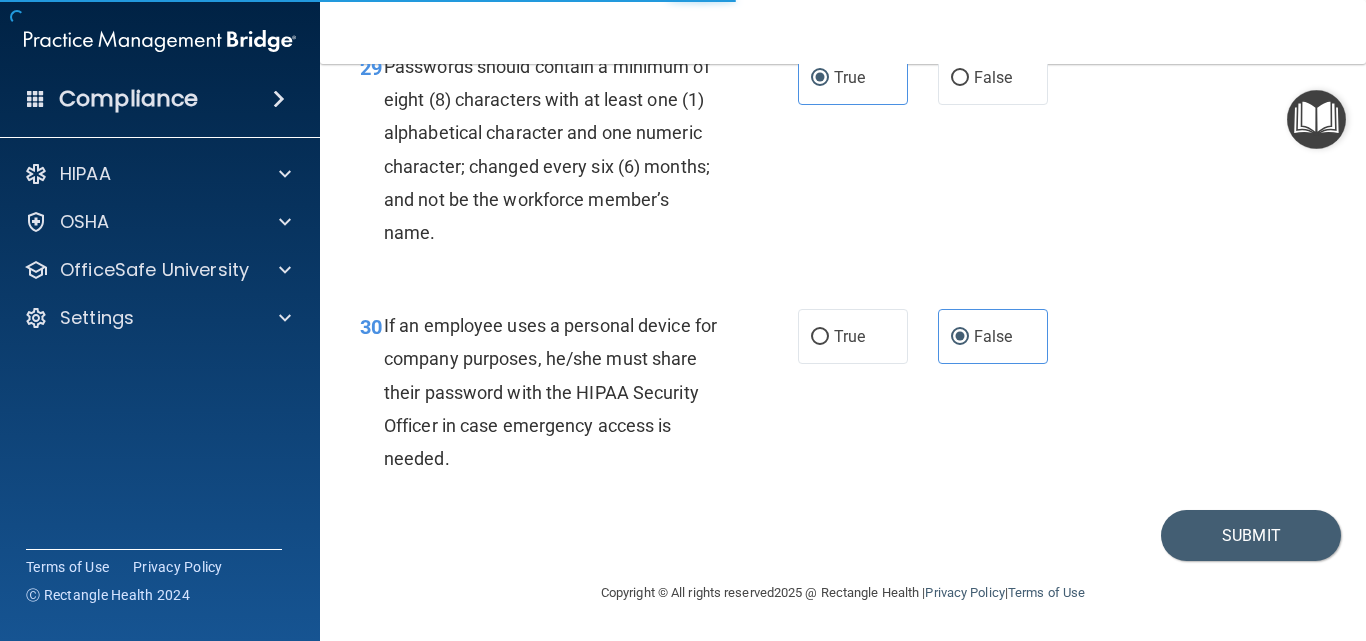 scroll, scrollTop: 0, scrollLeft: 0, axis: both 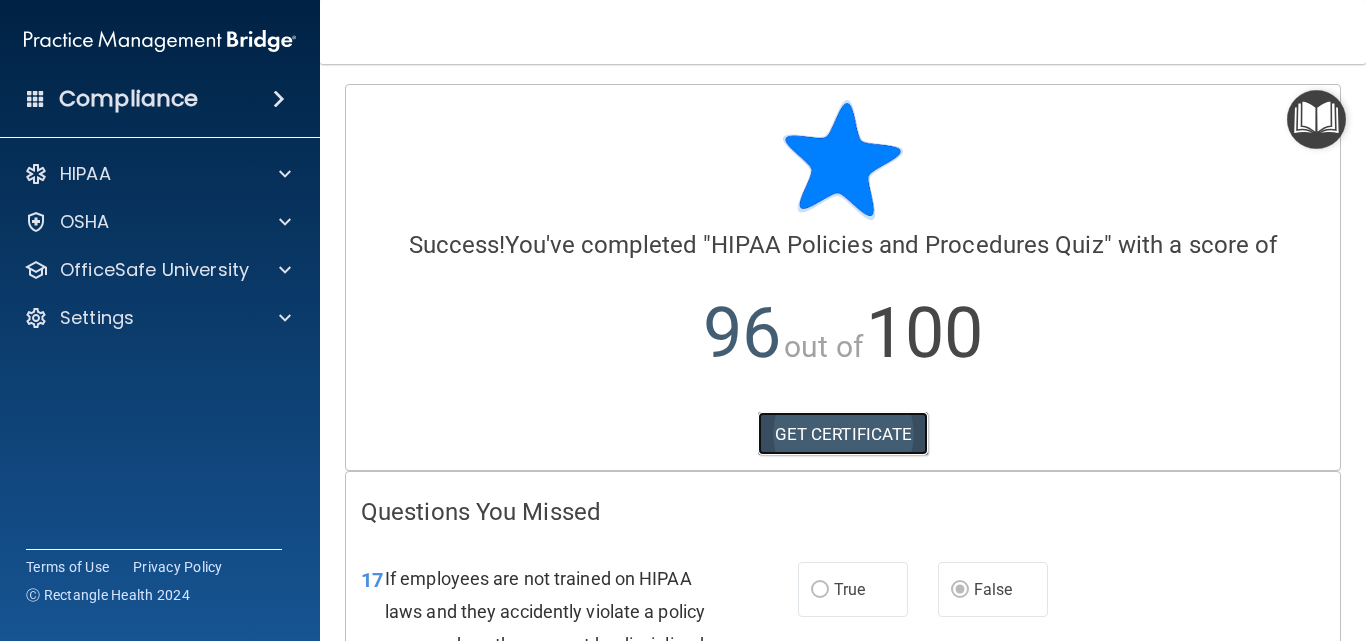 click on "GET CERTIFICATE" at bounding box center (843, 434) 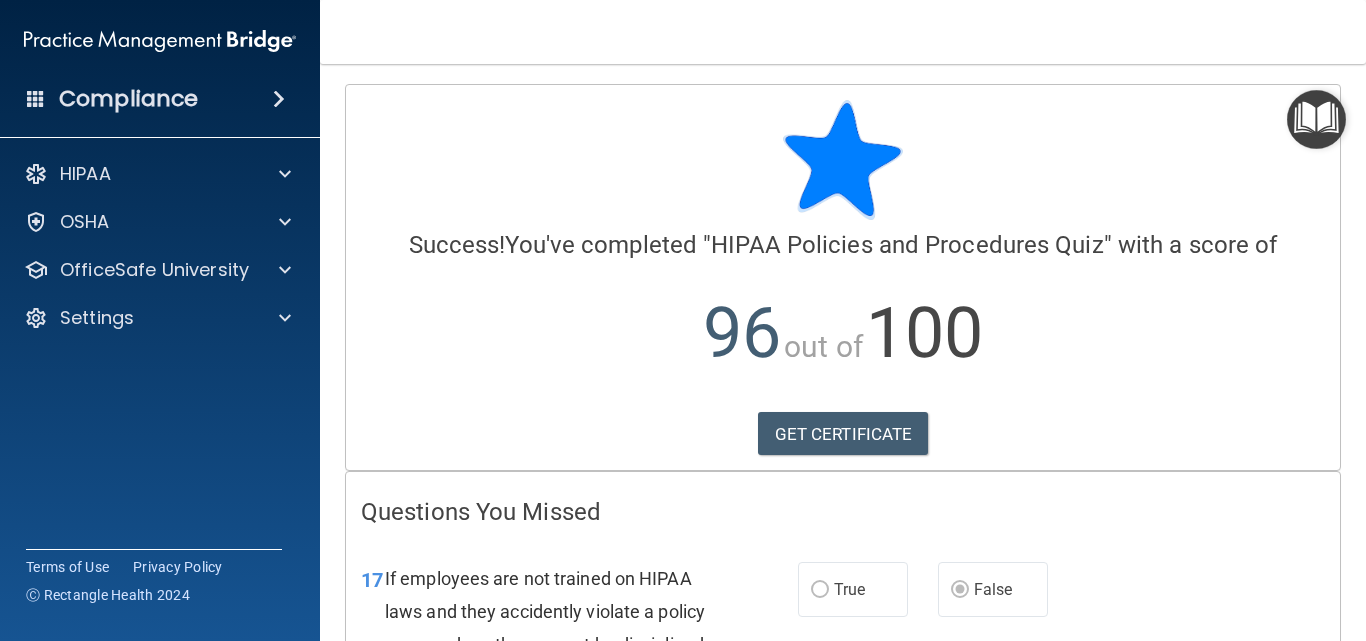 click at bounding box center (1316, 119) 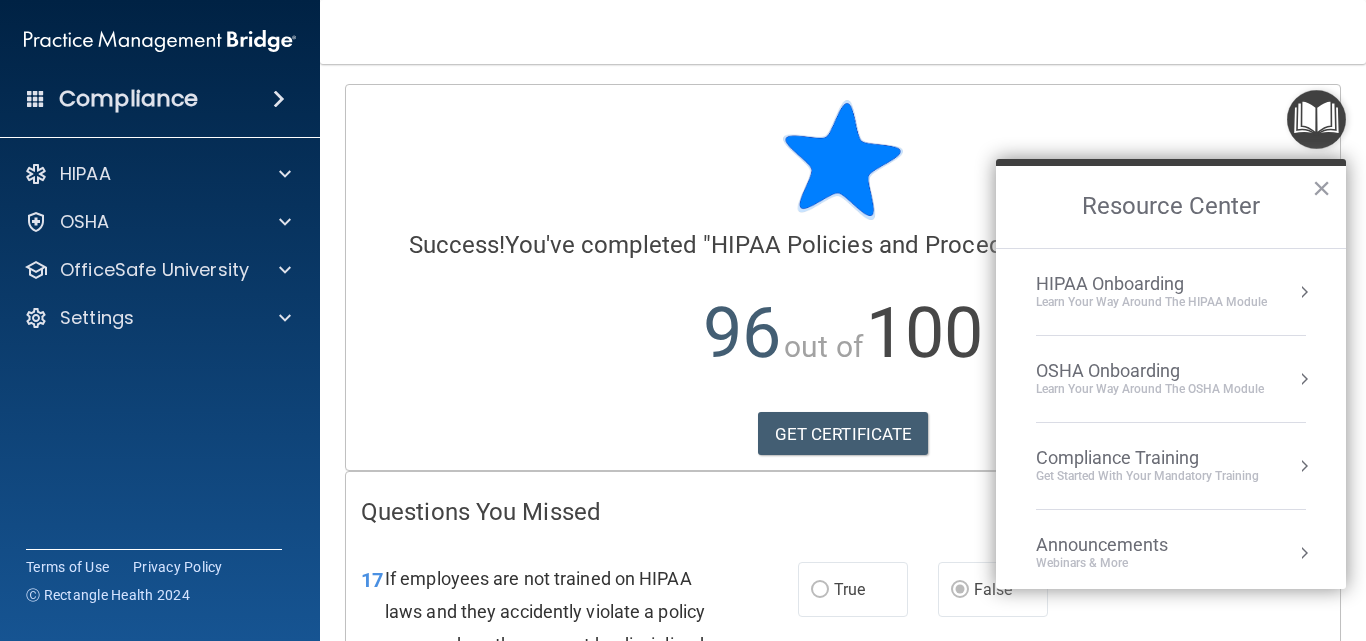 click on "HIPAA Onboarding" at bounding box center (1151, 284) 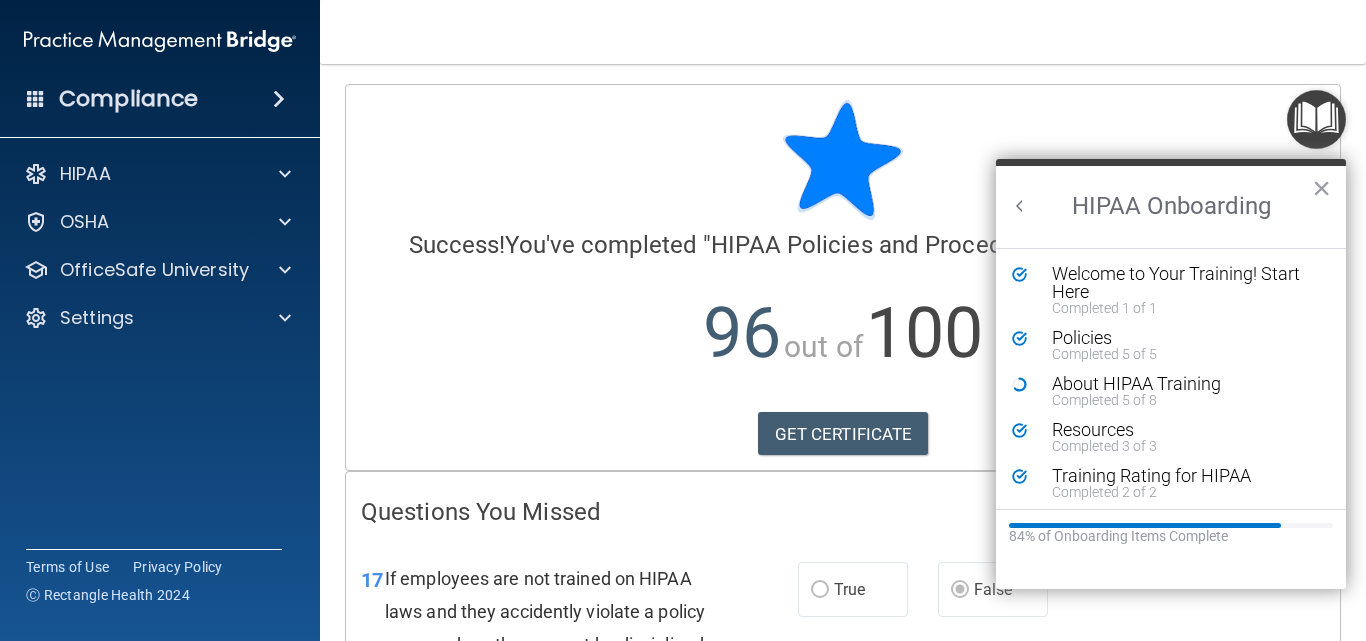 scroll, scrollTop: 0, scrollLeft: 0, axis: both 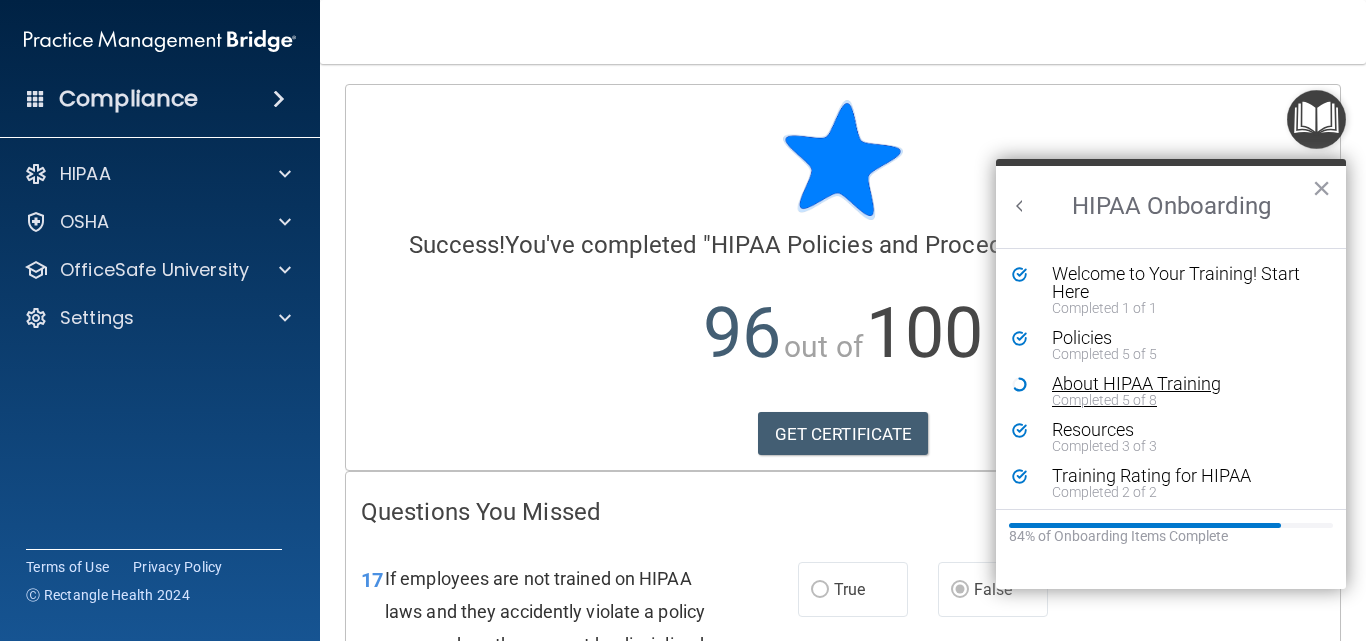 click on "About HIPAA Training" at bounding box center [1178, 384] 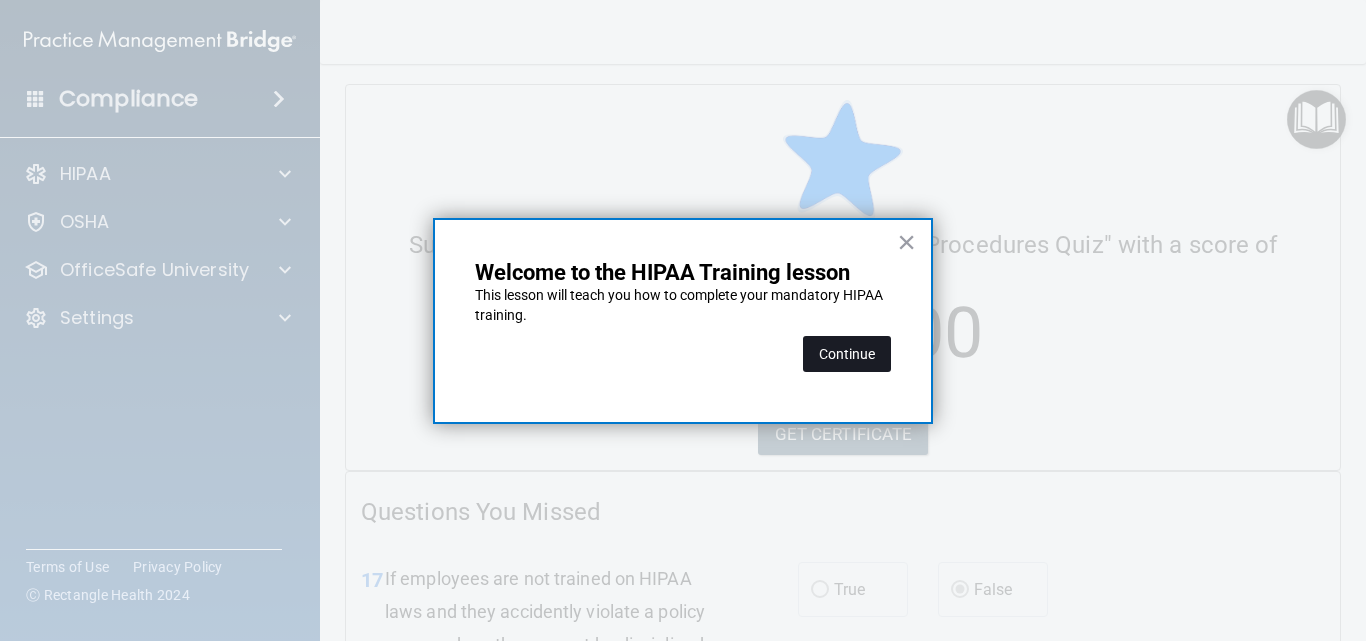click on "Continue" at bounding box center (847, 354) 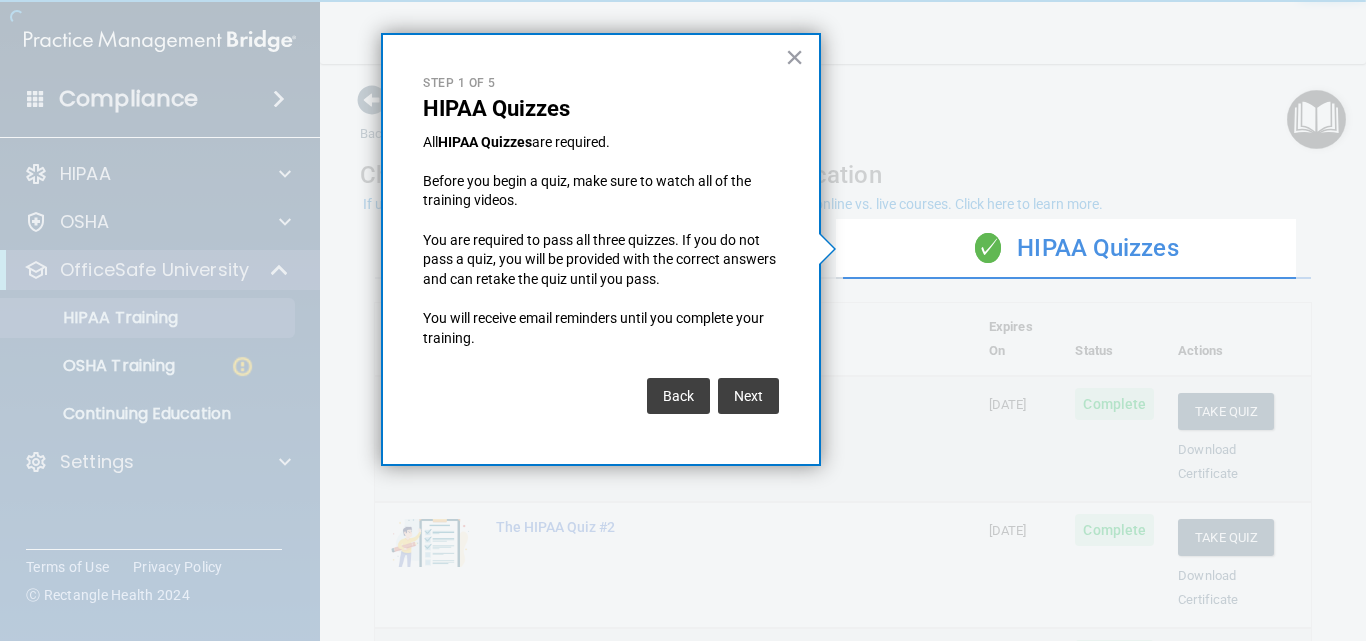 click on "×" at bounding box center (794, 57) 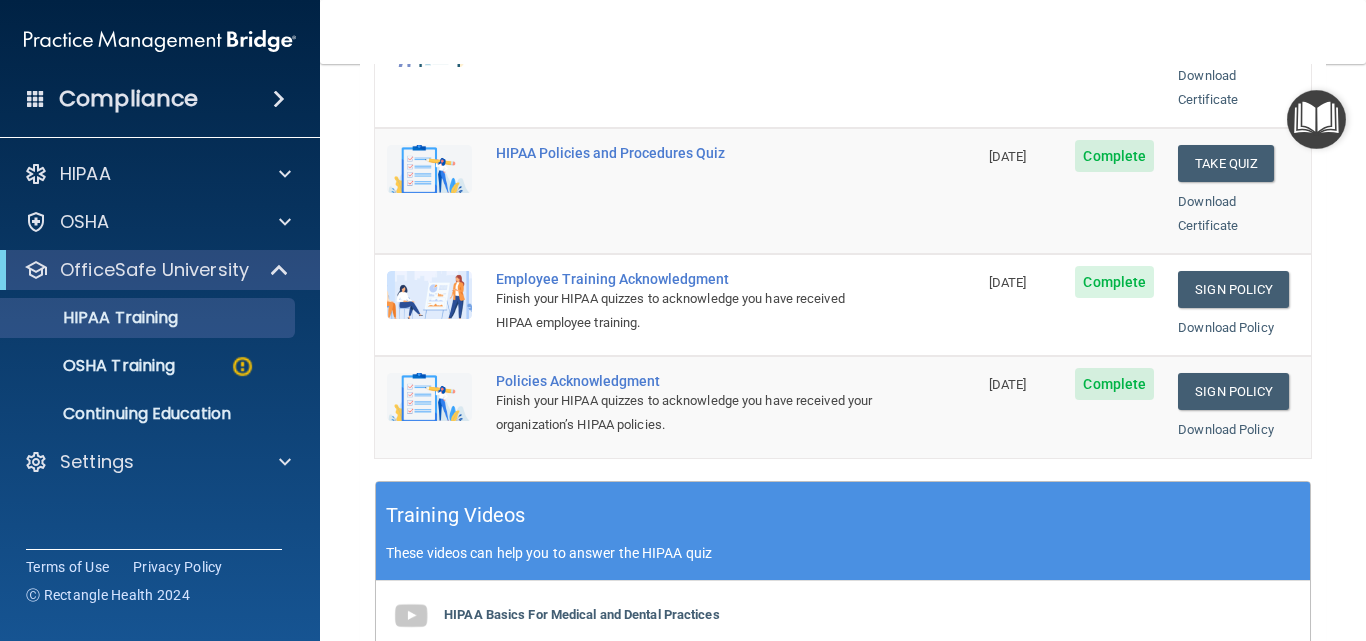 scroll, scrollTop: 100, scrollLeft: 0, axis: vertical 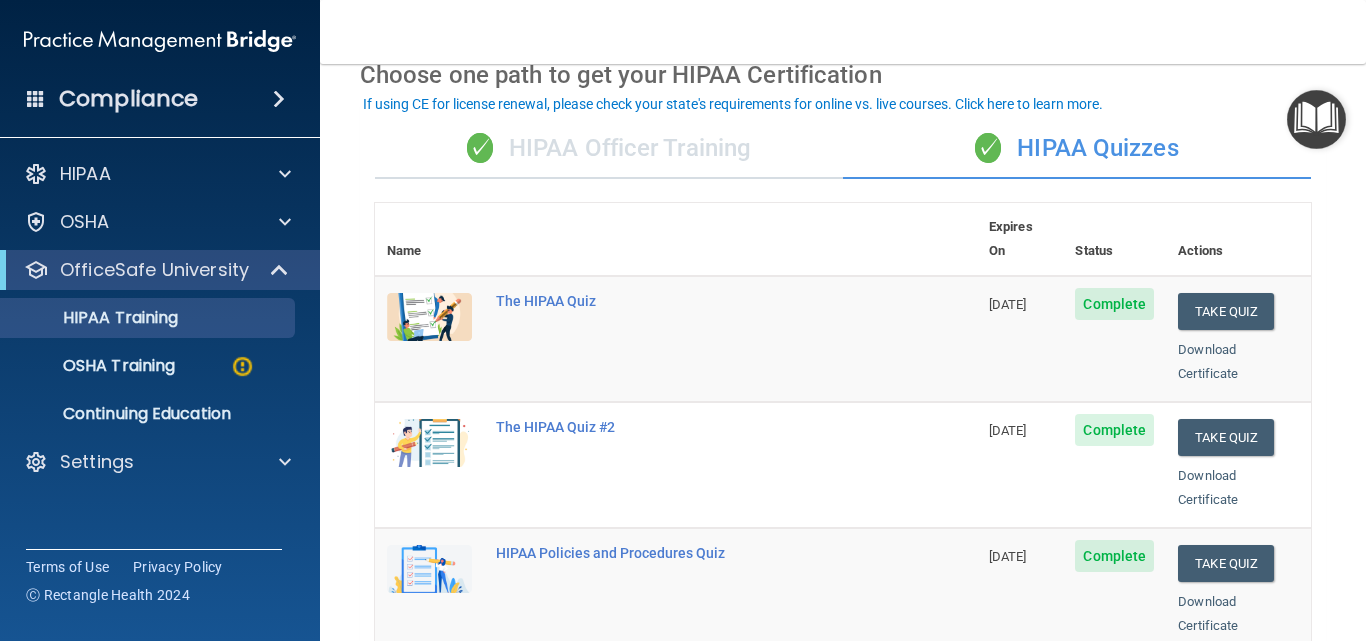click on "✓   HIPAA Officer Training" at bounding box center (609, 149) 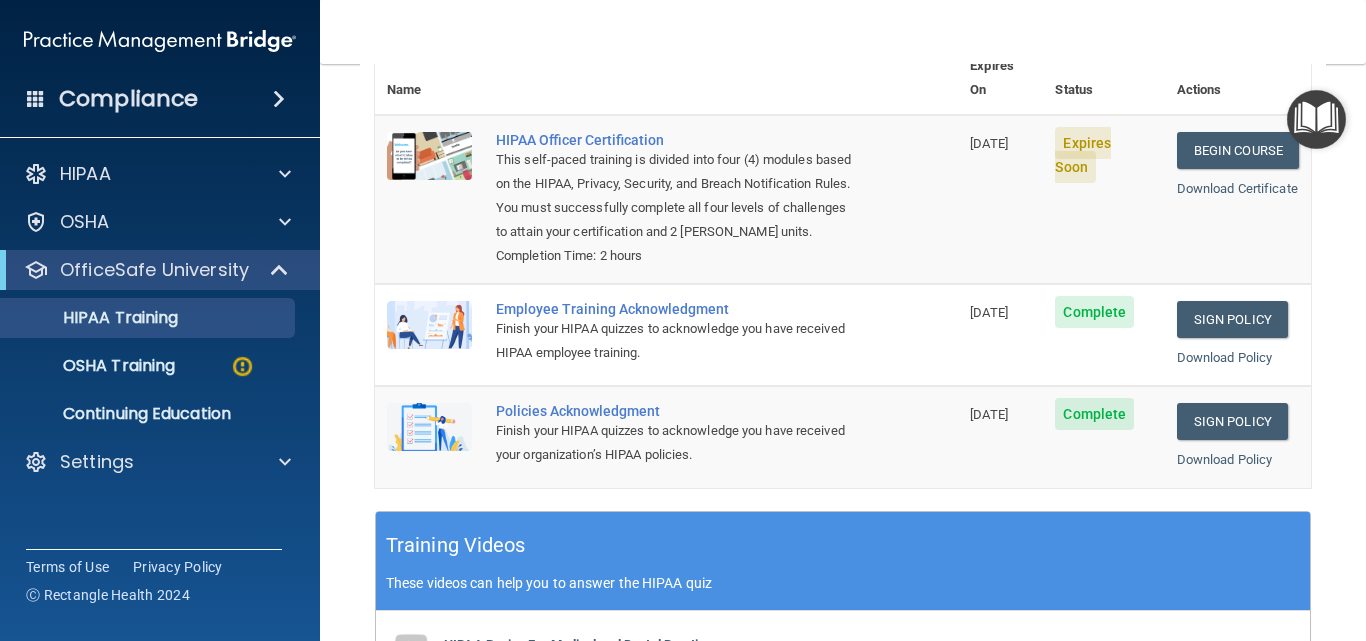 scroll, scrollTop: 100, scrollLeft: 0, axis: vertical 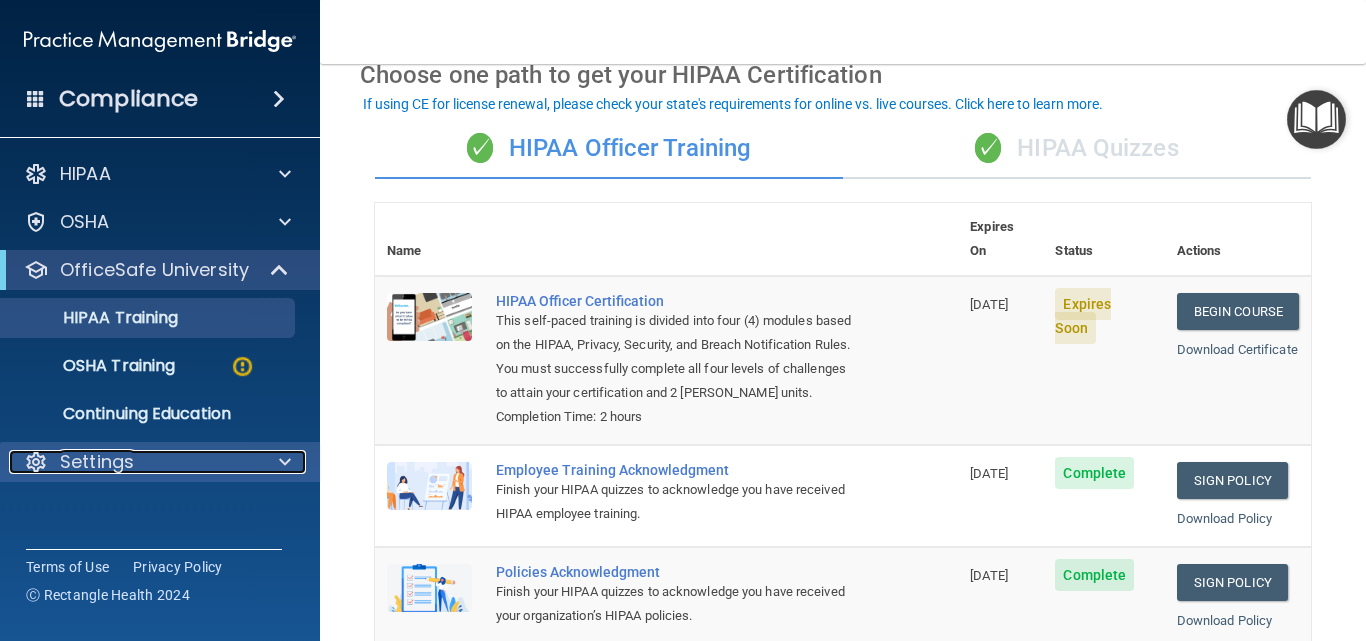click at bounding box center (282, 462) 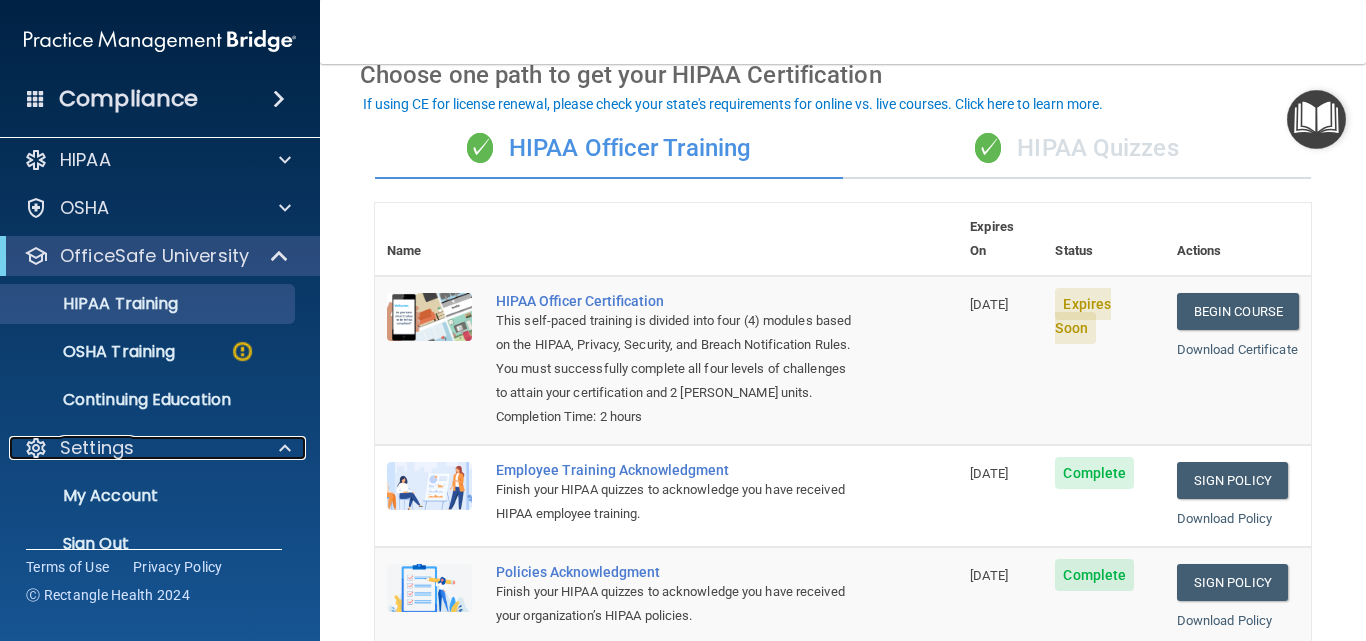 scroll, scrollTop: 0, scrollLeft: 0, axis: both 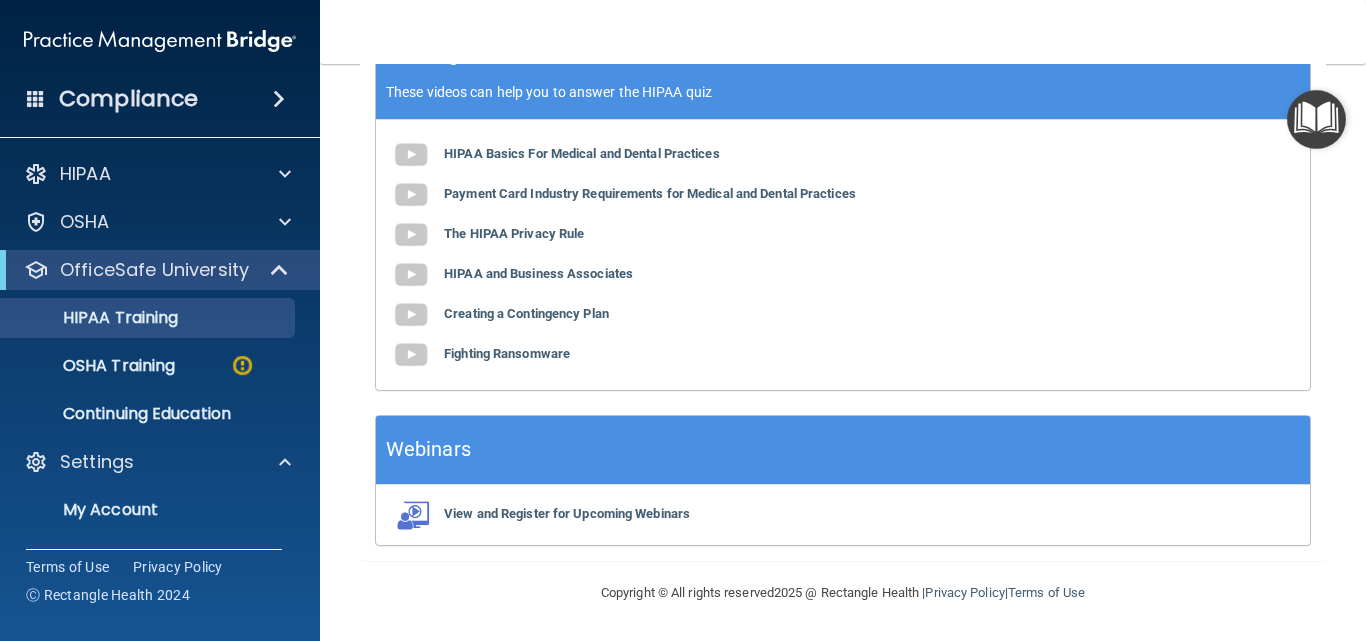 click at bounding box center [279, 99] 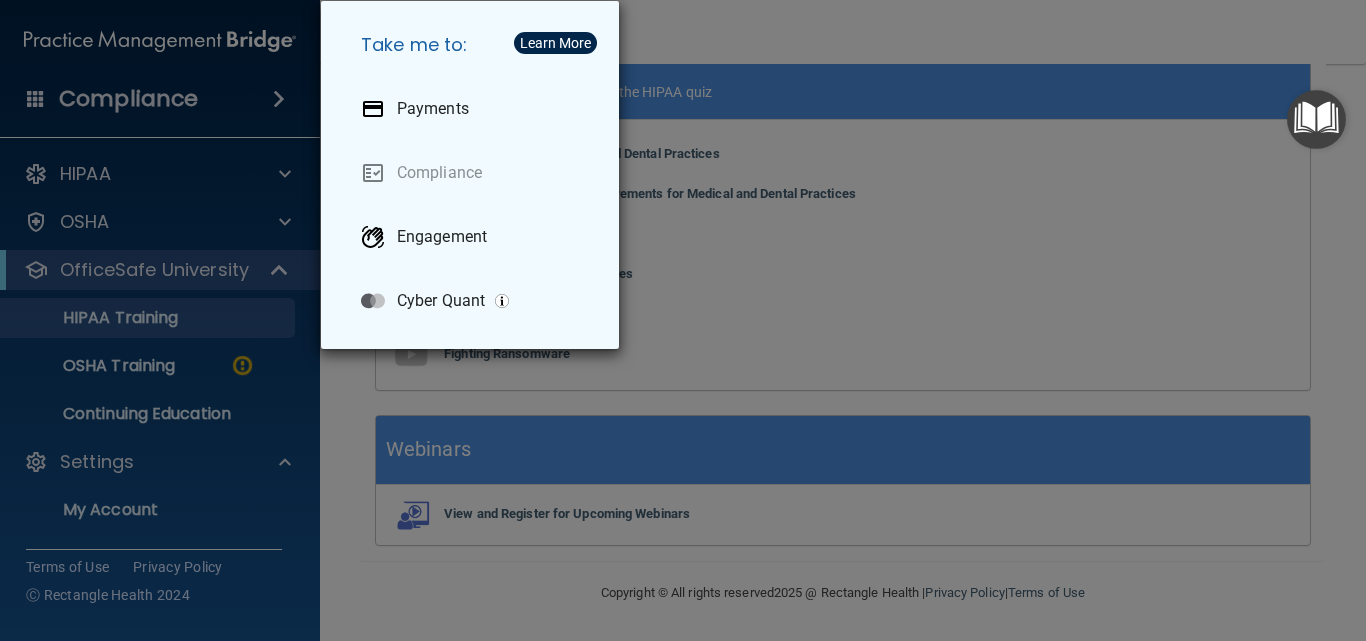 click on "Take me to:             Payments                   Compliance                     Engagement                     Cyber Quant" at bounding box center [683, 320] 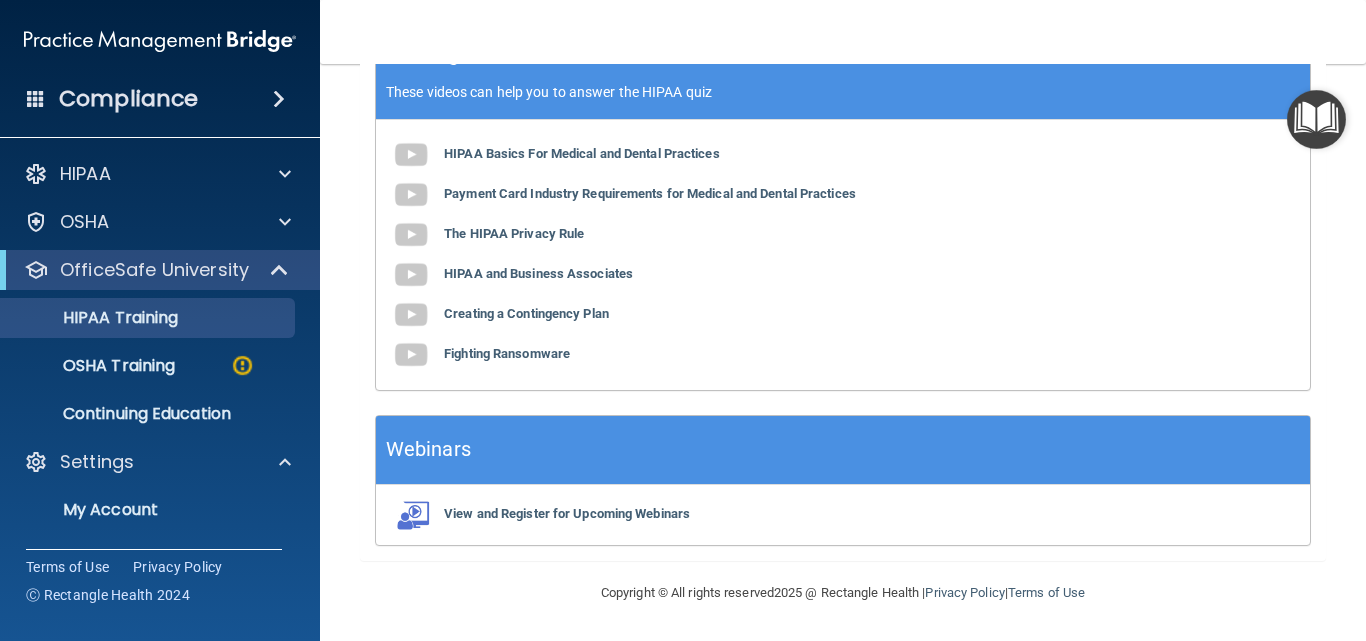 click on "Compliance" at bounding box center (128, 99) 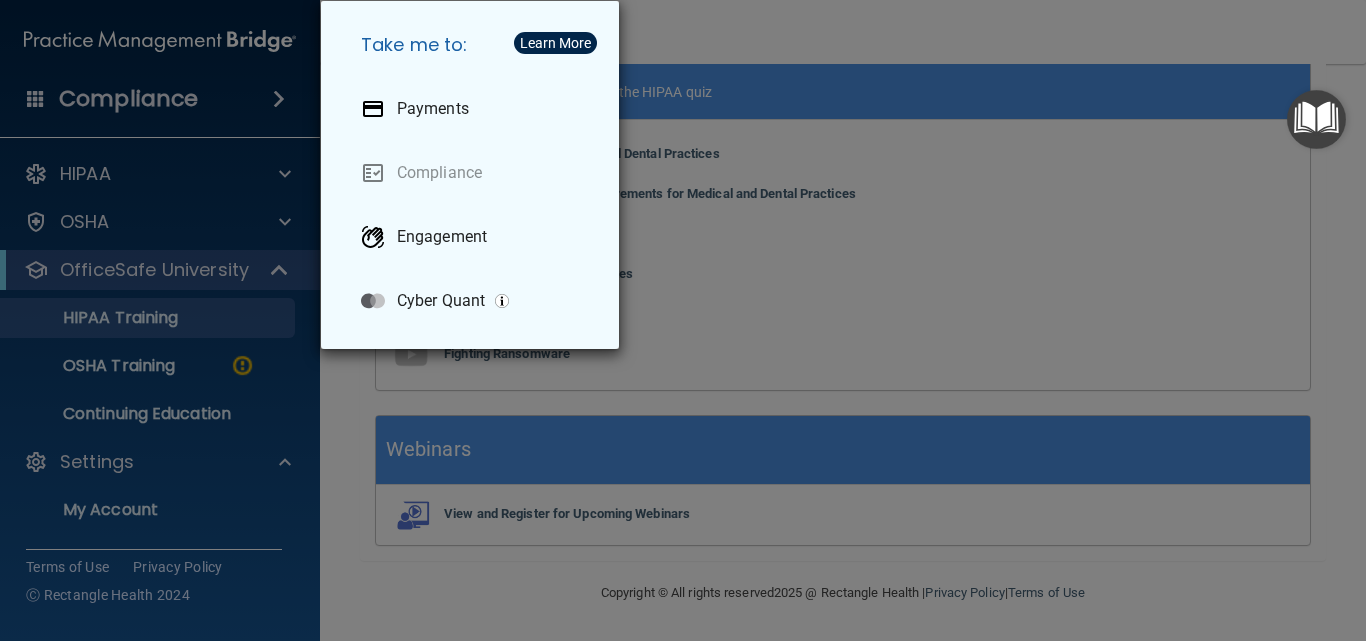 click on "Take me to:             Payments                   Compliance                     Engagement                     Cyber Quant" at bounding box center [683, 320] 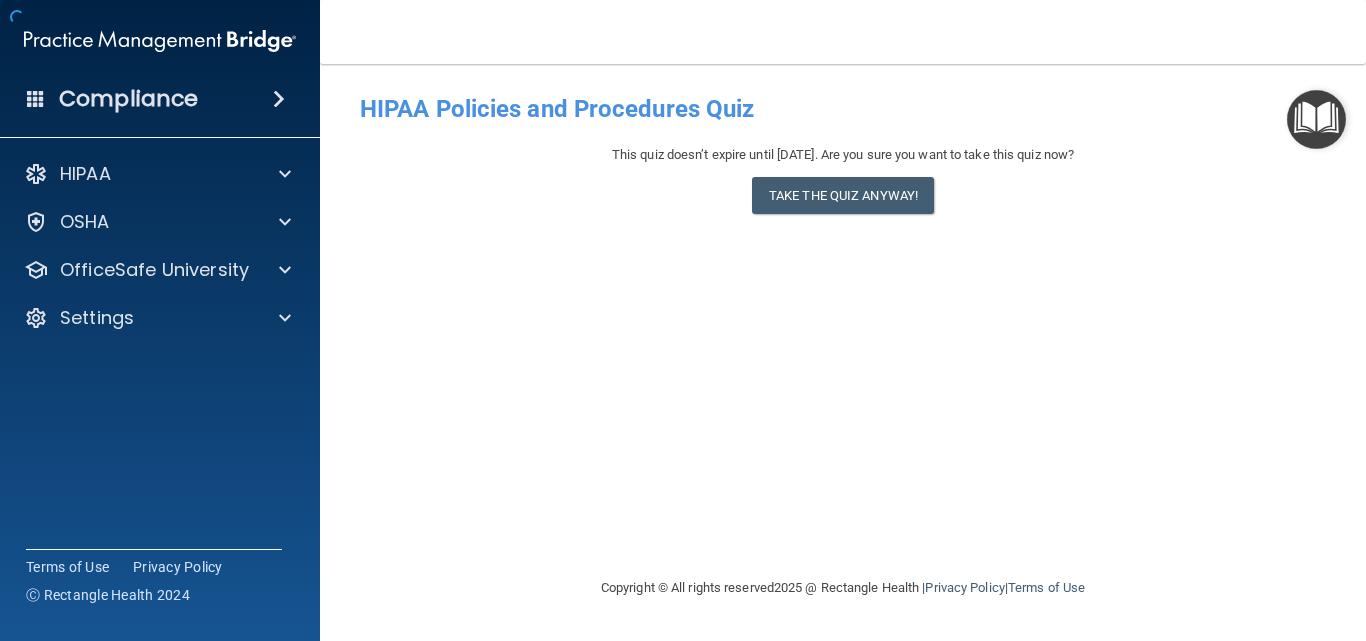 scroll, scrollTop: 0, scrollLeft: 0, axis: both 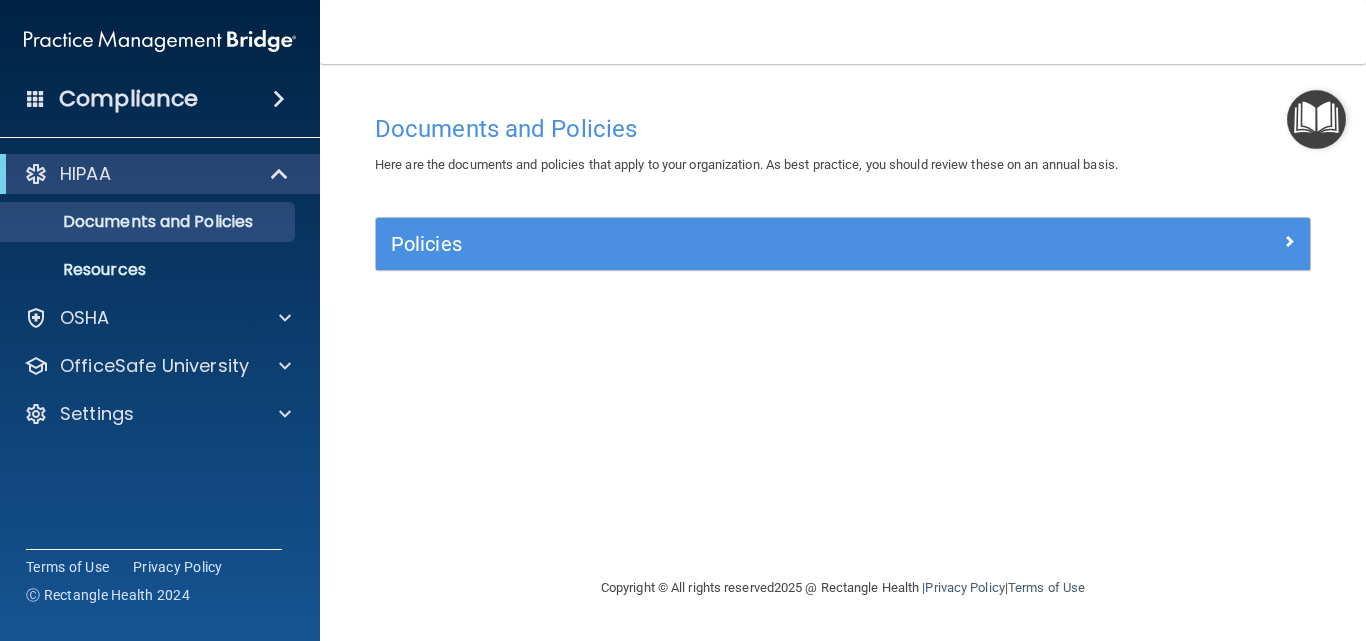 click at bounding box center (1316, 119) 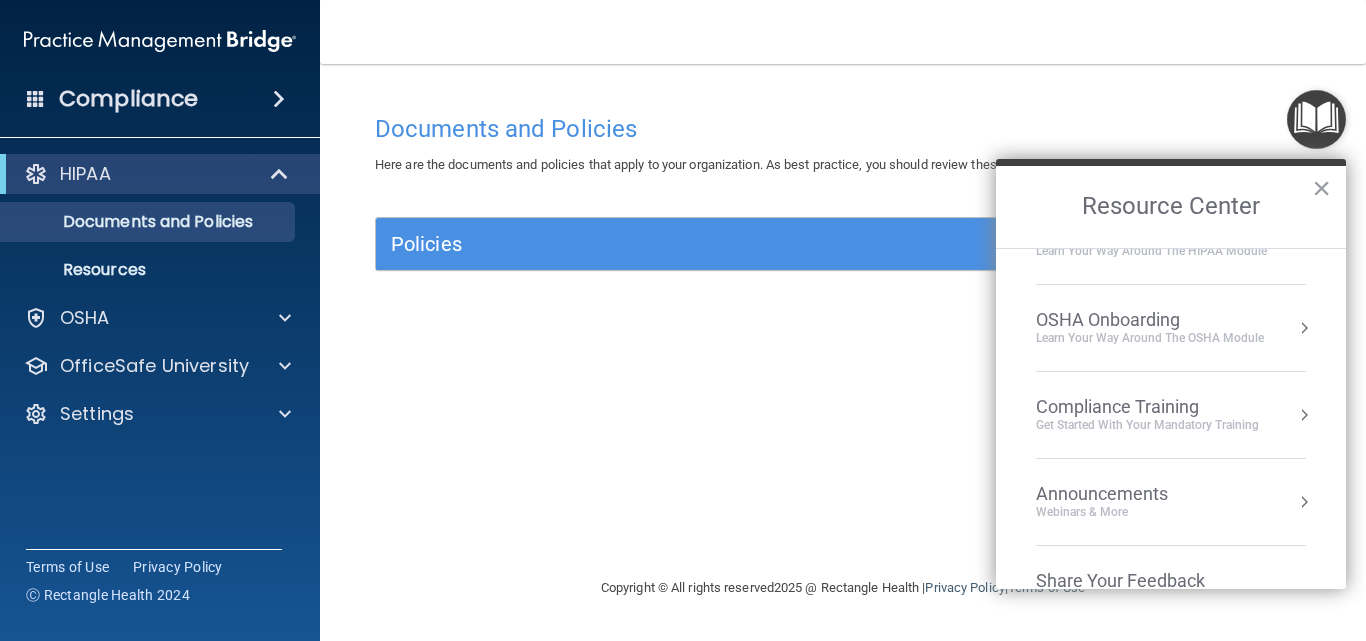 scroll, scrollTop: 0, scrollLeft: 0, axis: both 